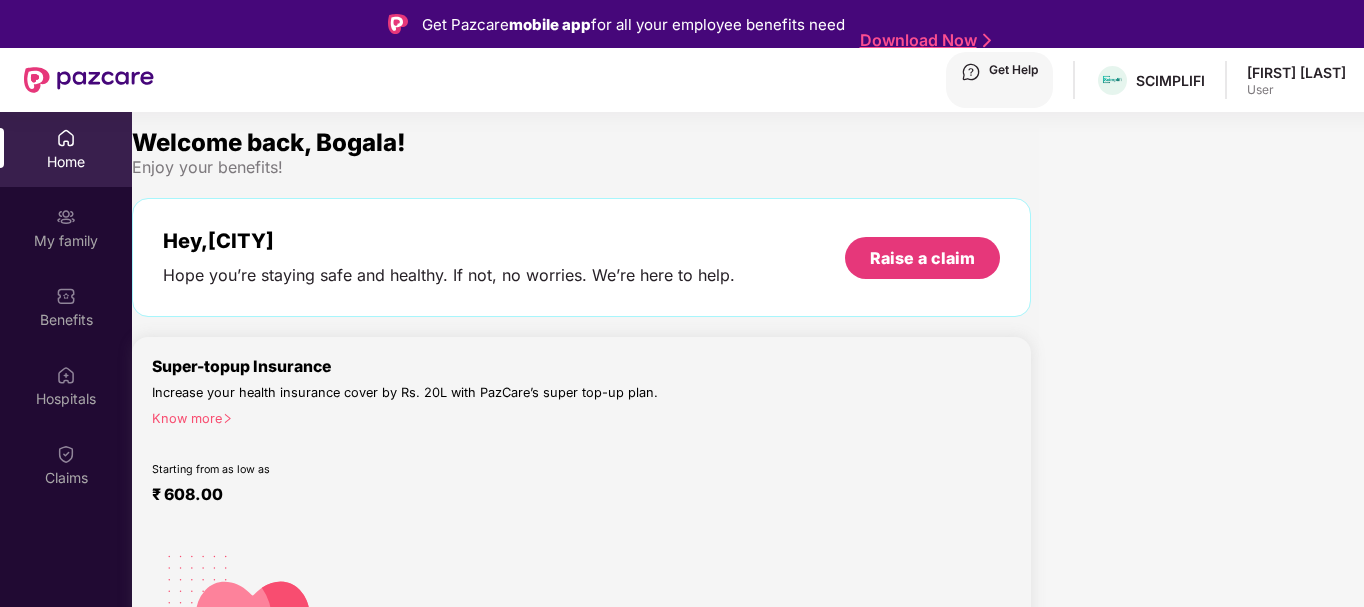 scroll, scrollTop: 112, scrollLeft: 0, axis: vertical 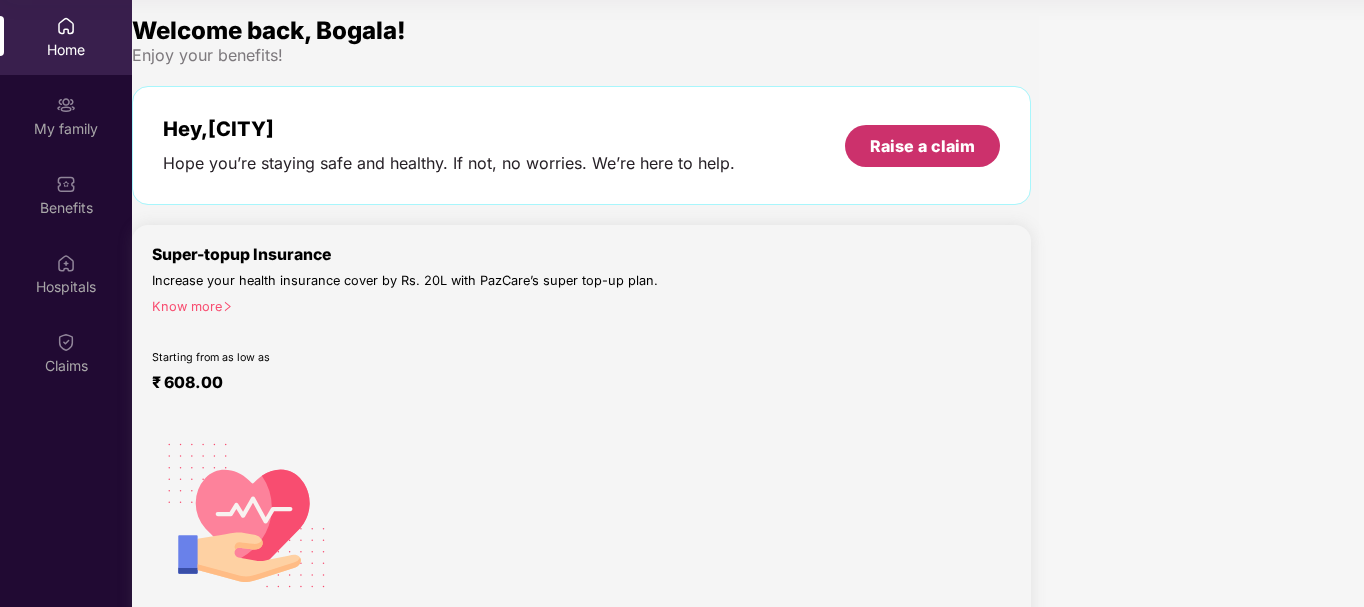 click on "Raise a claim" at bounding box center (922, 146) 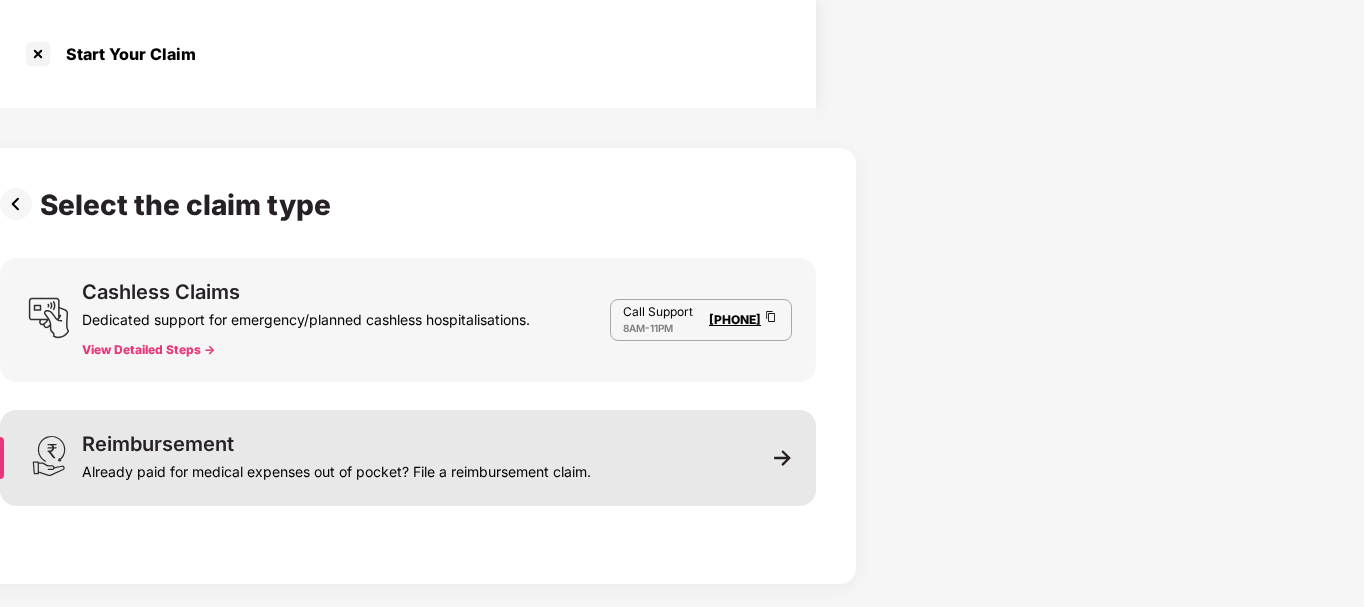 click at bounding box center (49, 456) 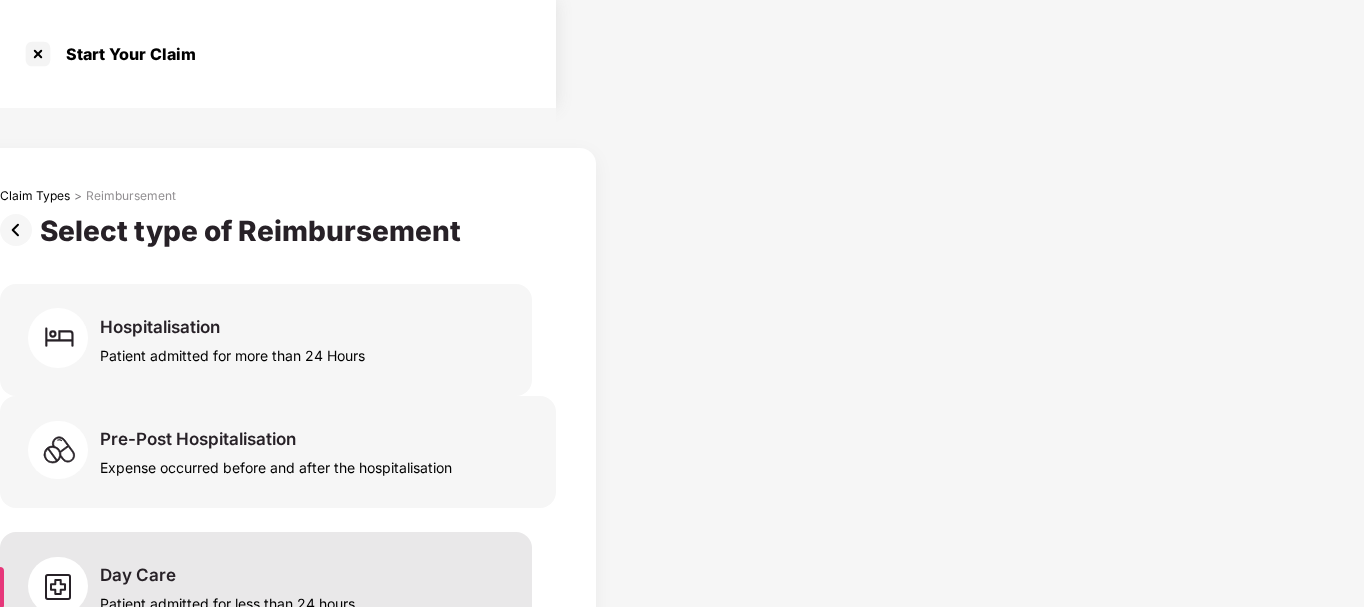 click on "Patient admitted for less than 24 hours" at bounding box center (232, 351) 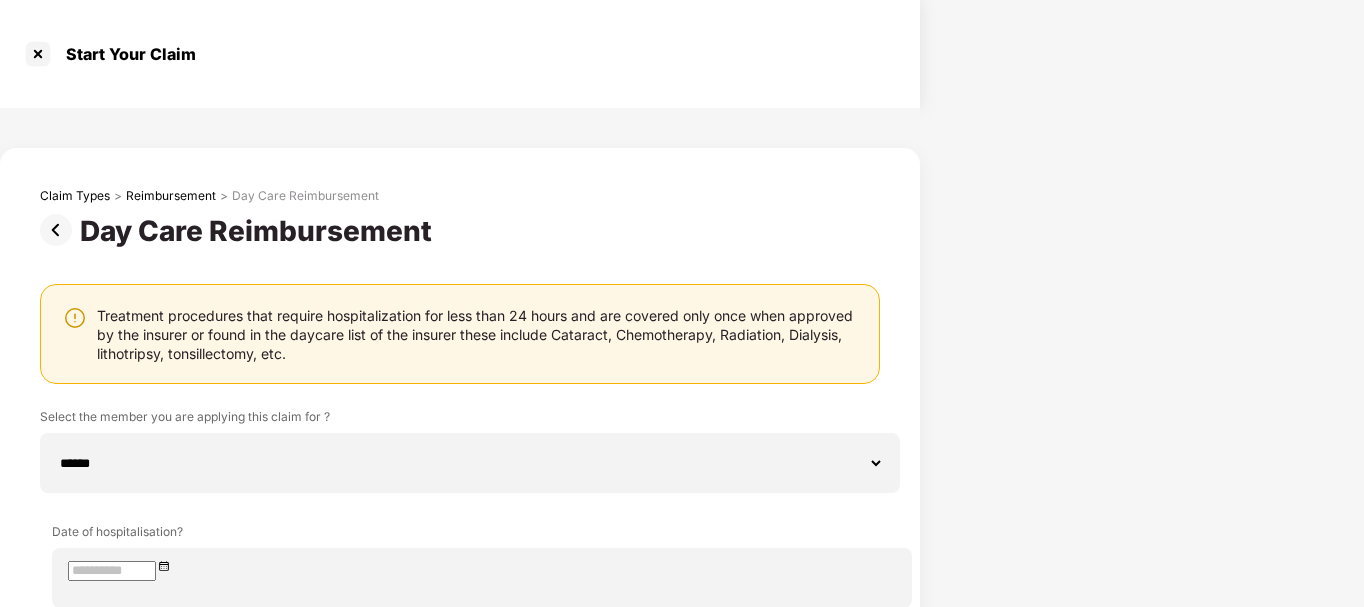 click on "**********" at bounding box center [460, 709] 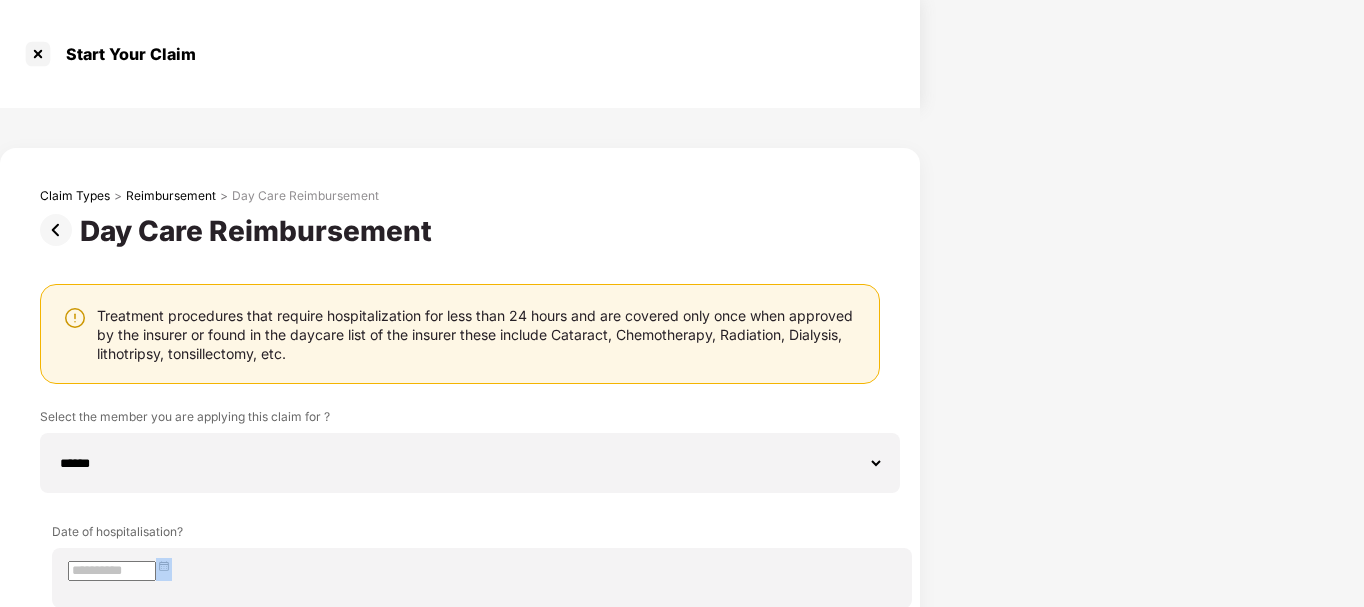 drag, startPoint x: 1359, startPoint y: 408, endPoint x: 1356, endPoint y: 572, distance: 164.02744 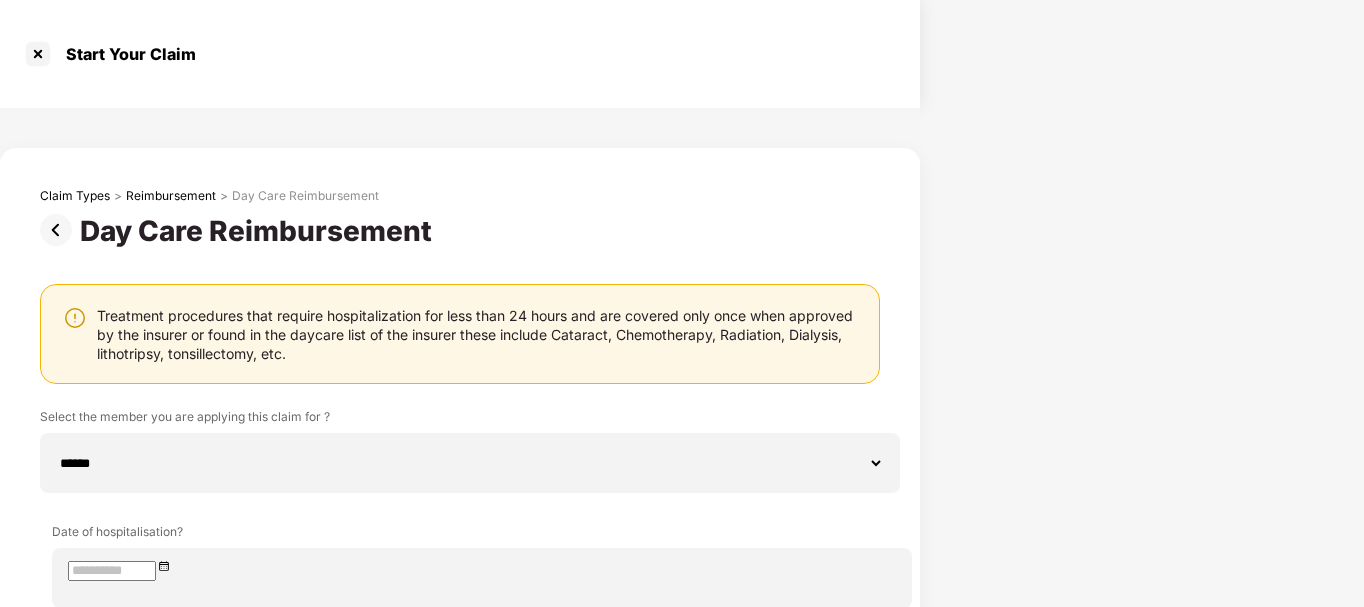 click on "Claim Types > Reimbursement > Day Care Reimbursement" at bounding box center [460, 196] 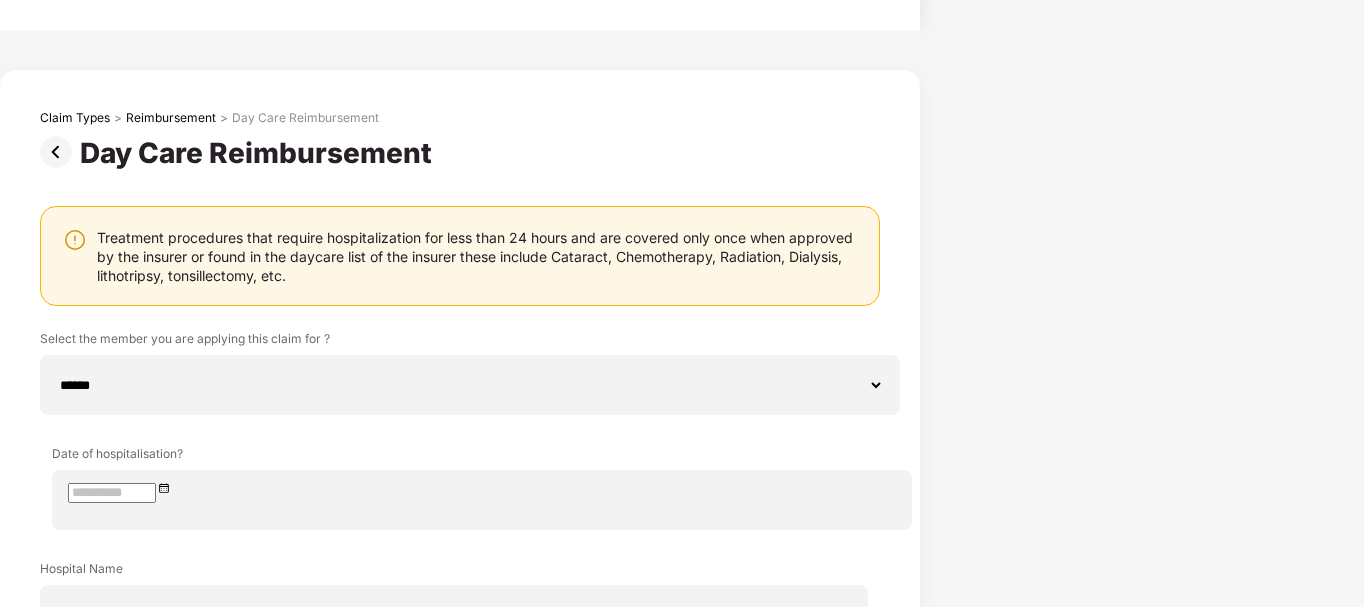 scroll, scrollTop: 38, scrollLeft: 0, axis: vertical 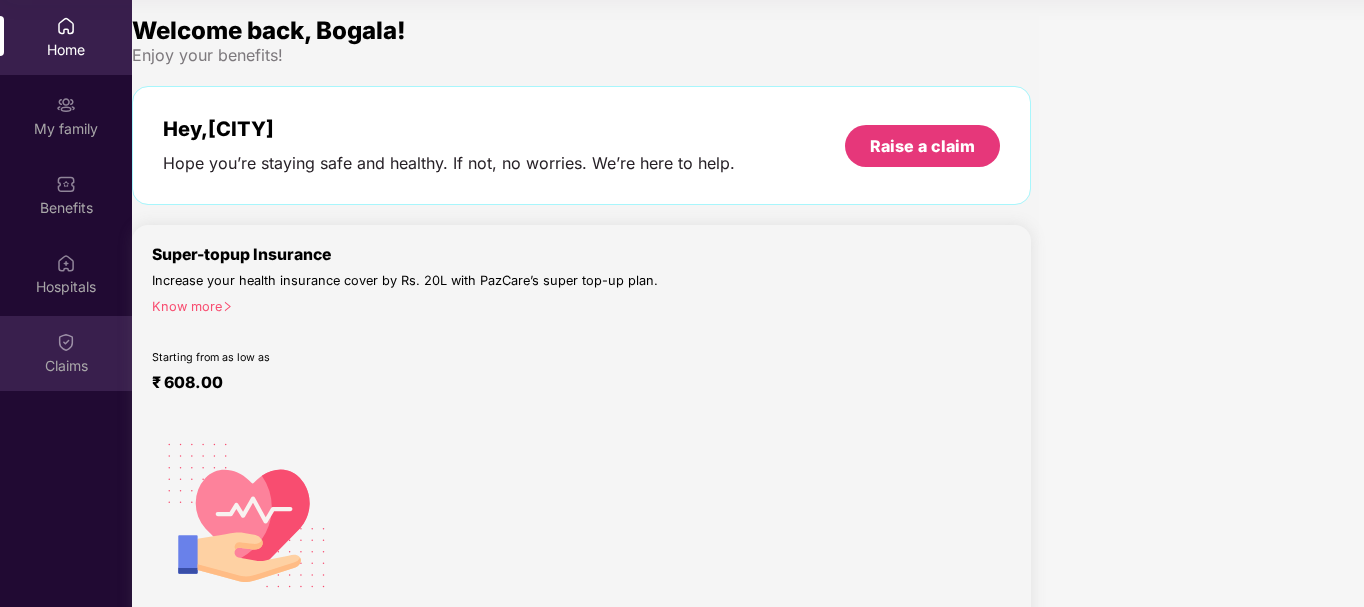 click at bounding box center [66, 26] 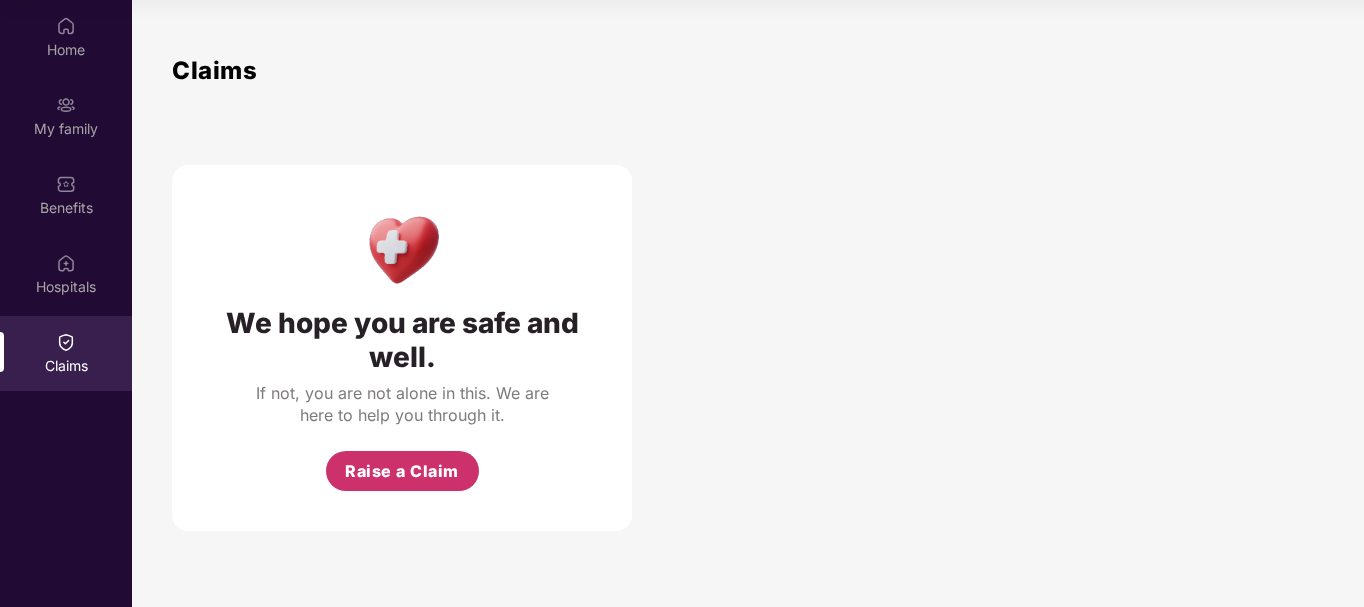 click on "Raise a Claim" at bounding box center [402, 471] 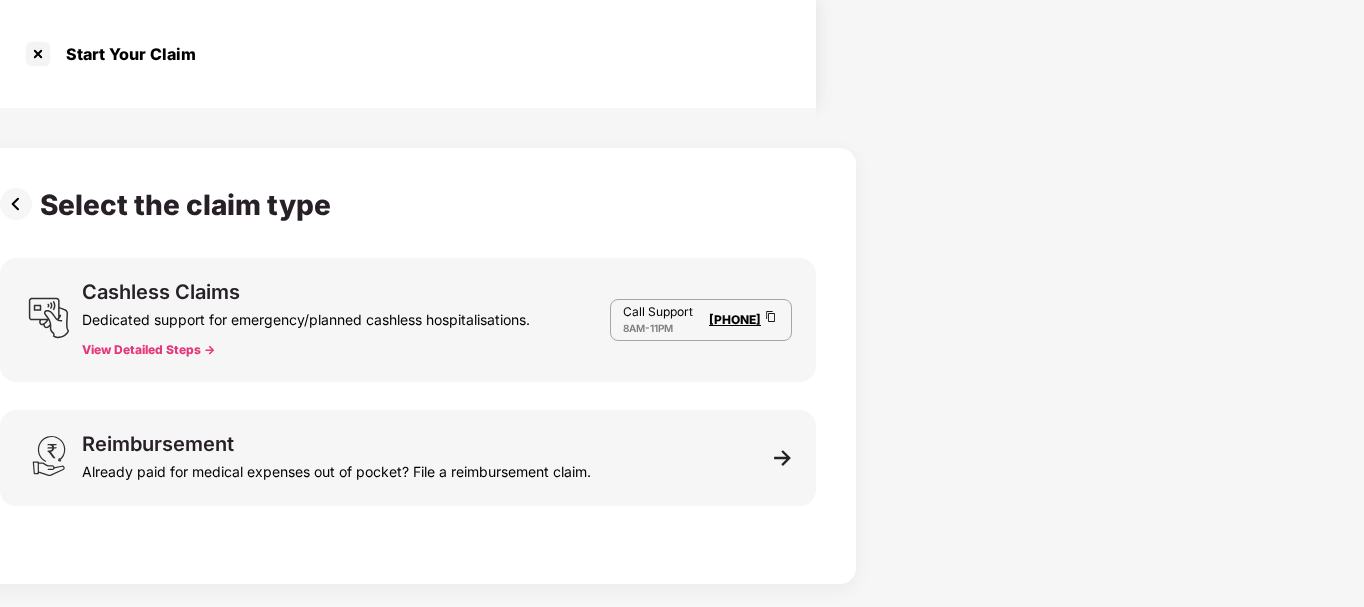 scroll, scrollTop: 48, scrollLeft: 0, axis: vertical 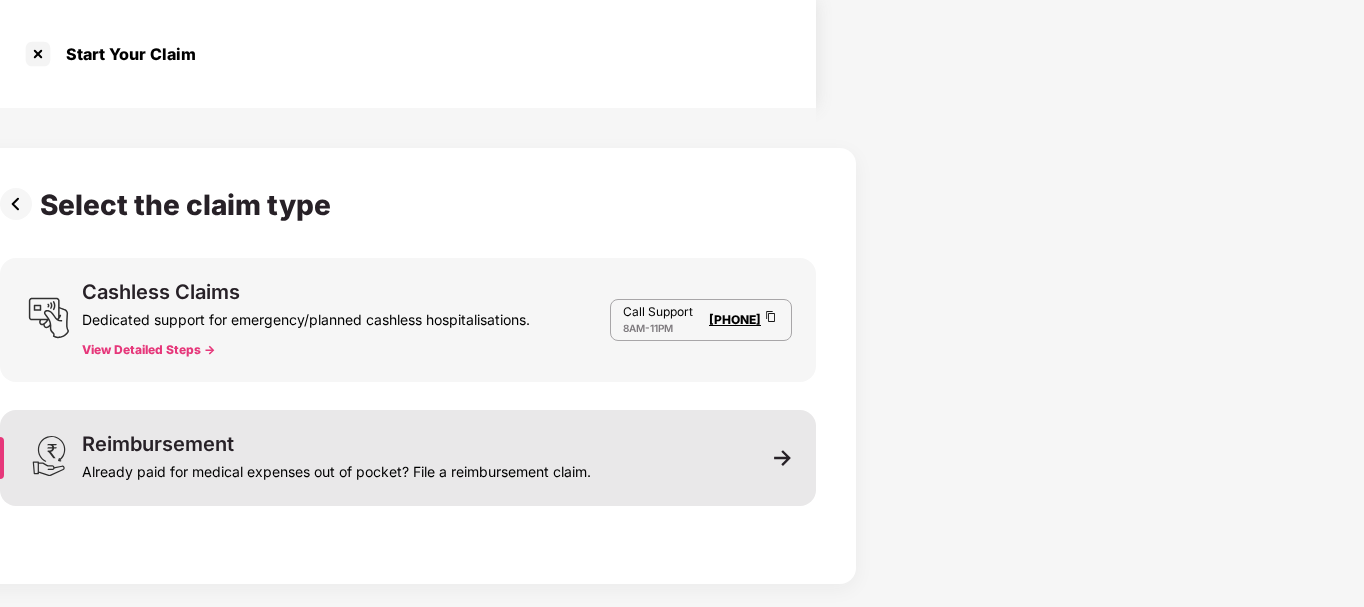 click at bounding box center [783, 458] 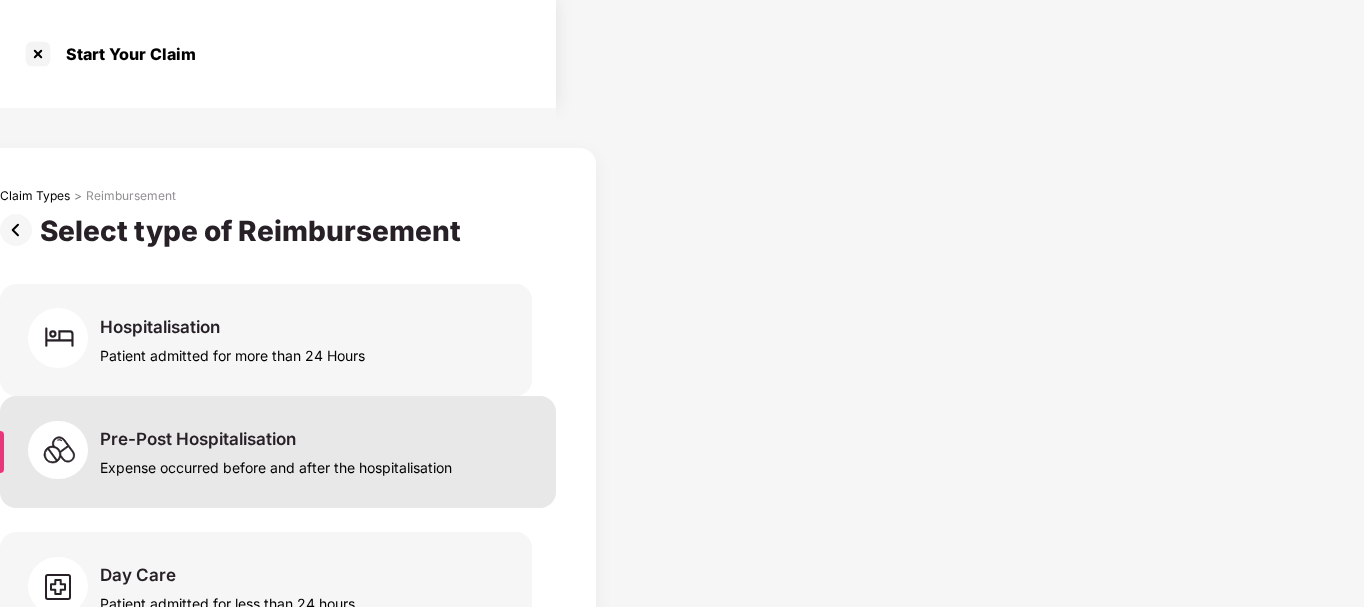 click on "Expense occurred before and after the hospitalisation" at bounding box center (232, 351) 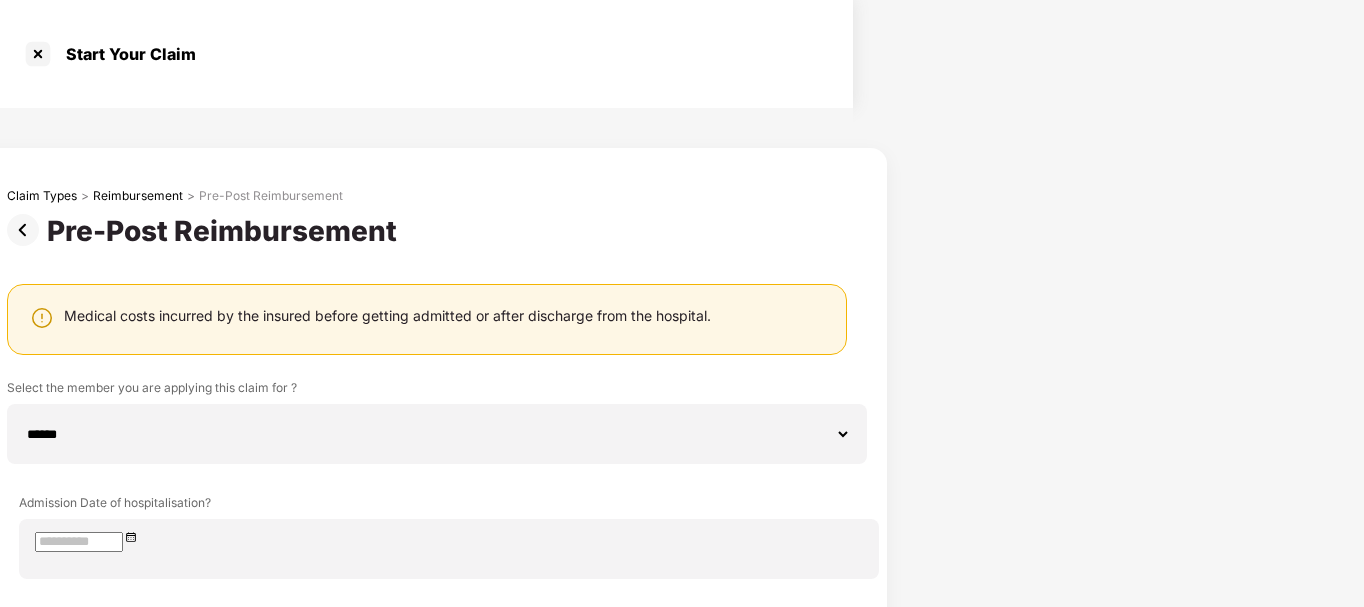 click on "Claim Types > Reimbursement > Pre-Post Reimbursement" at bounding box center [427, 196] 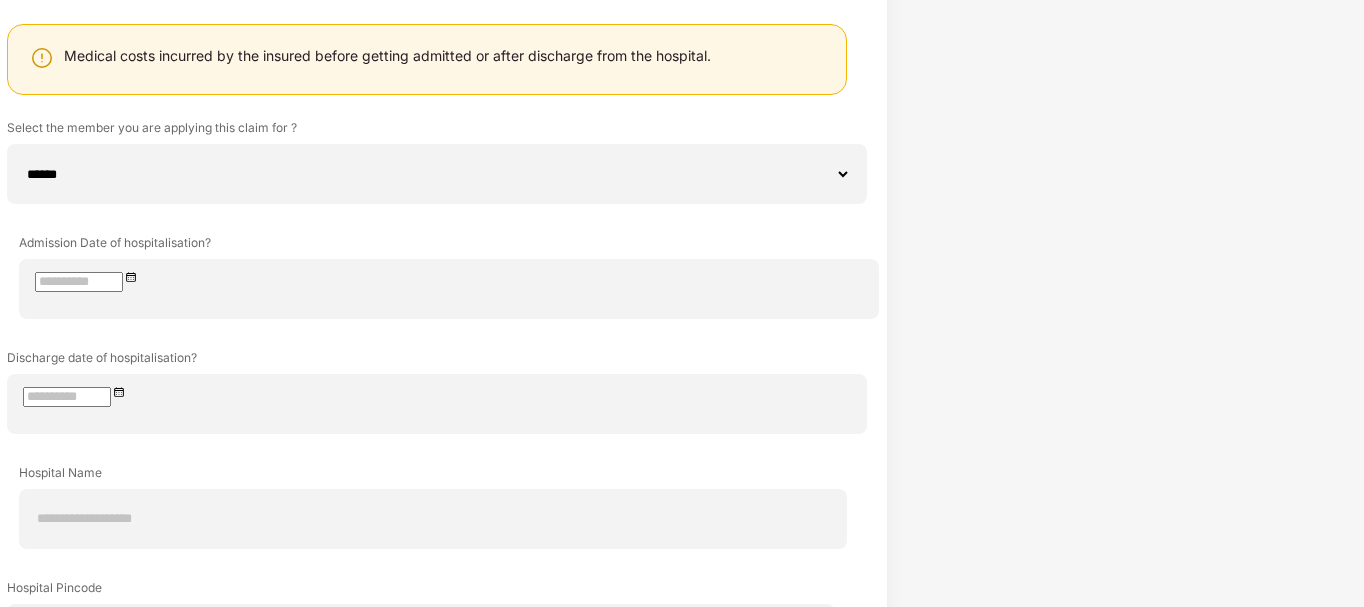 scroll, scrollTop: 39, scrollLeft: 0, axis: vertical 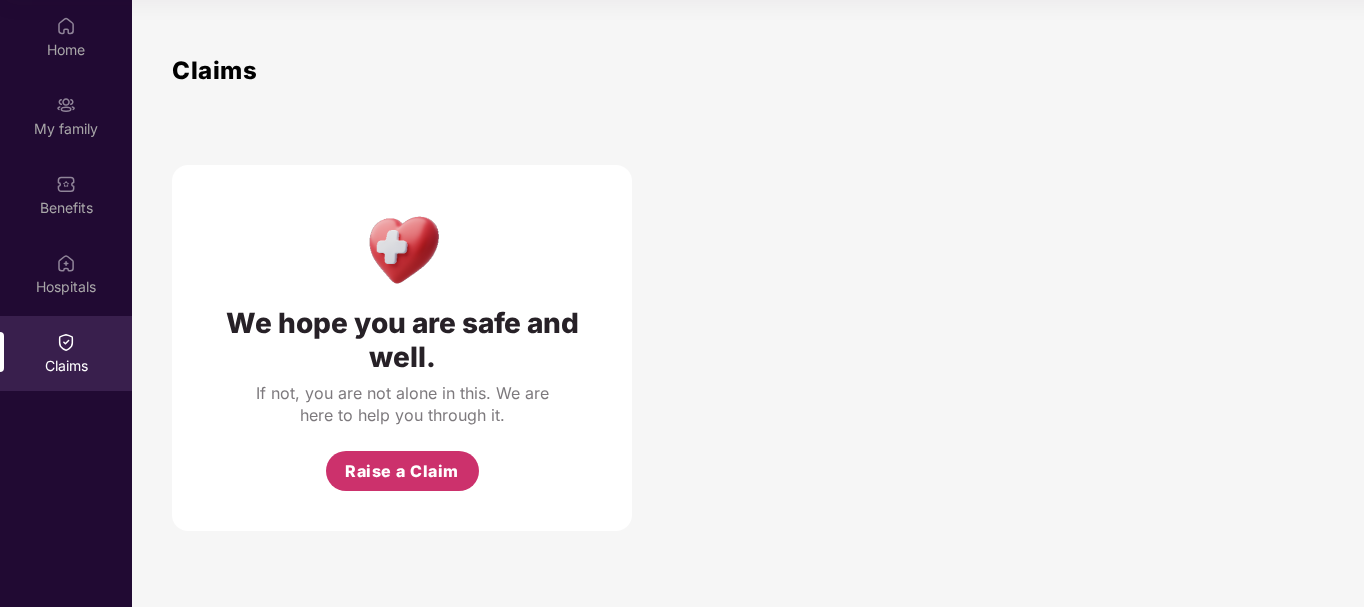 click on "Raise a Claim" at bounding box center [402, 471] 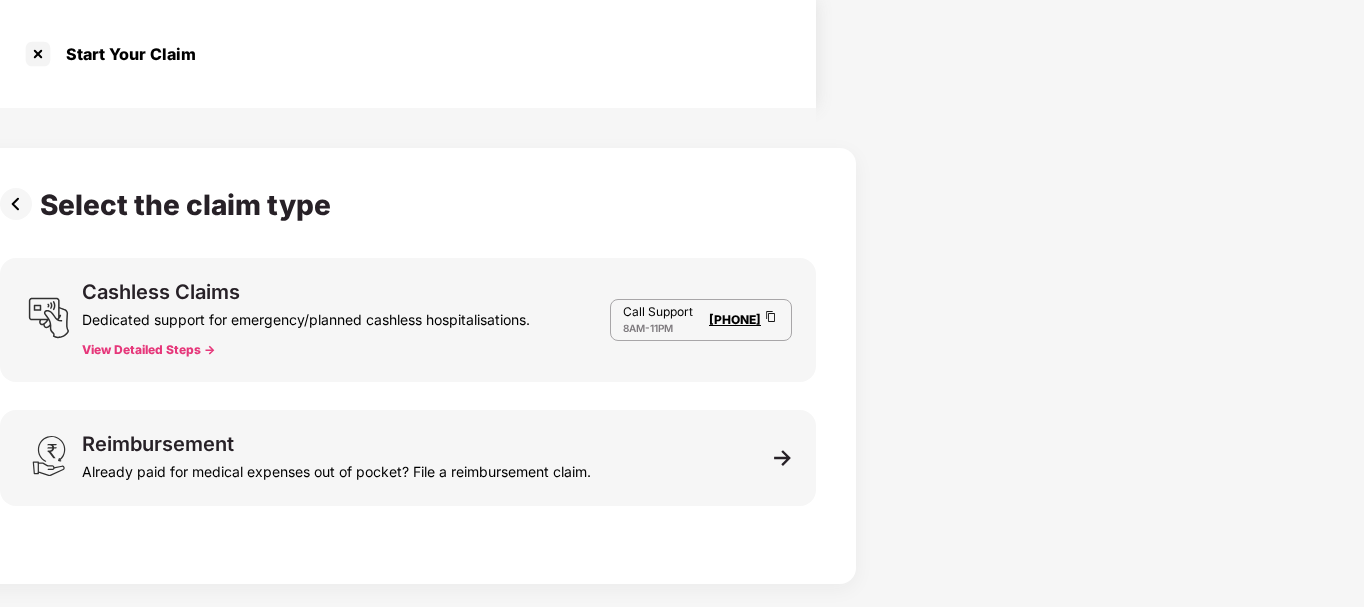 scroll, scrollTop: 48, scrollLeft: 0, axis: vertical 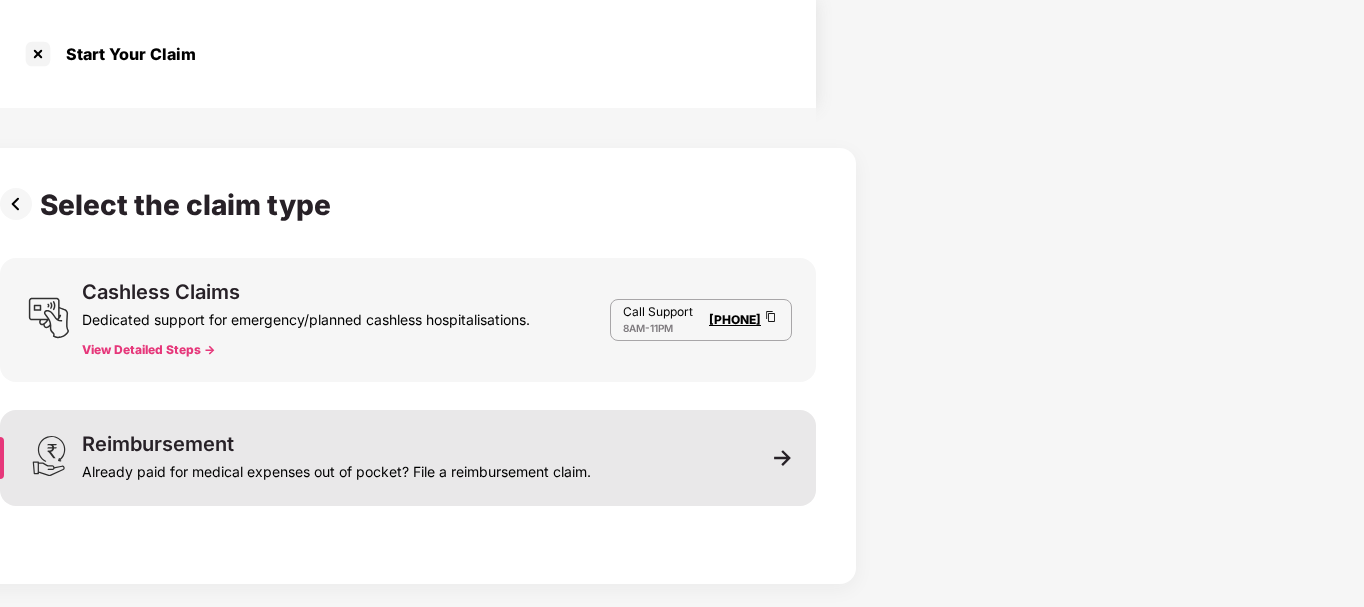click at bounding box center [783, 458] 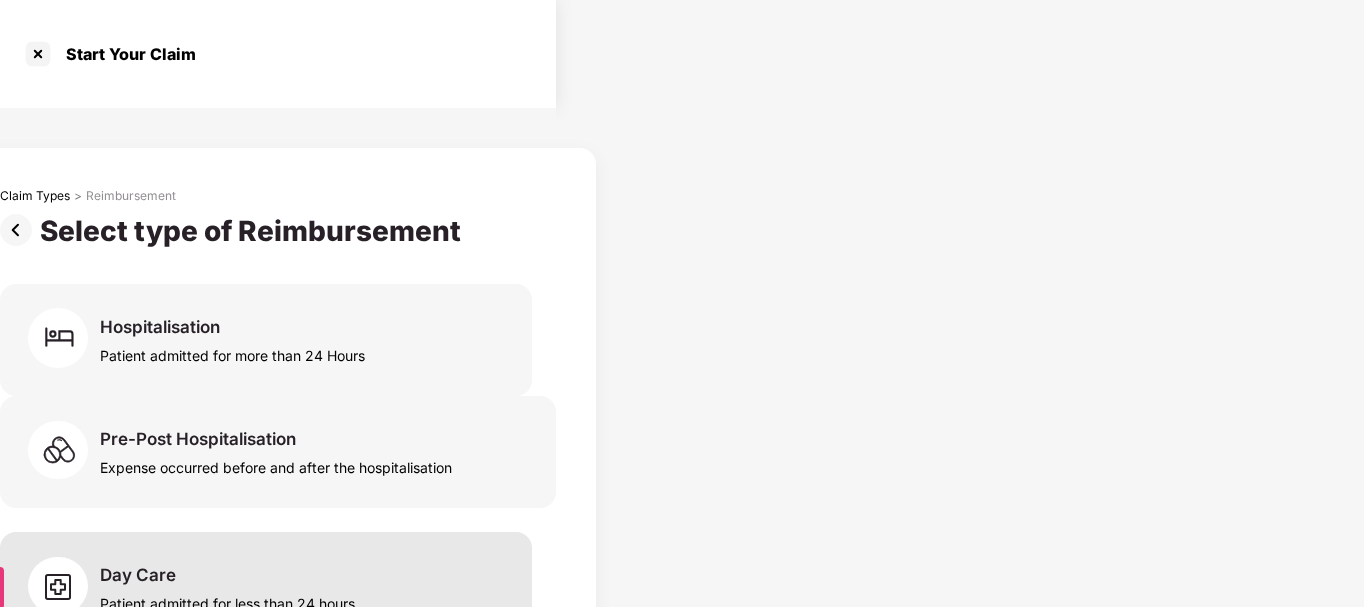 click on "Day Care" at bounding box center [160, 327] 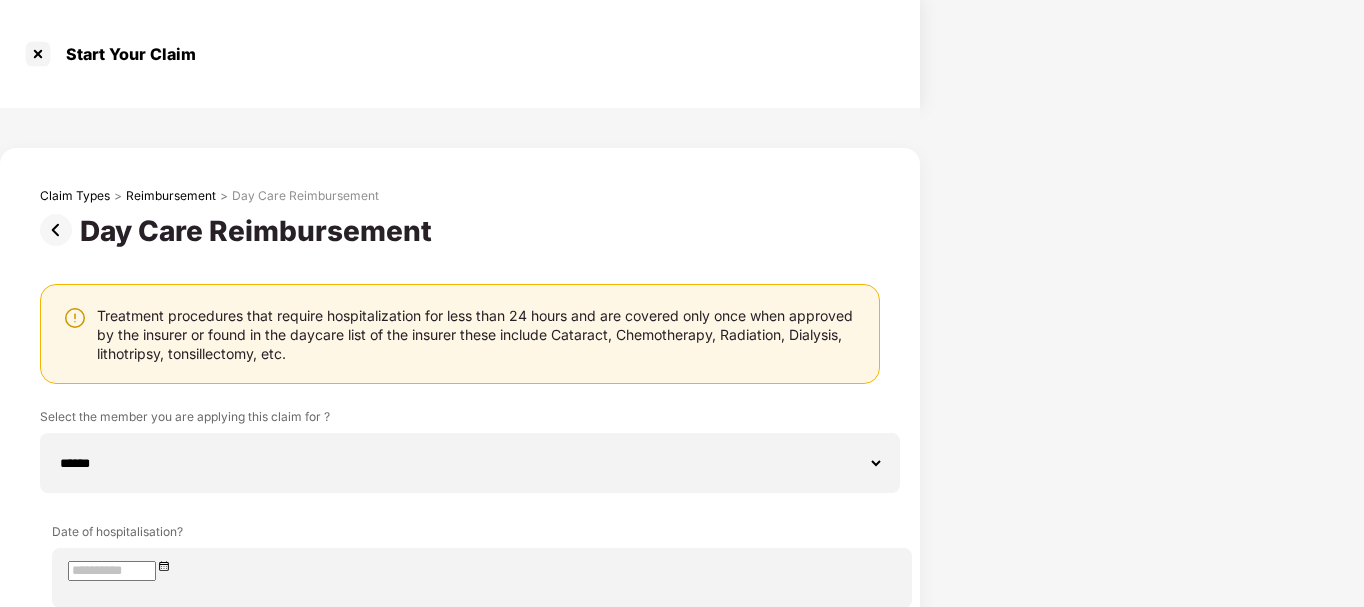 click on "**********" at bounding box center (460, 729) 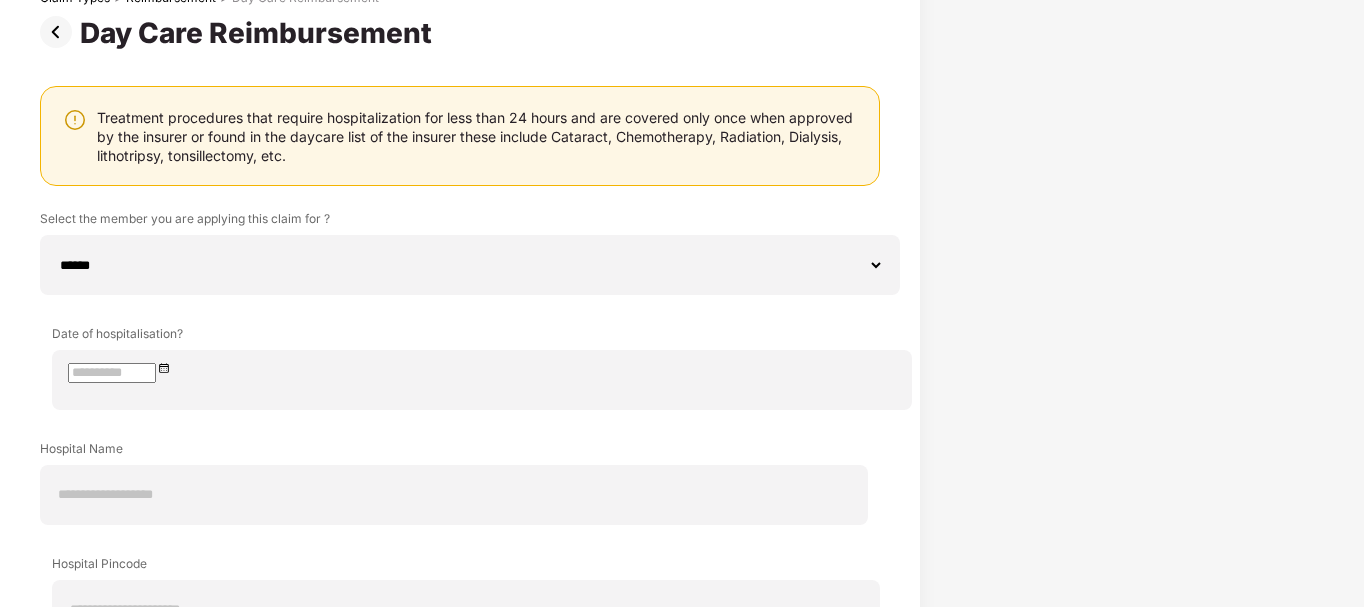 scroll, scrollTop: 125, scrollLeft: 0, axis: vertical 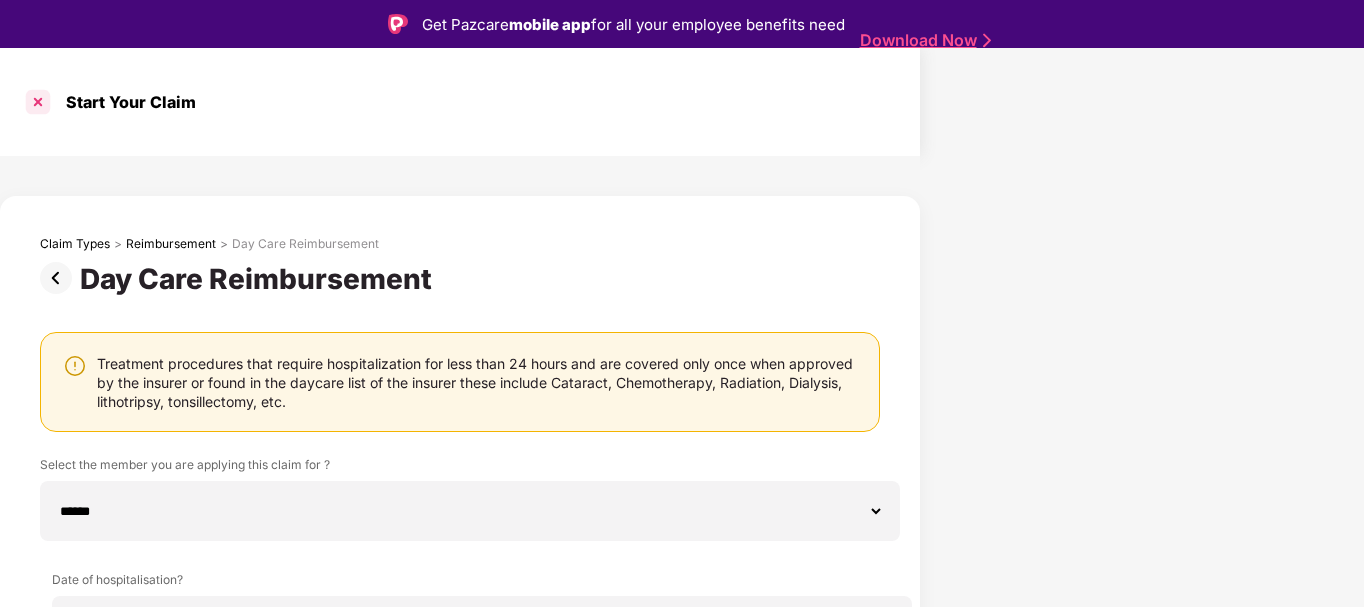 click at bounding box center (38, 102) 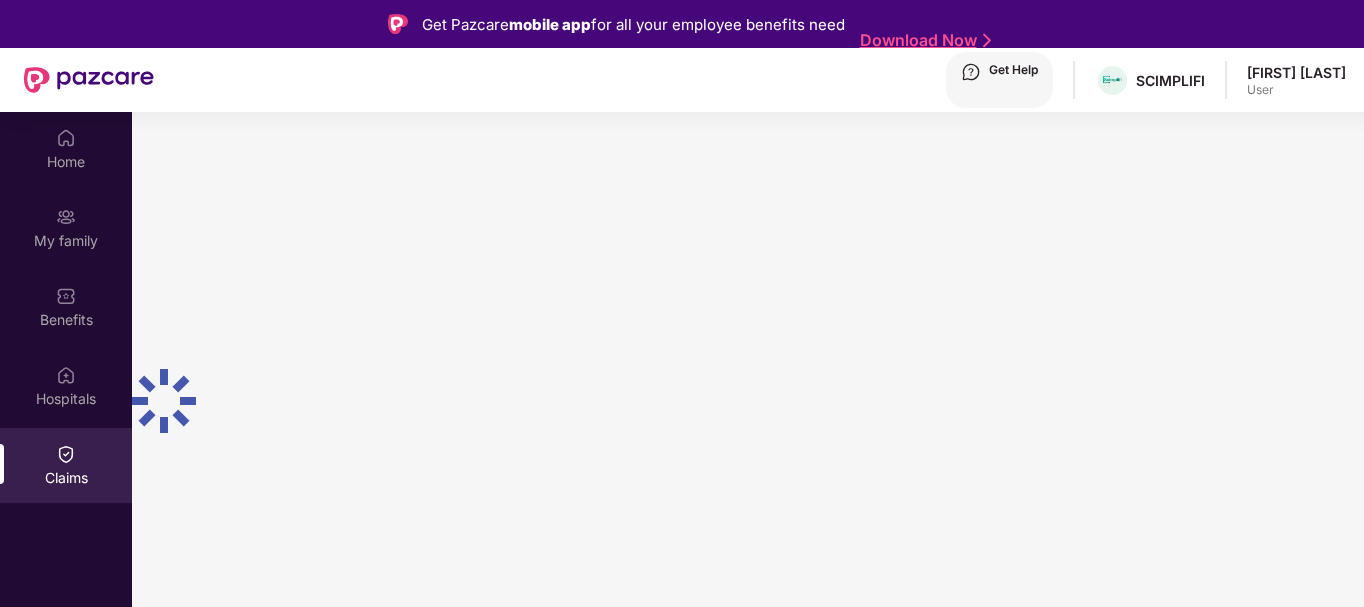 scroll, scrollTop: 112, scrollLeft: 0, axis: vertical 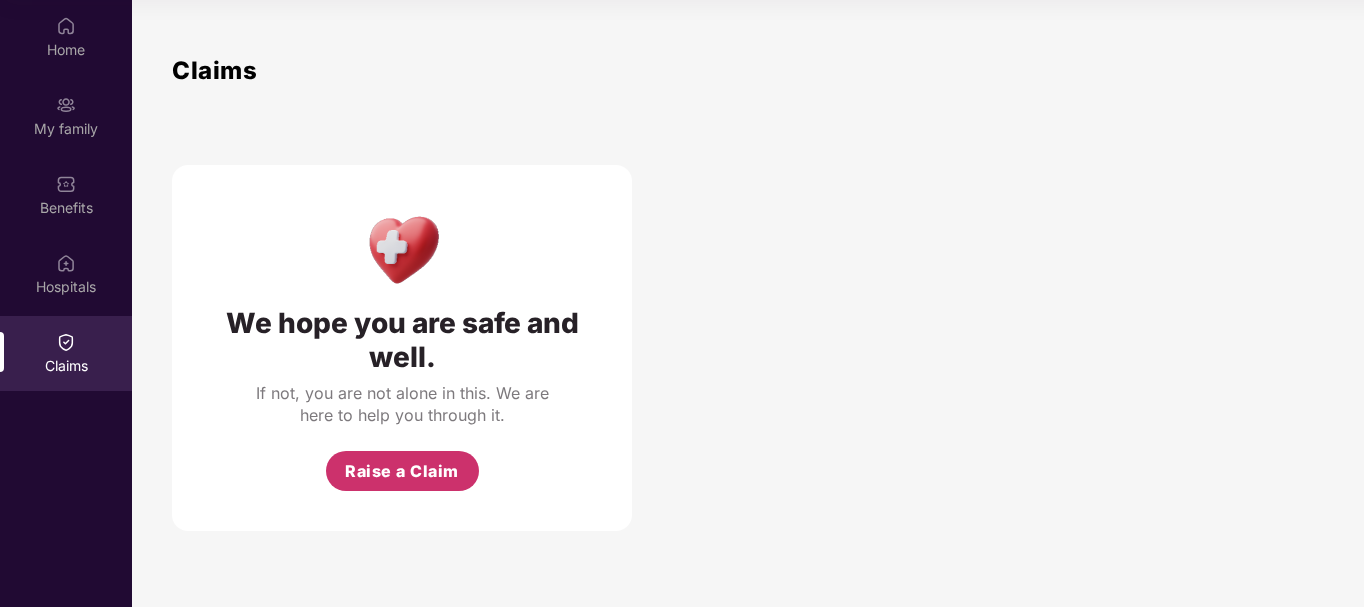 click on "Raise a Claim" at bounding box center [402, 471] 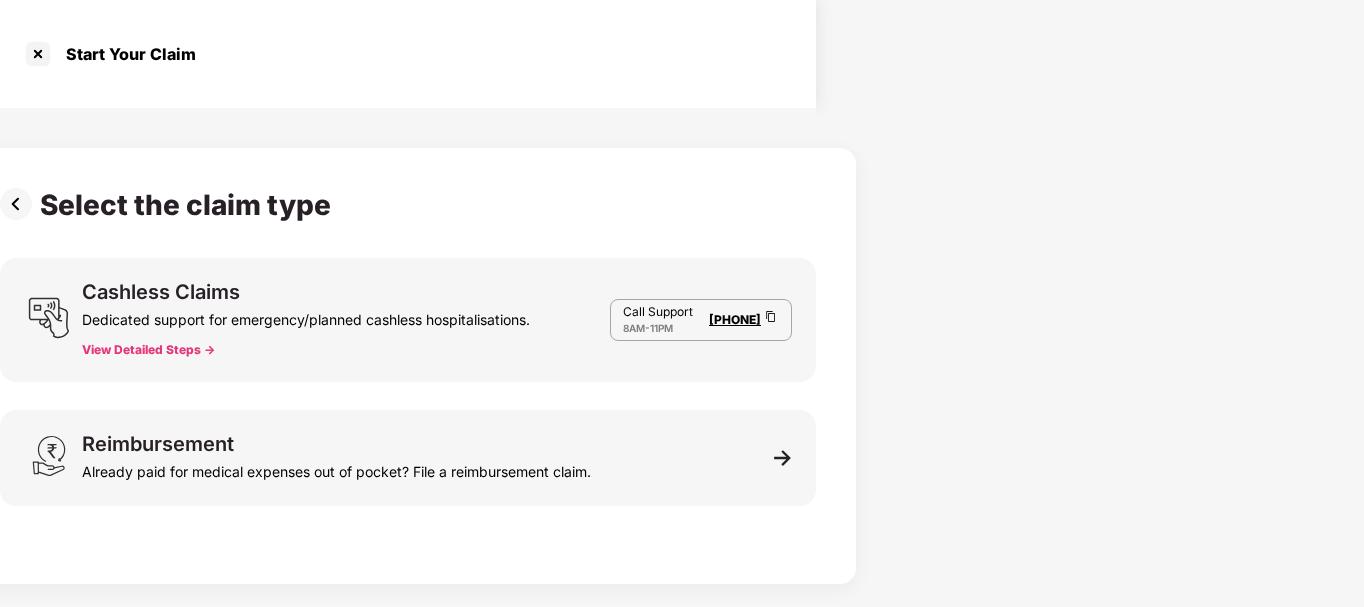 scroll, scrollTop: 48, scrollLeft: 0, axis: vertical 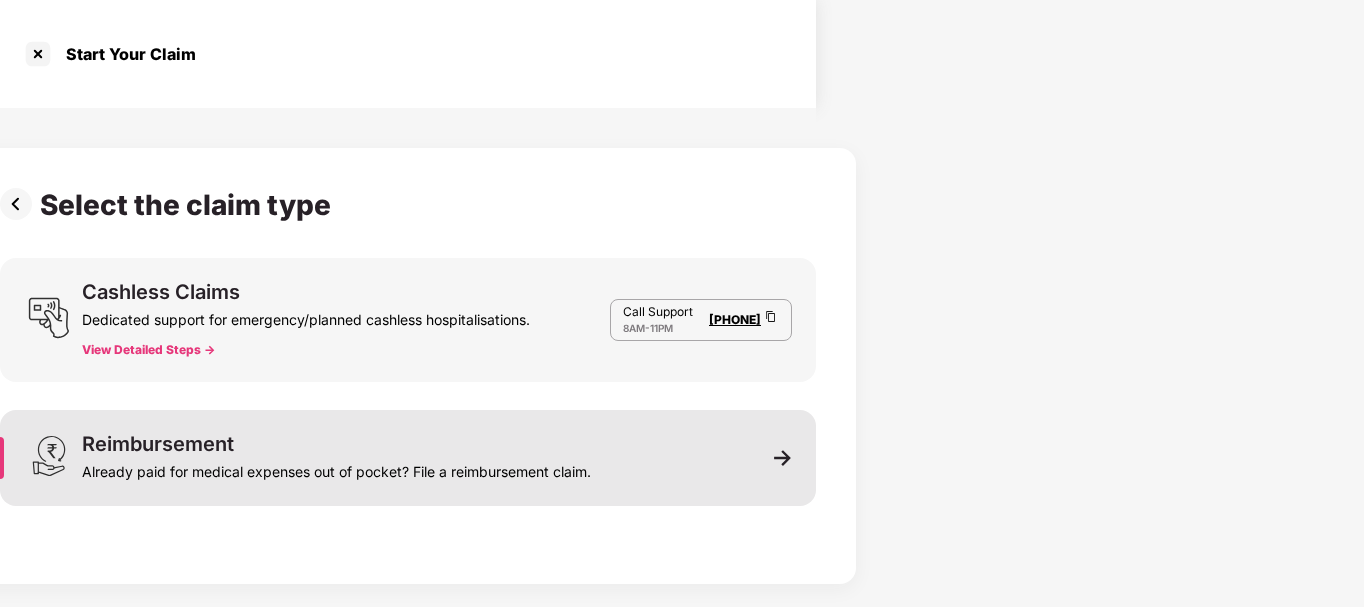 click at bounding box center (783, 458) 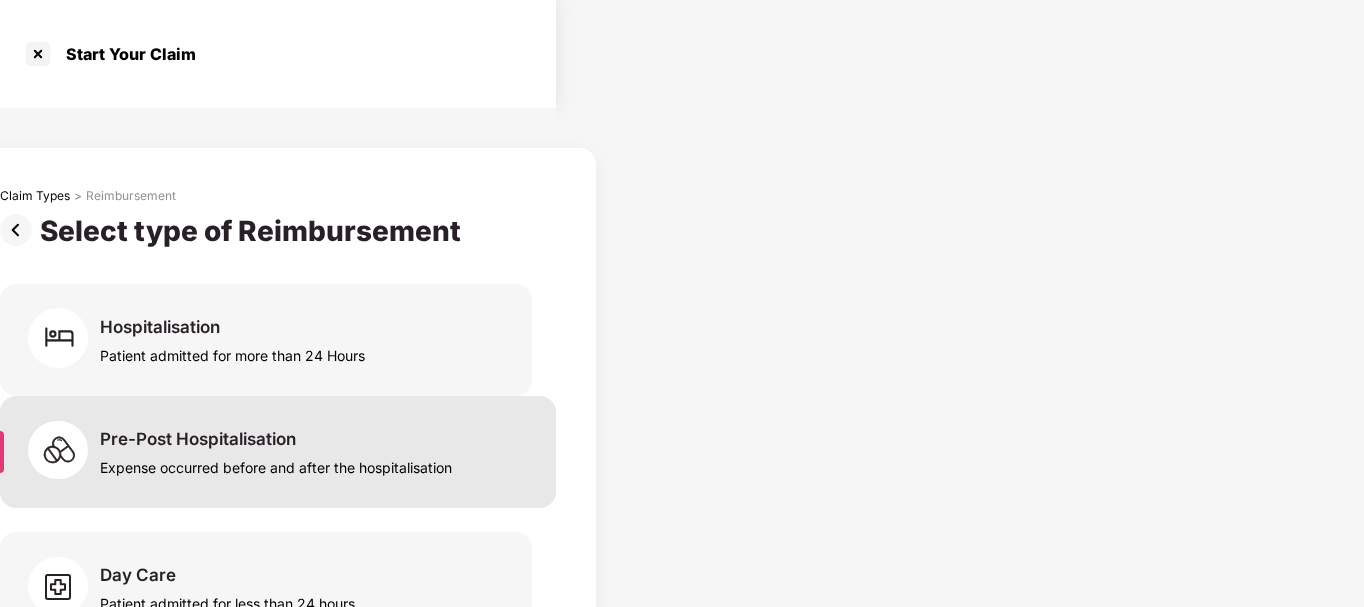 click on "Expense occurred before and after the hospitalisation" at bounding box center (232, 351) 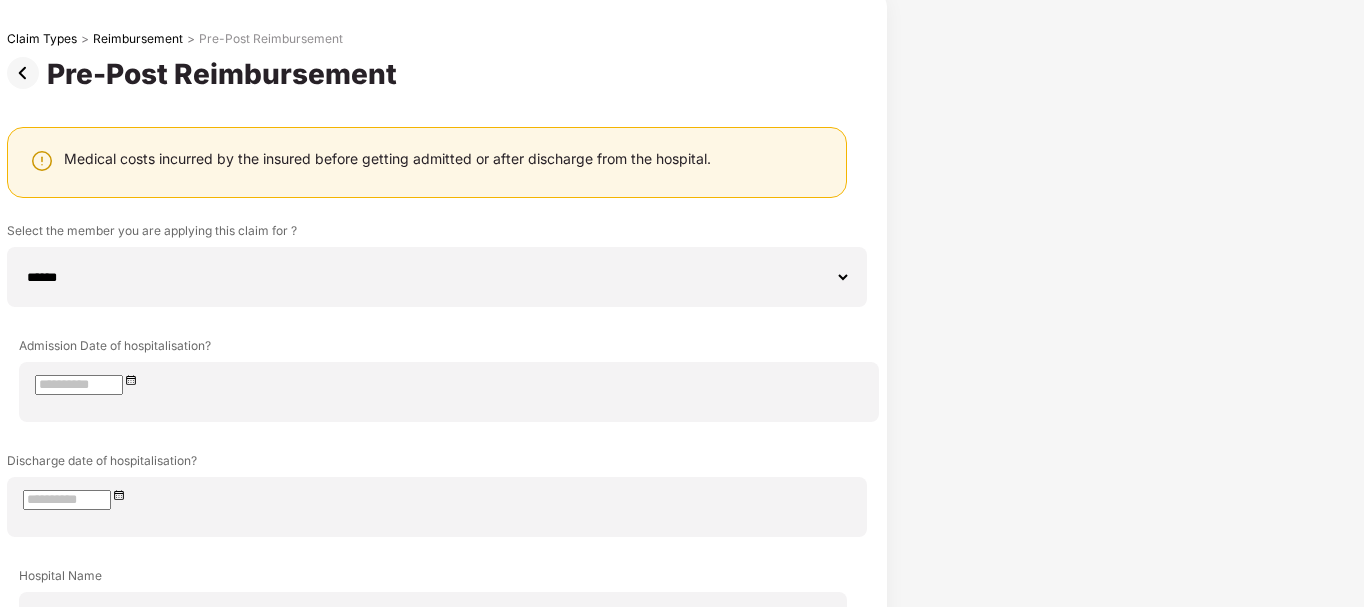 scroll, scrollTop: 160, scrollLeft: 0, axis: vertical 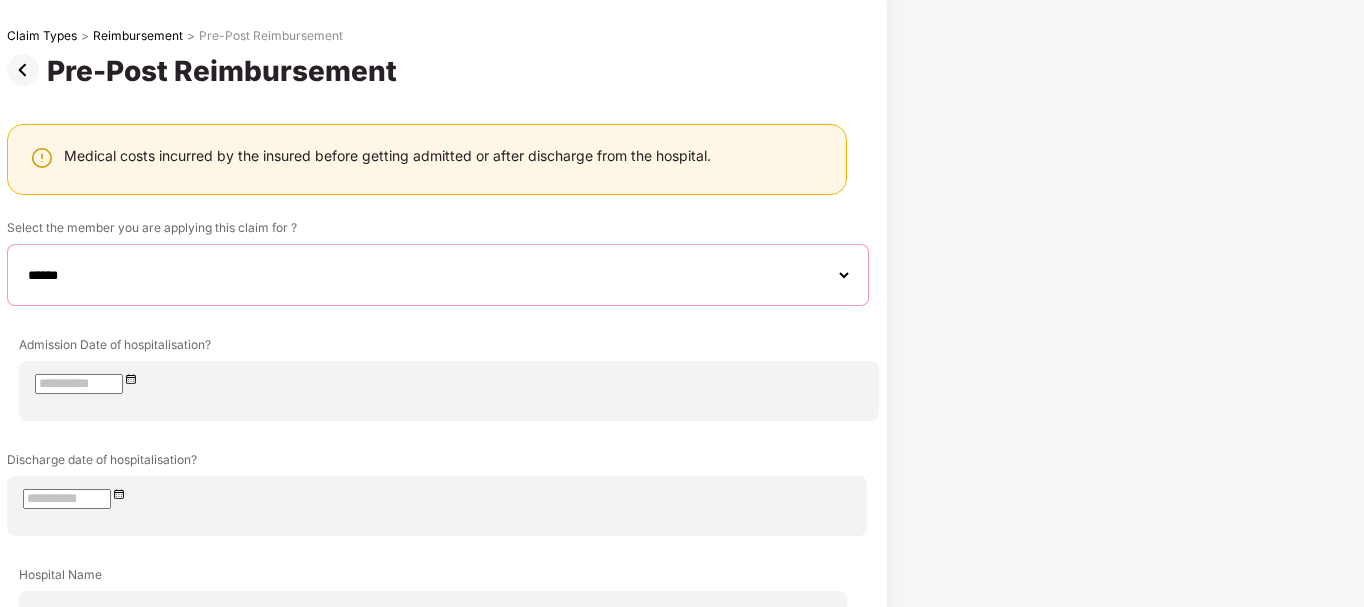 click on "**********" at bounding box center (438, 275) 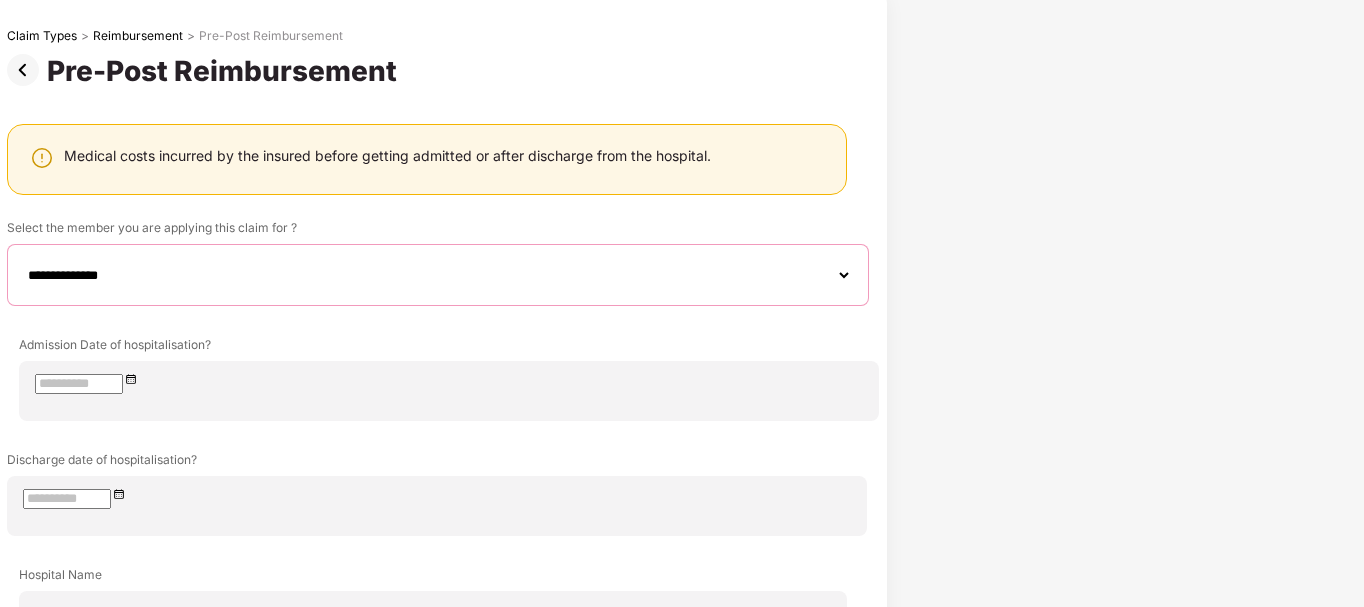 click on "**********" at bounding box center (438, 275) 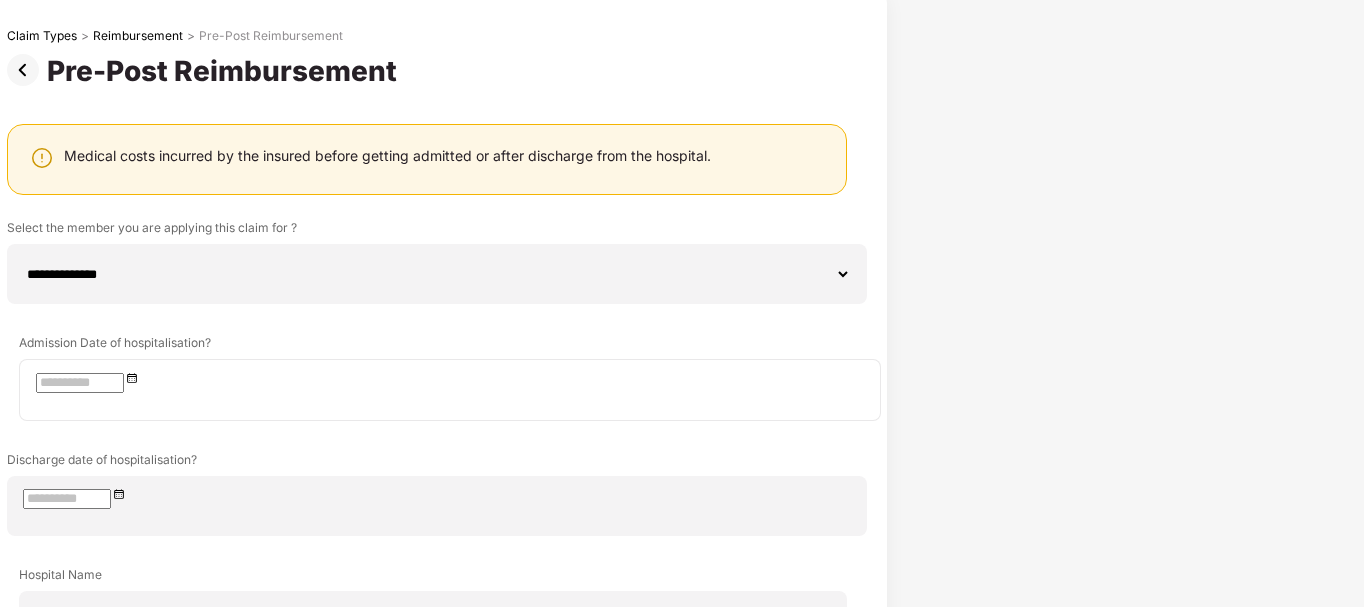 click at bounding box center (450, 381) 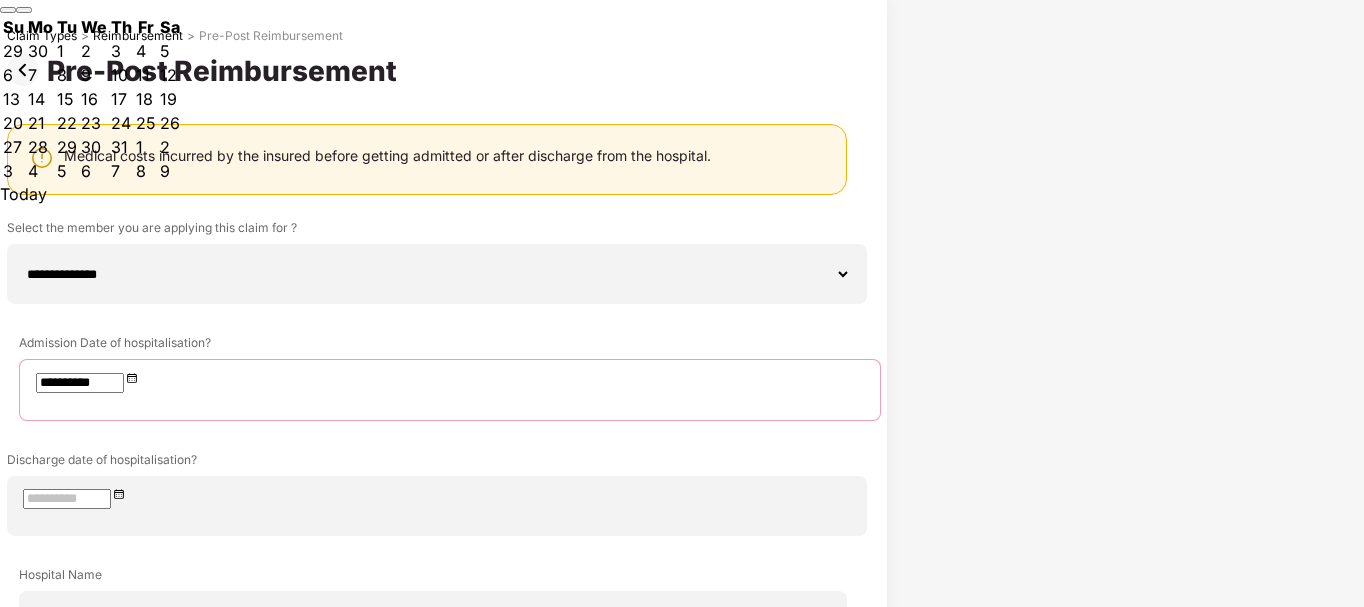 click on "5" at bounding box center [67, 51] 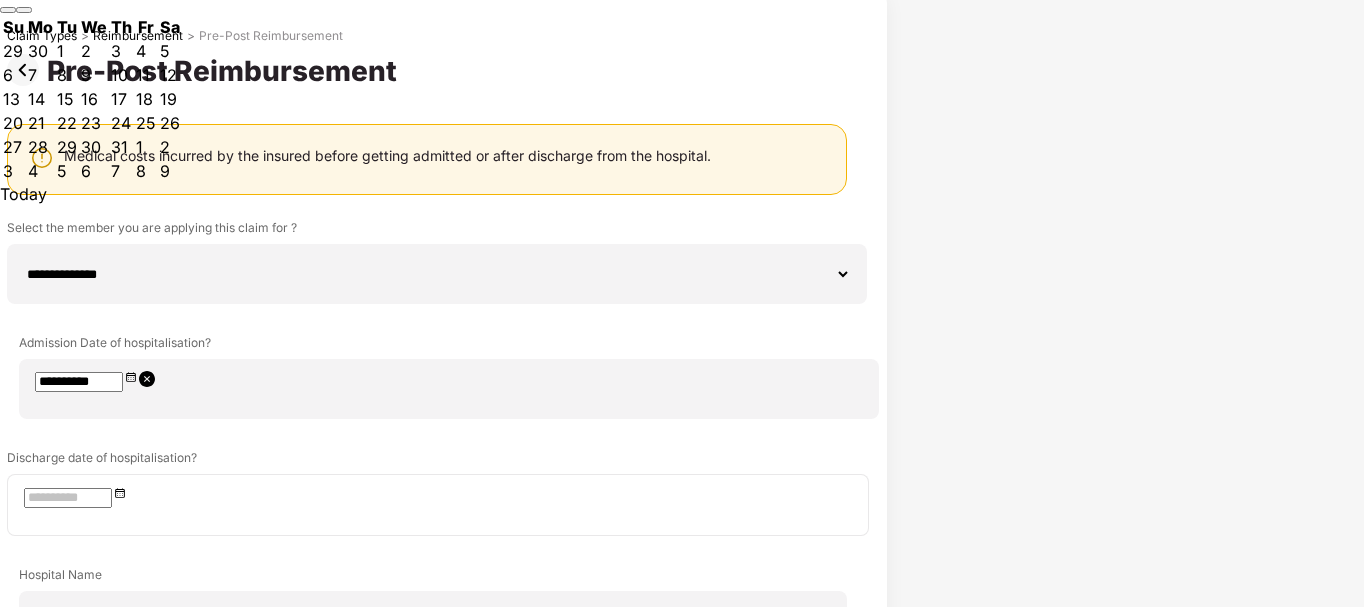 click at bounding box center (438, 496) 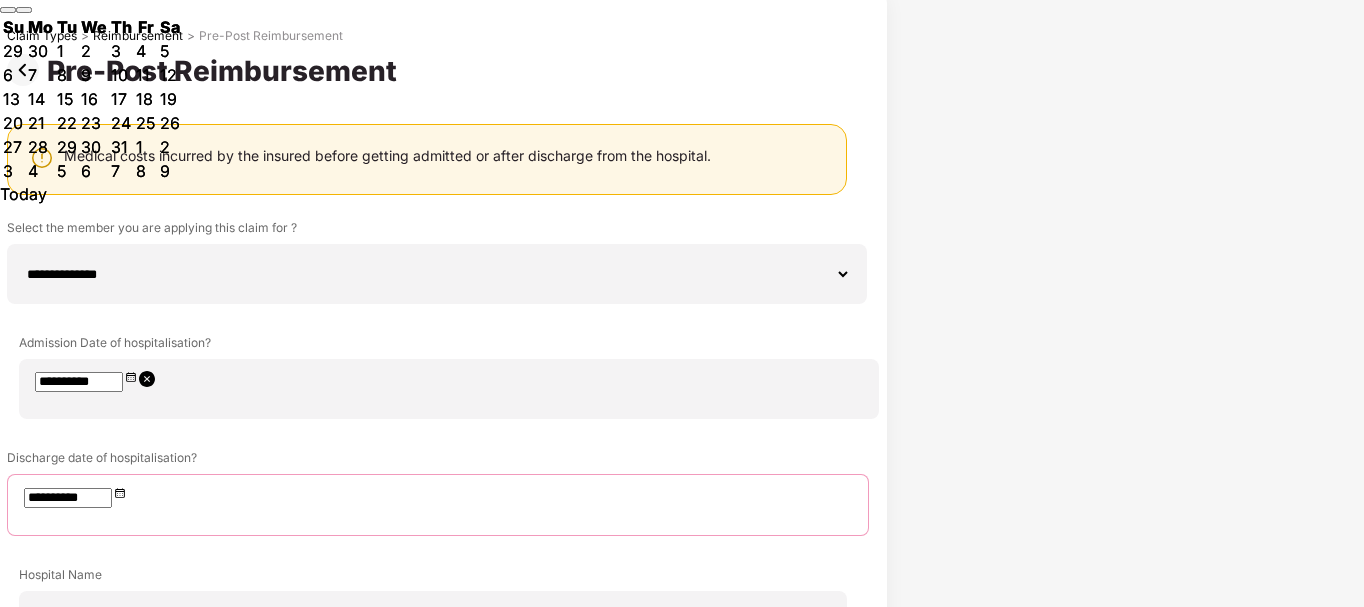 click on "6" at bounding box center (67, 51) 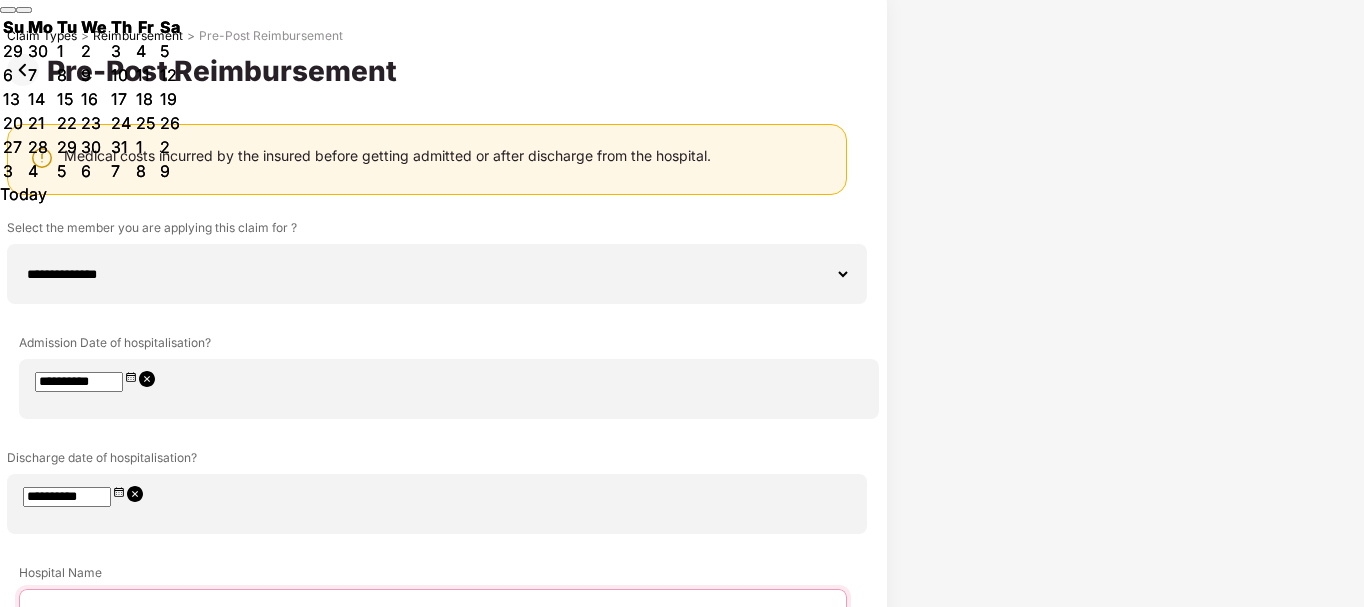 click at bounding box center [433, 620] 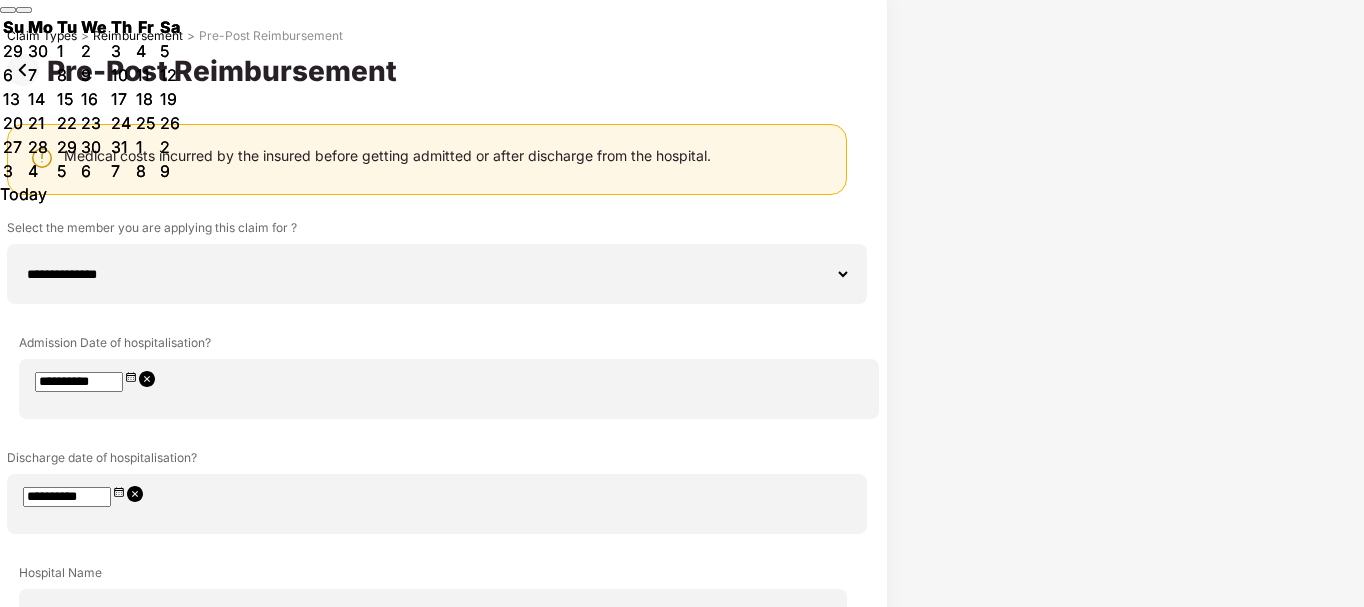 click on "**********" at bounding box center (427, 606) 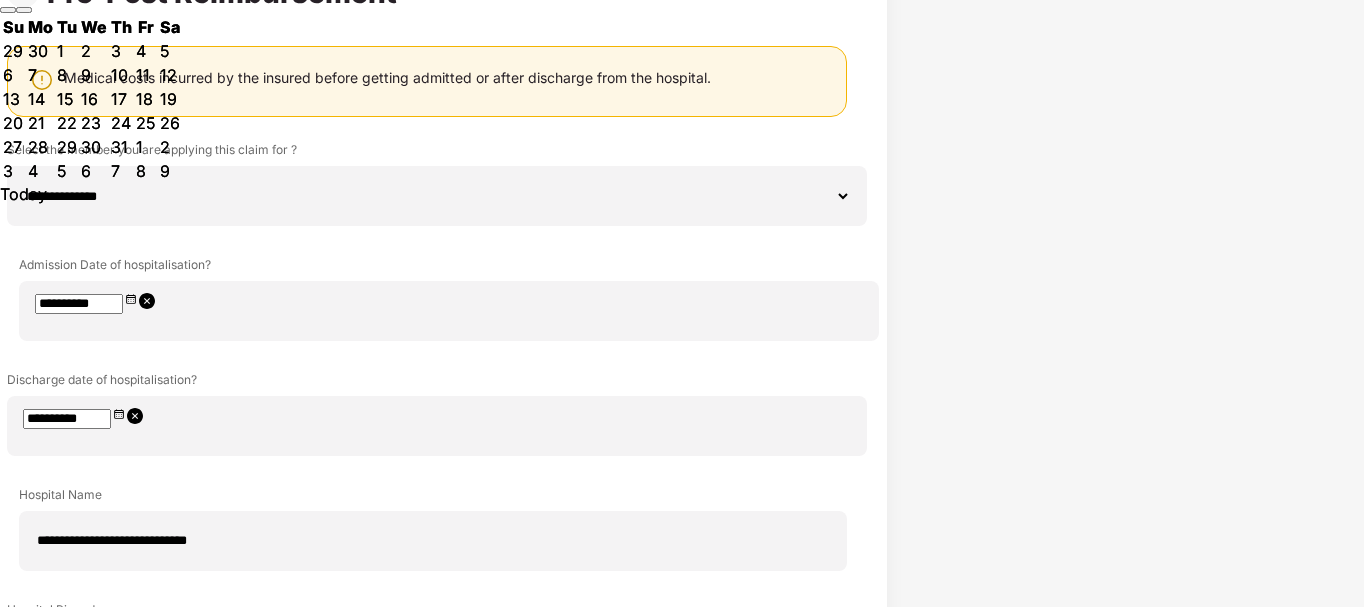 scroll, scrollTop: 240, scrollLeft: 0, axis: vertical 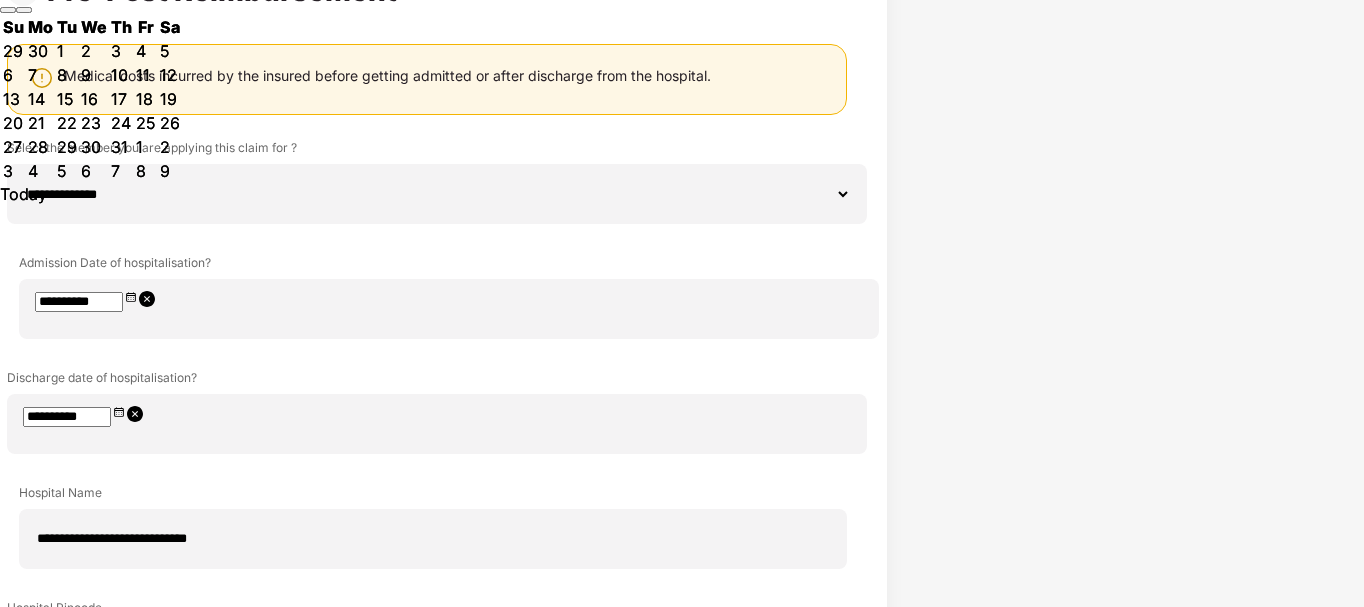 click at bounding box center [433, 1000] 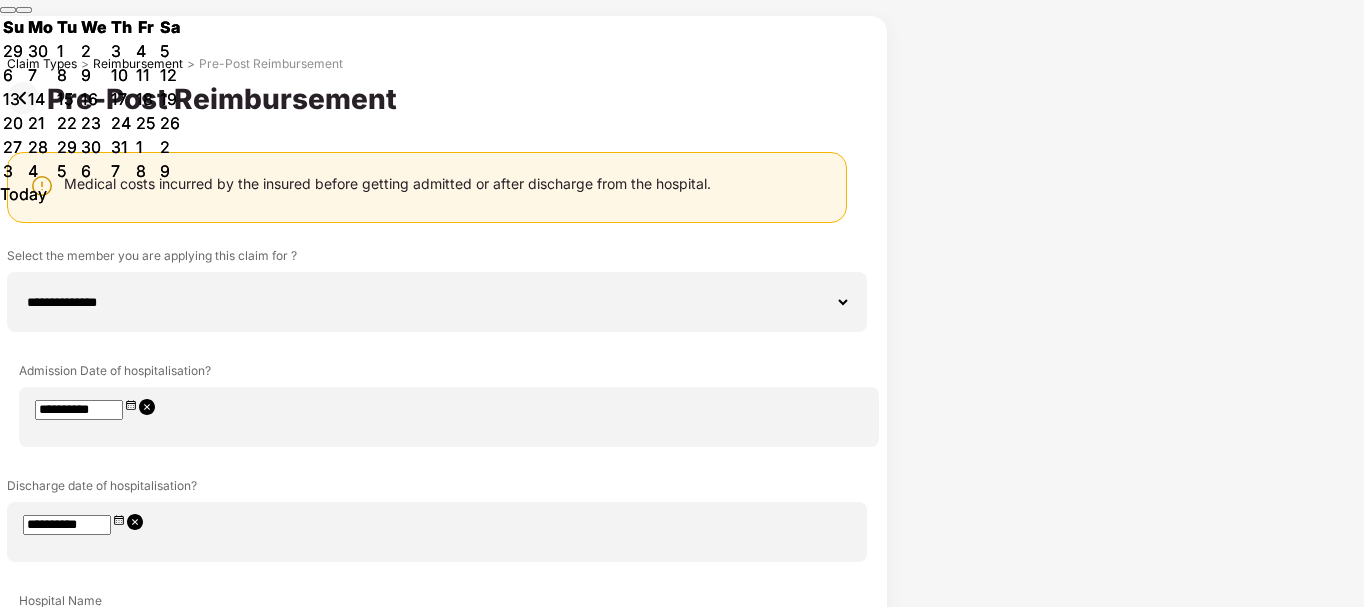 scroll, scrollTop: 8, scrollLeft: 0, axis: vertical 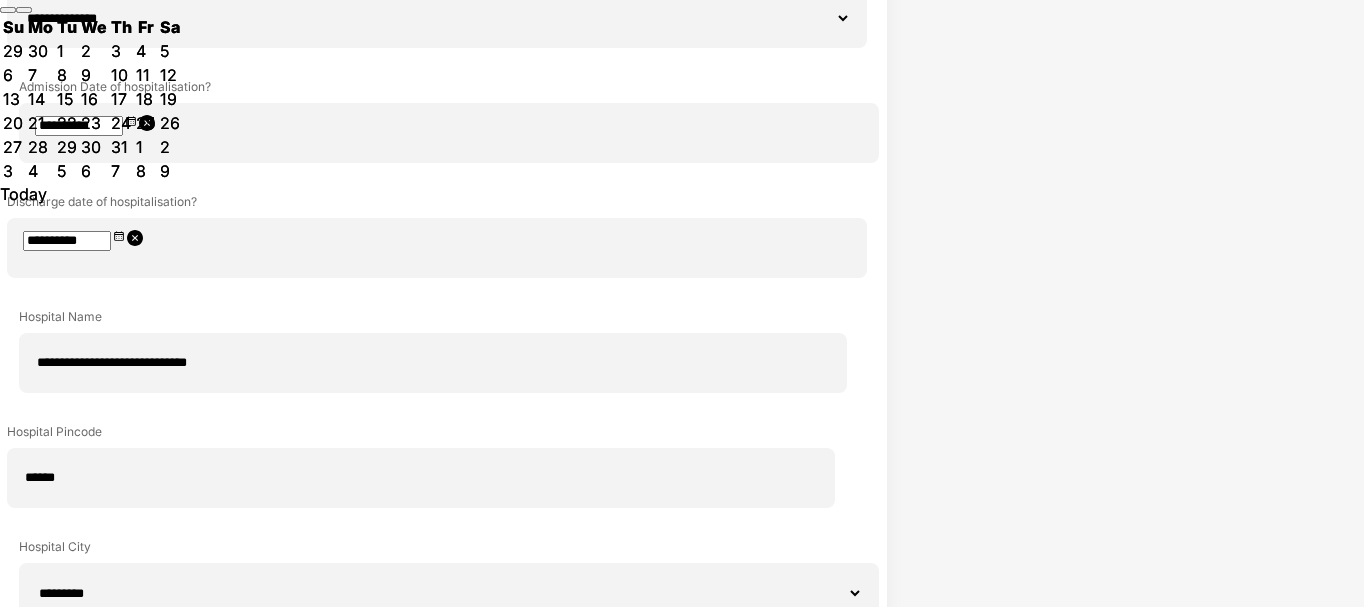 click on "**********" at bounding box center (426, 462) 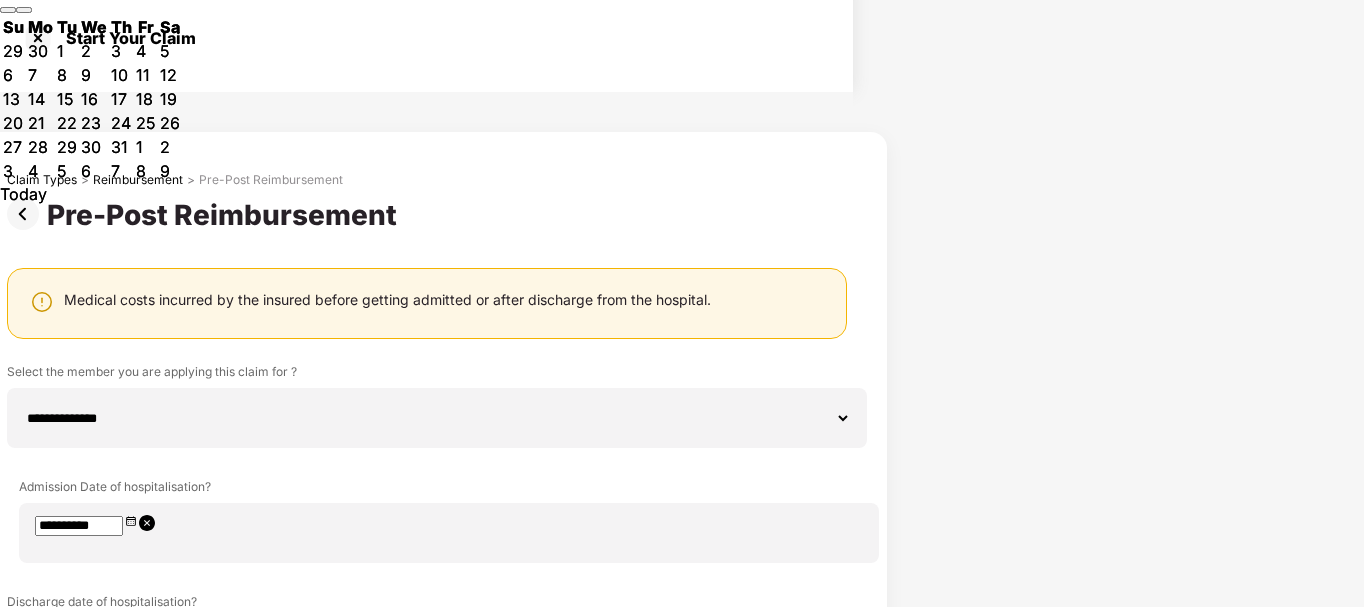 scroll, scrollTop: 0, scrollLeft: 0, axis: both 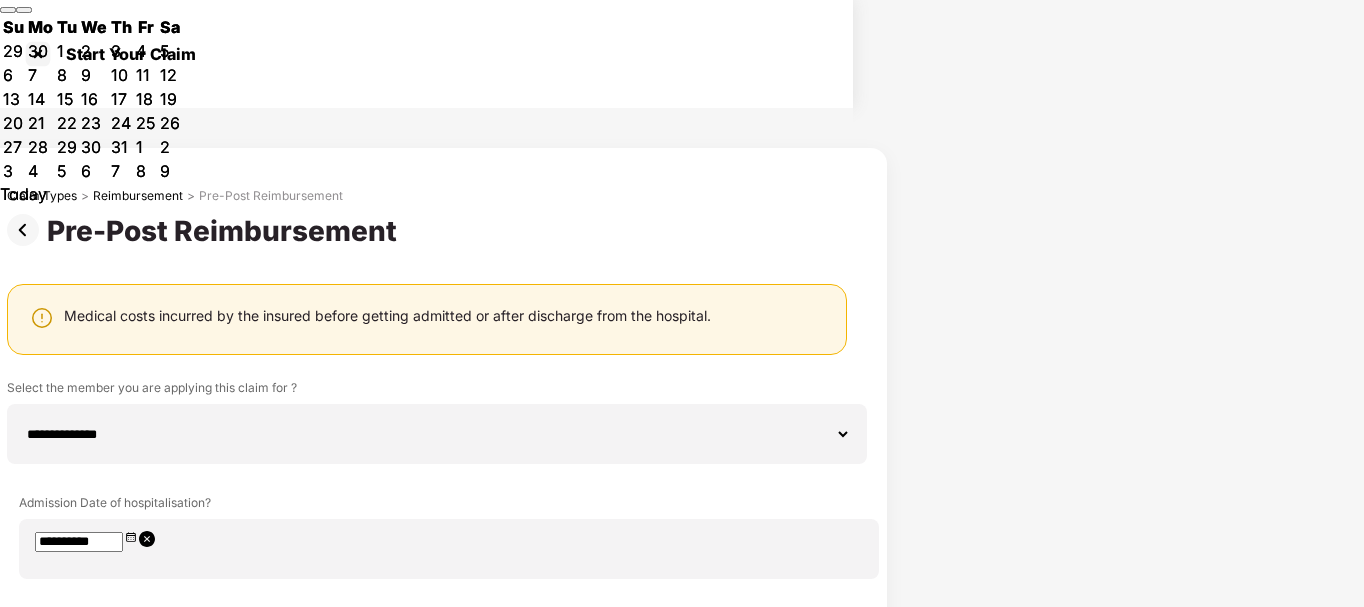 click on "**********" at bounding box center [433, 780] 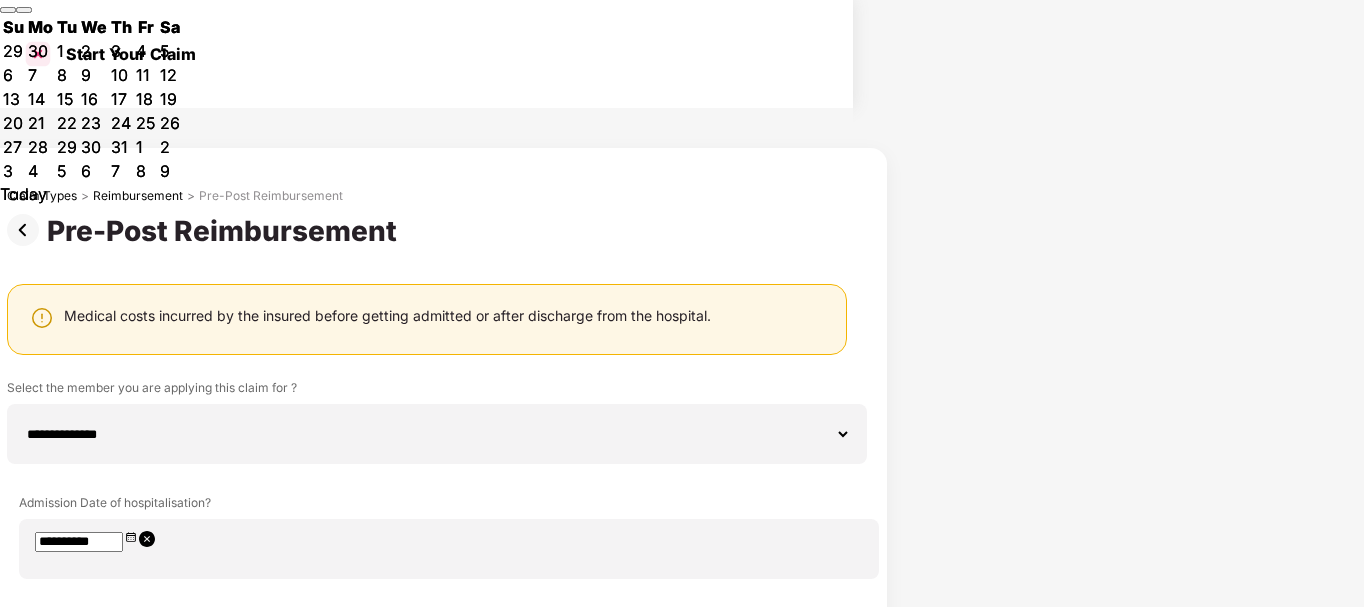click at bounding box center (38, 54) 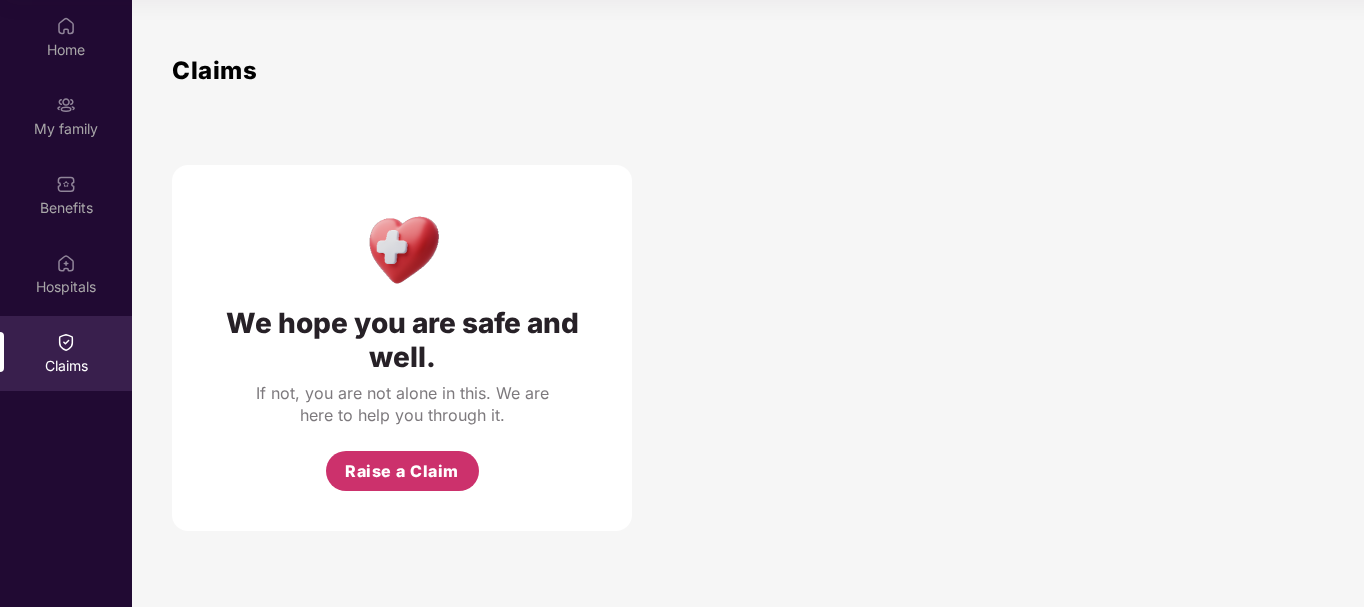 click on "Raise a Claim" at bounding box center (402, 471) 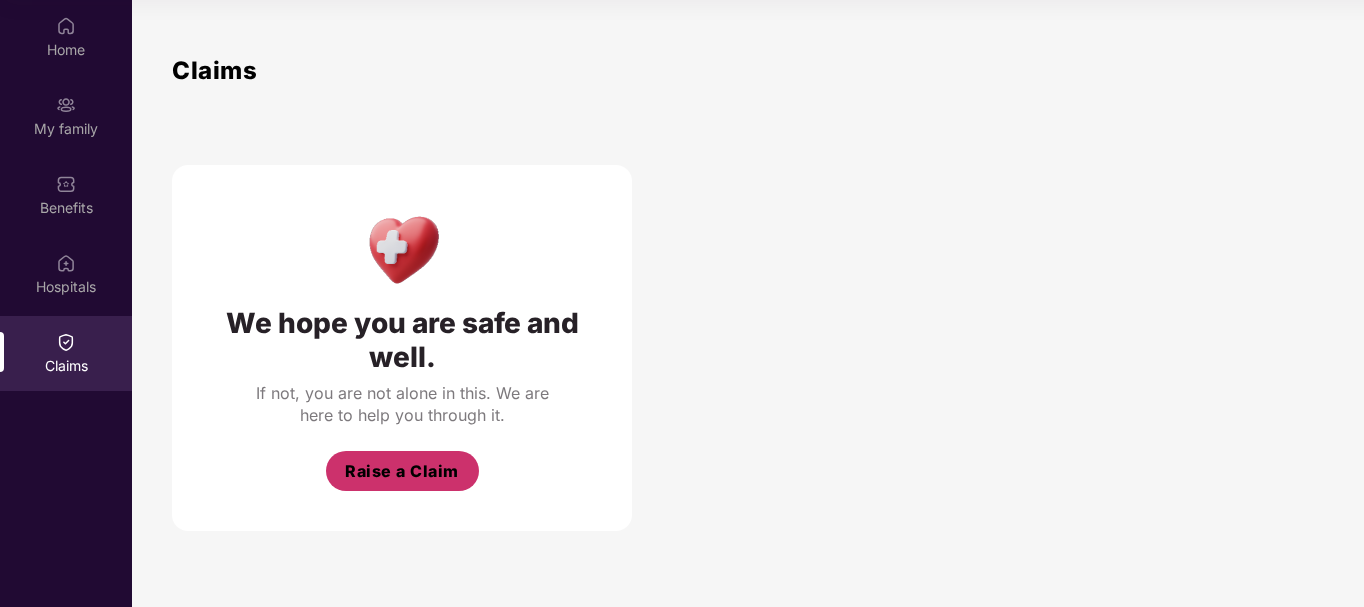 scroll, scrollTop: 48, scrollLeft: 0, axis: vertical 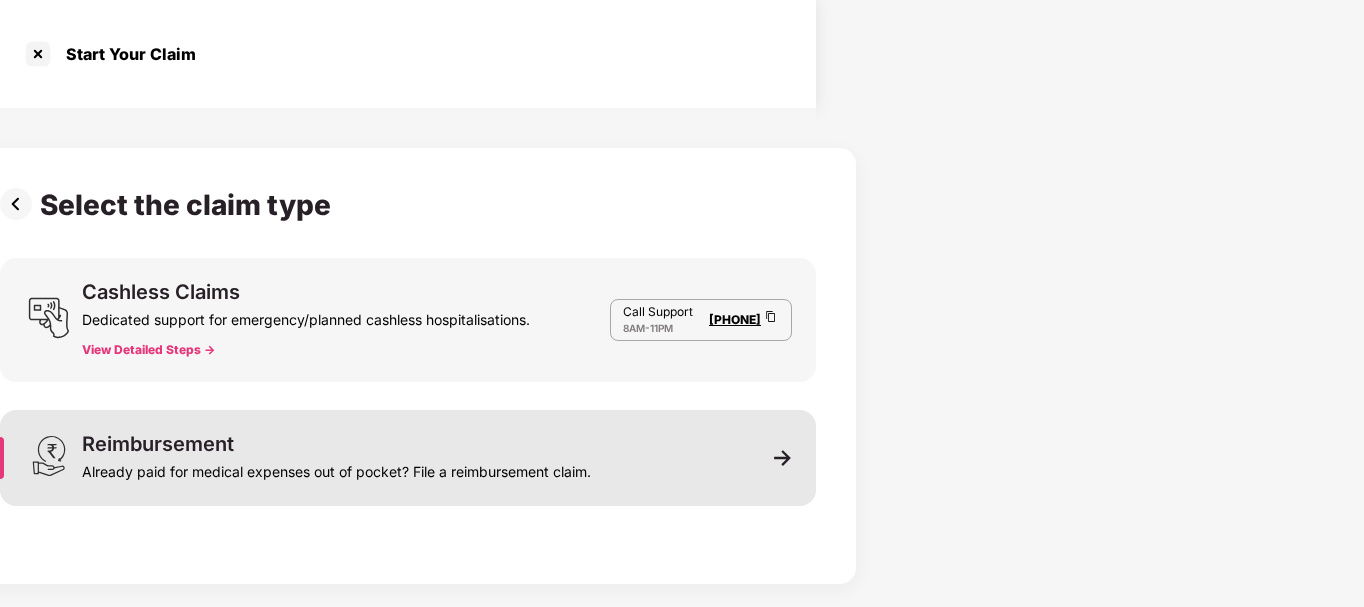 click on "Already paid for medical expenses out of pocket? File a reimbursement claim." at bounding box center [336, 468] 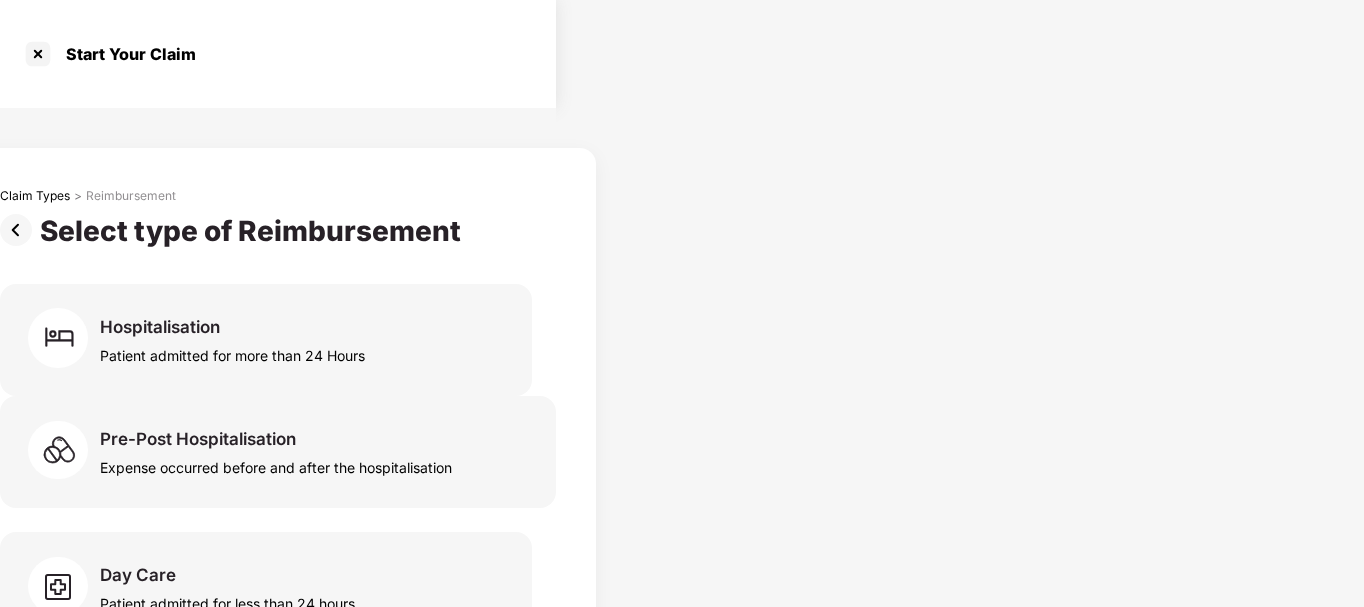 click at bounding box center [20, 230] 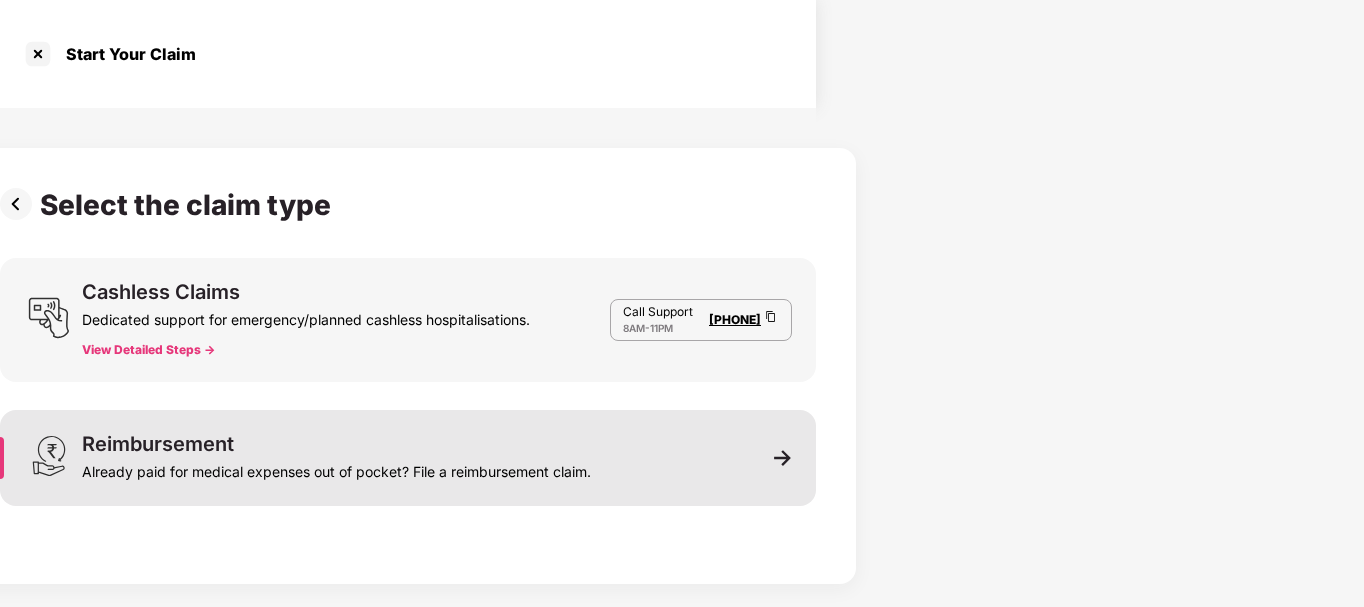 click on "Already paid for medical expenses out of pocket? File a reimbursement claim." at bounding box center [336, 468] 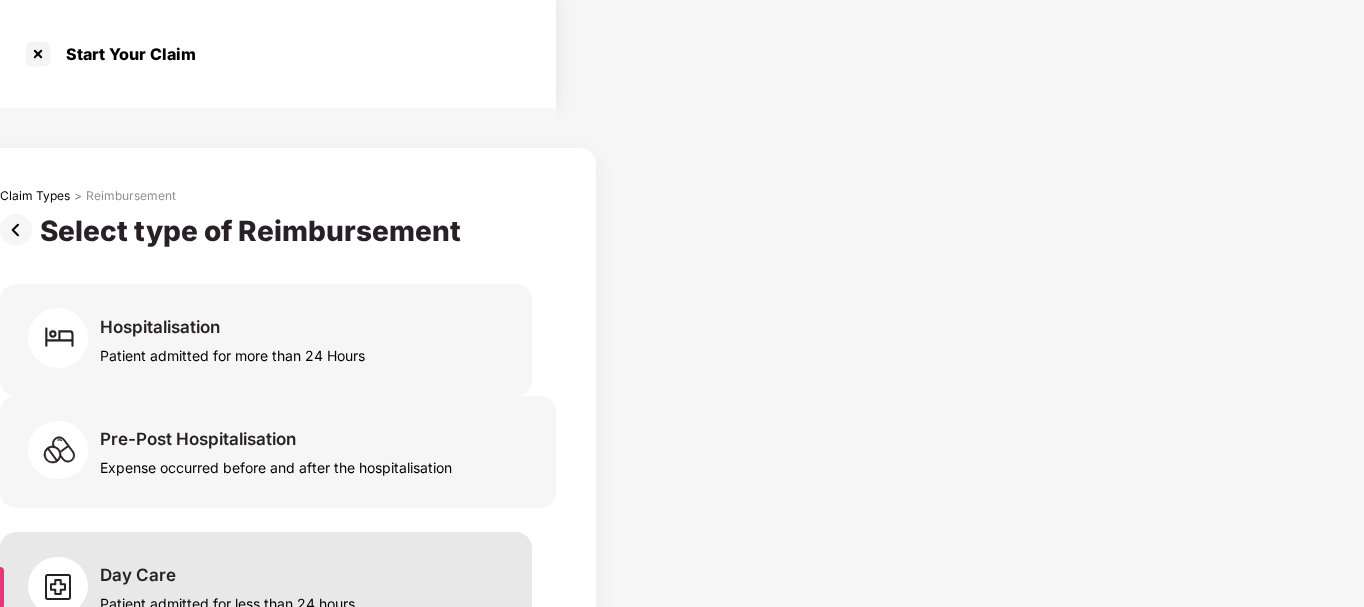 click on "Patient admitted for less than 24 hours" at bounding box center [232, 351] 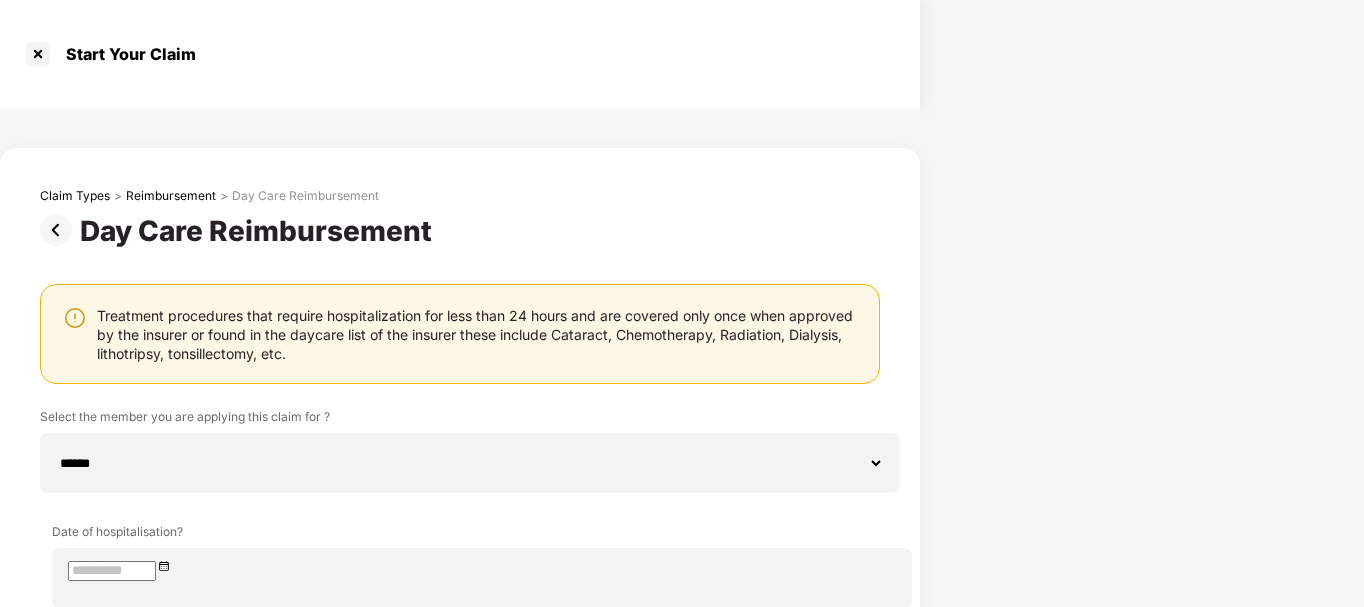 click on "**********" at bounding box center [460, 729] 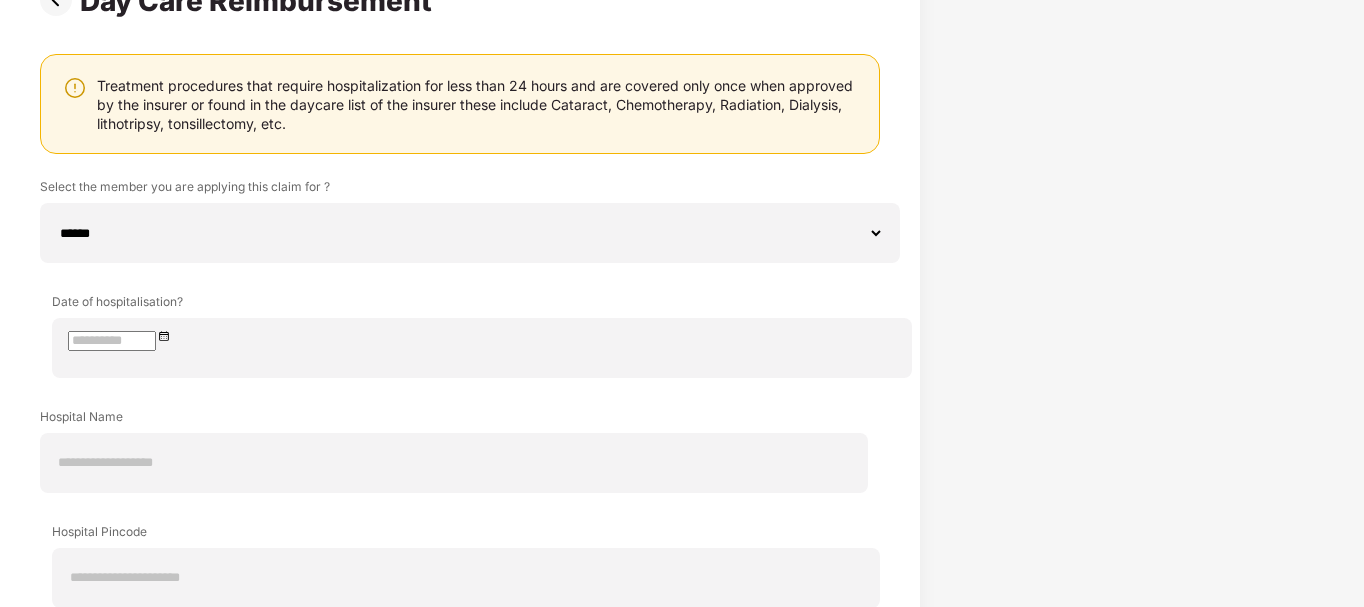 scroll, scrollTop: 238, scrollLeft: 0, axis: vertical 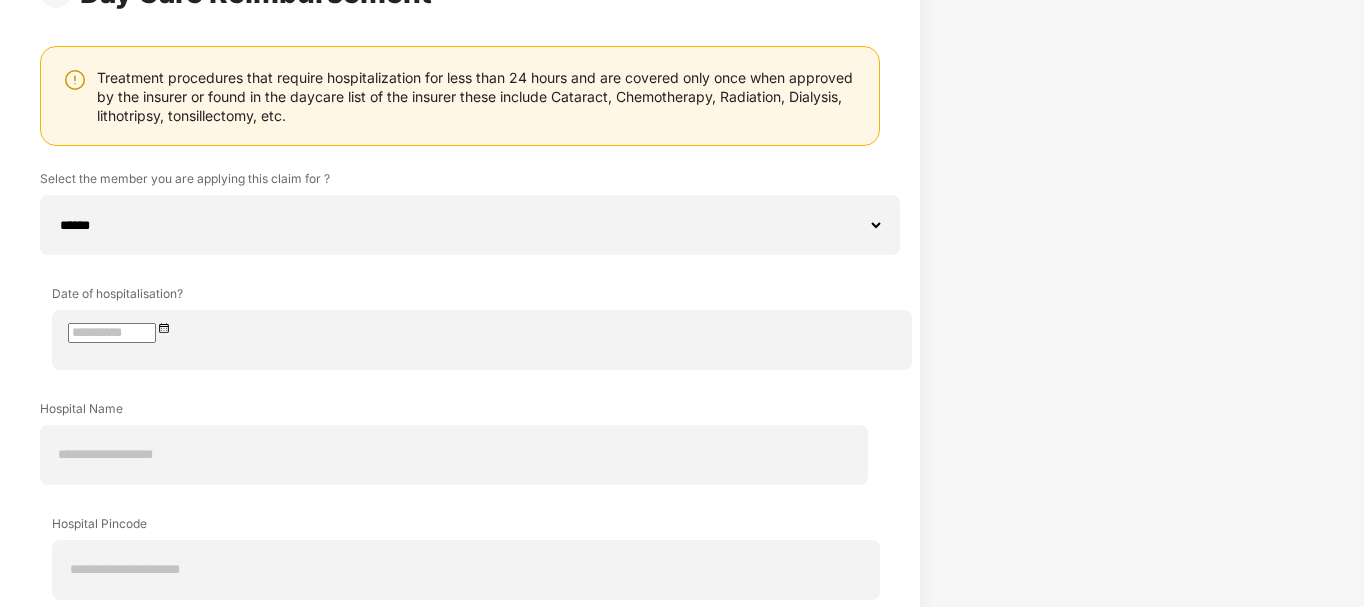 click at bounding box center [474, 801] 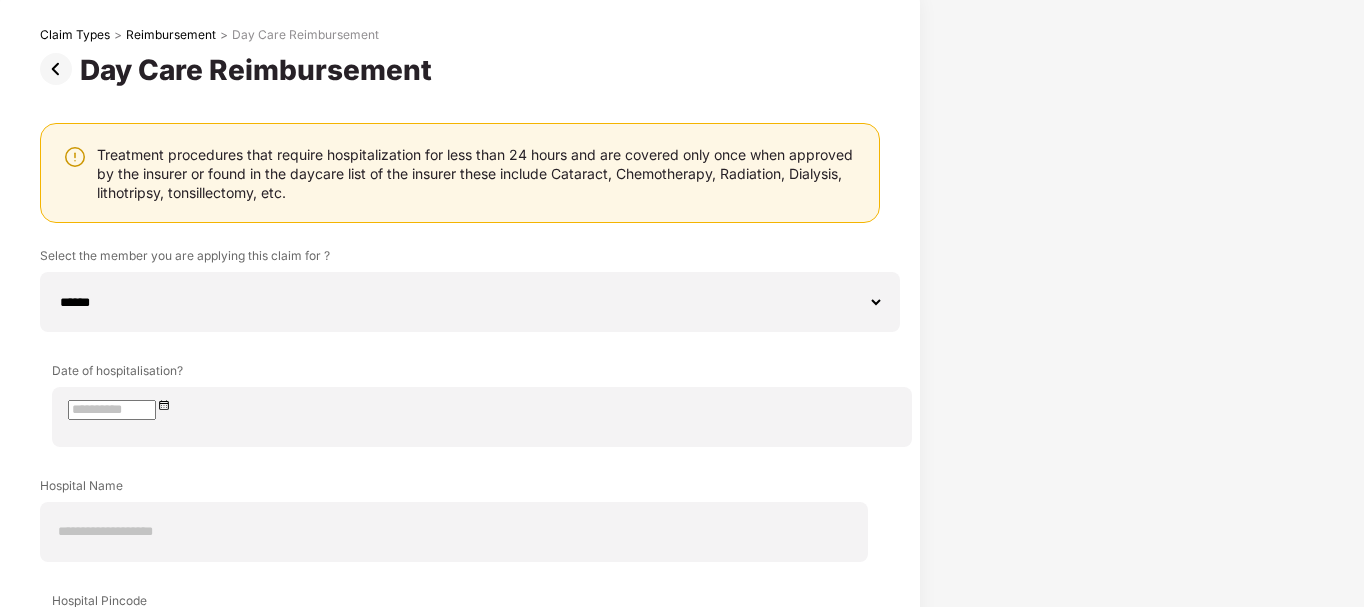 scroll, scrollTop: 158, scrollLeft: 0, axis: vertical 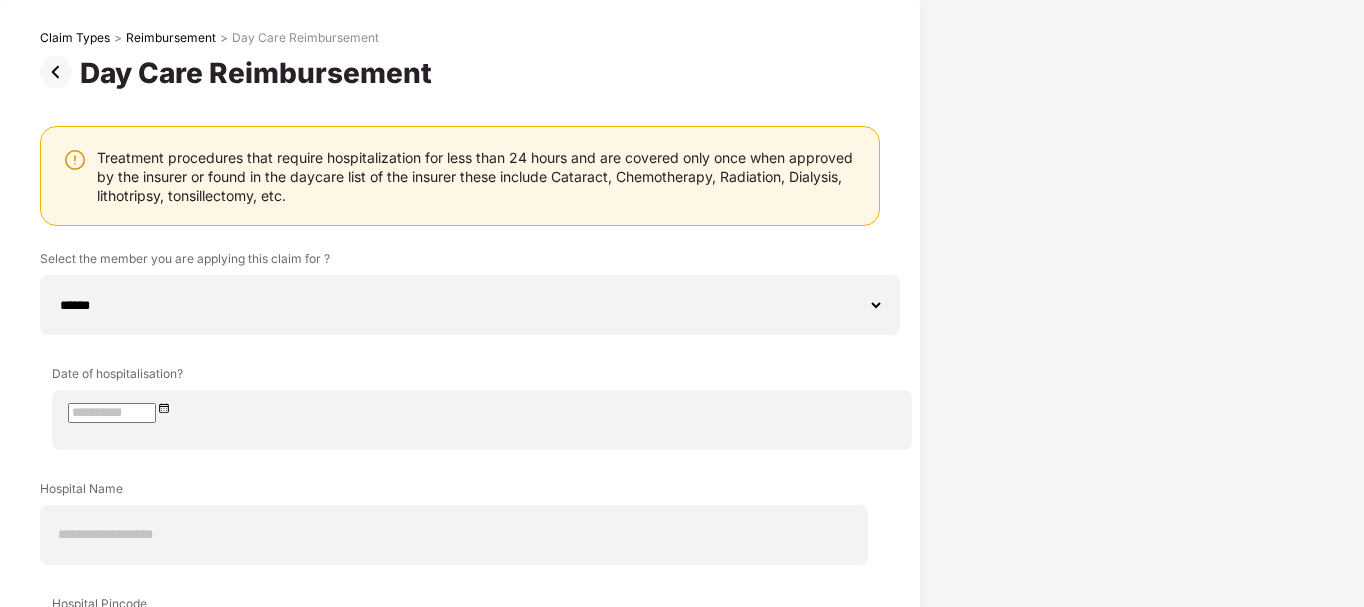 click at bounding box center [60, 72] 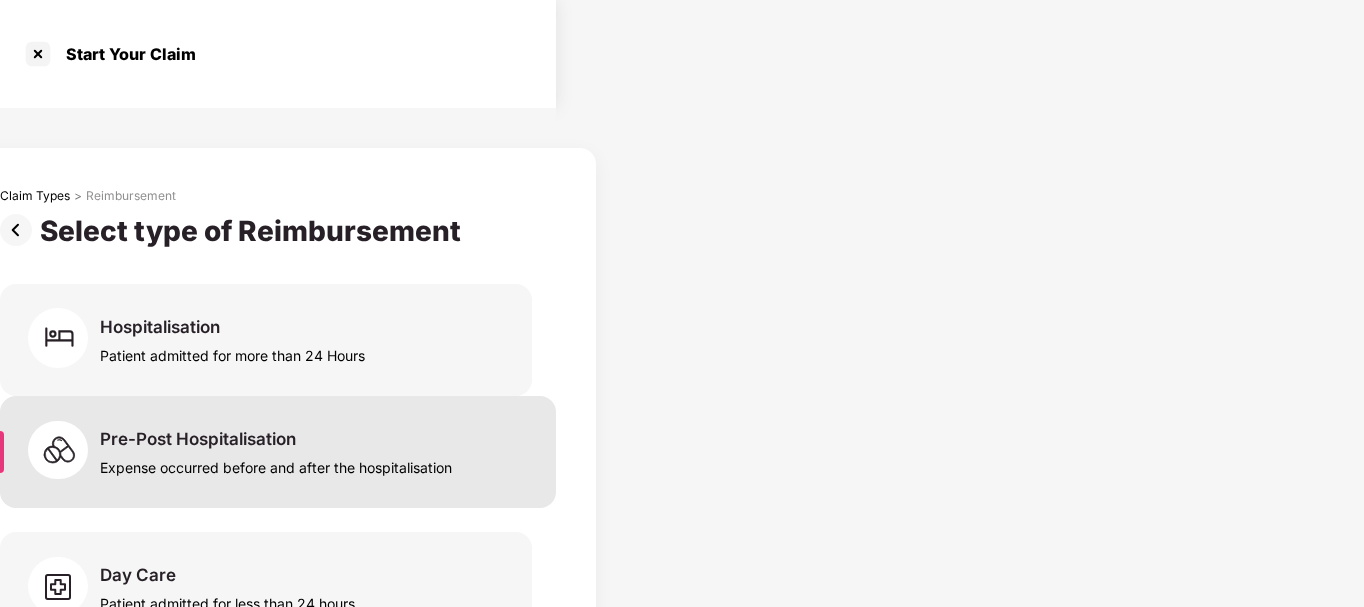 click on "Expense occurred before and after the hospitalisation" at bounding box center (232, 351) 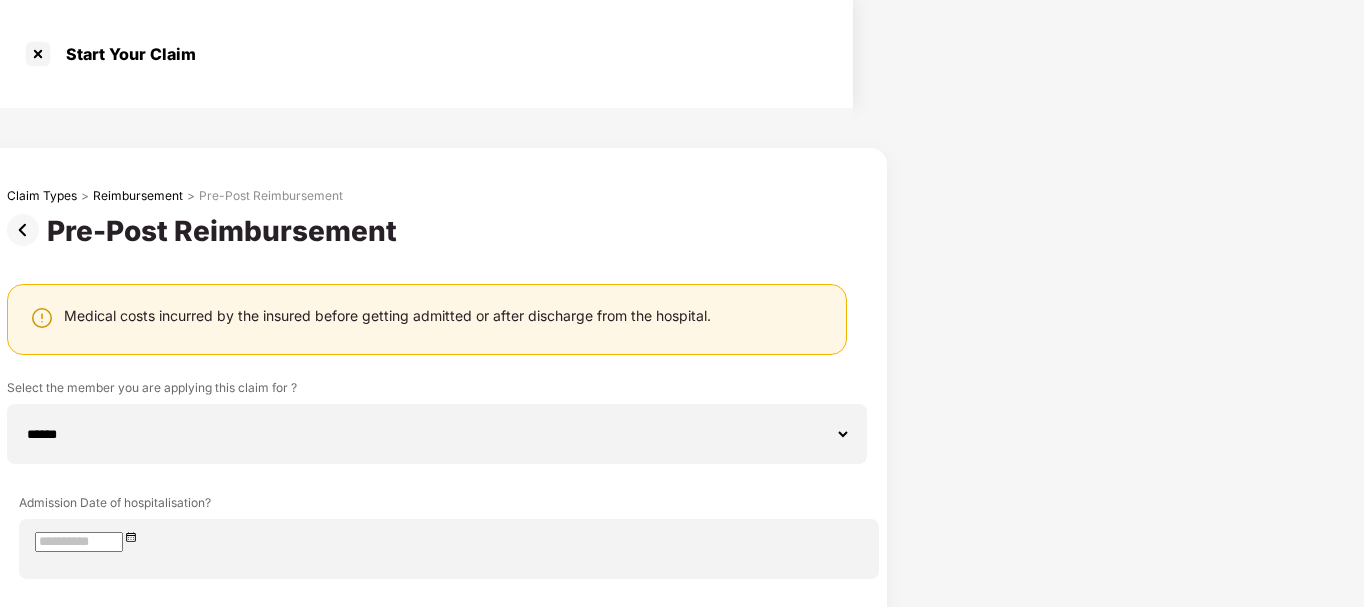 click at bounding box center [27, 230] 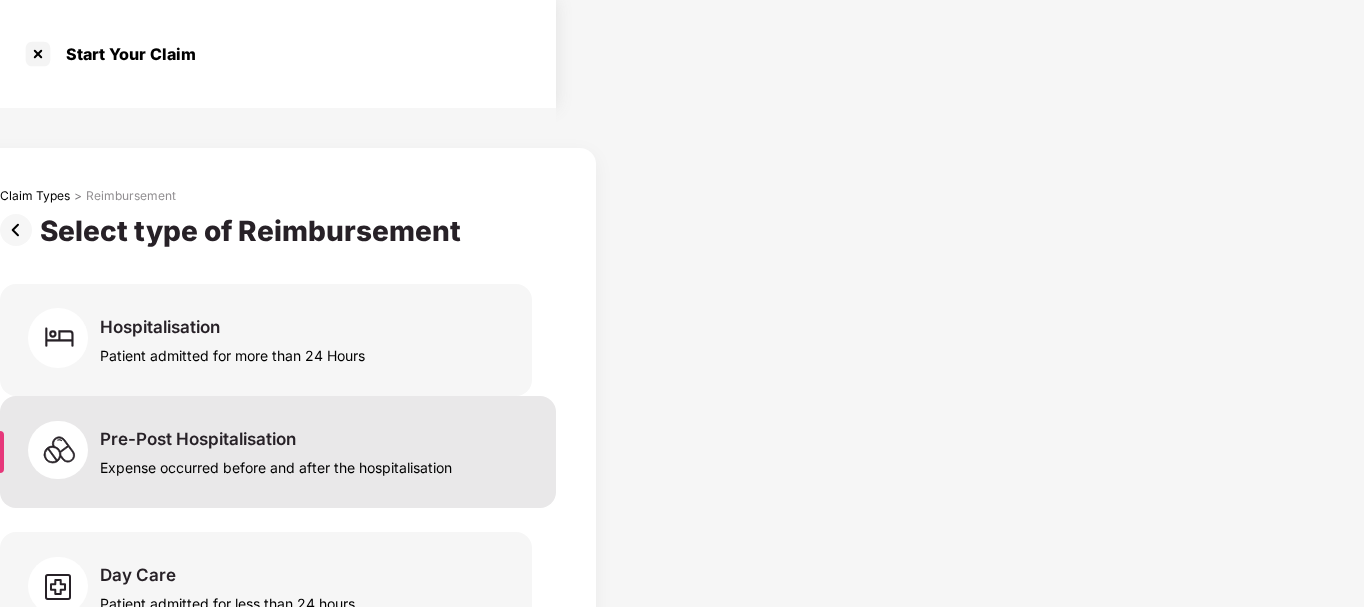 click on "Expense occurred before and after the hospitalisation" at bounding box center [232, 351] 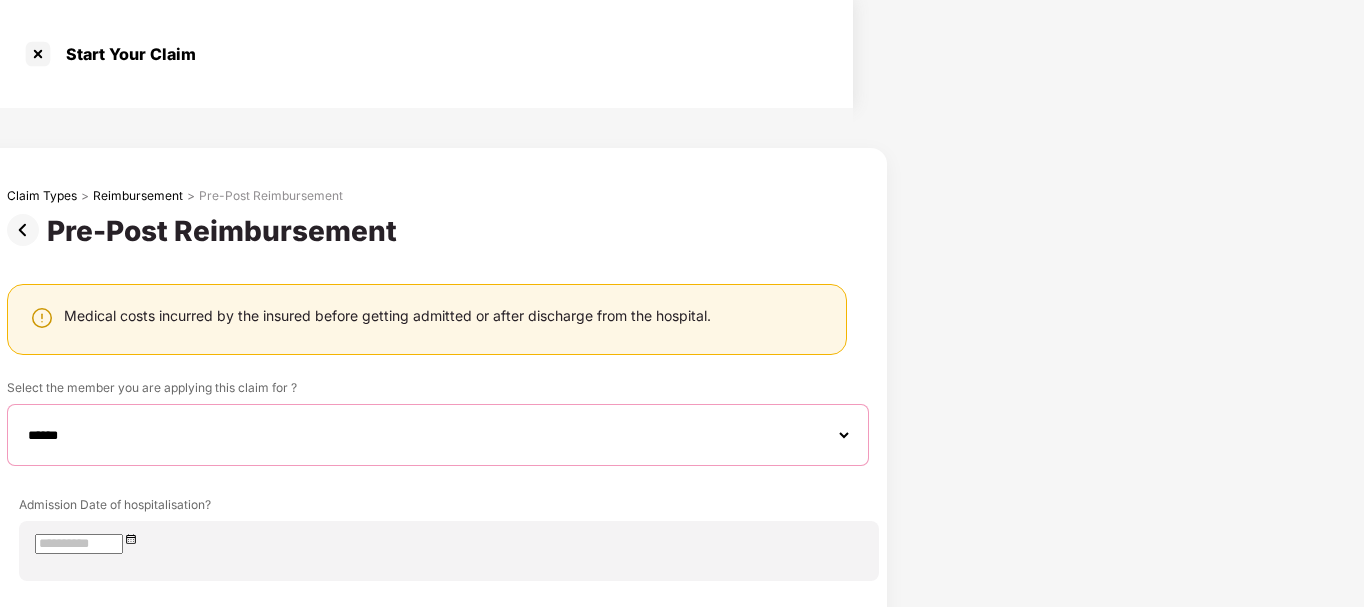 click on "**********" at bounding box center (438, 435) 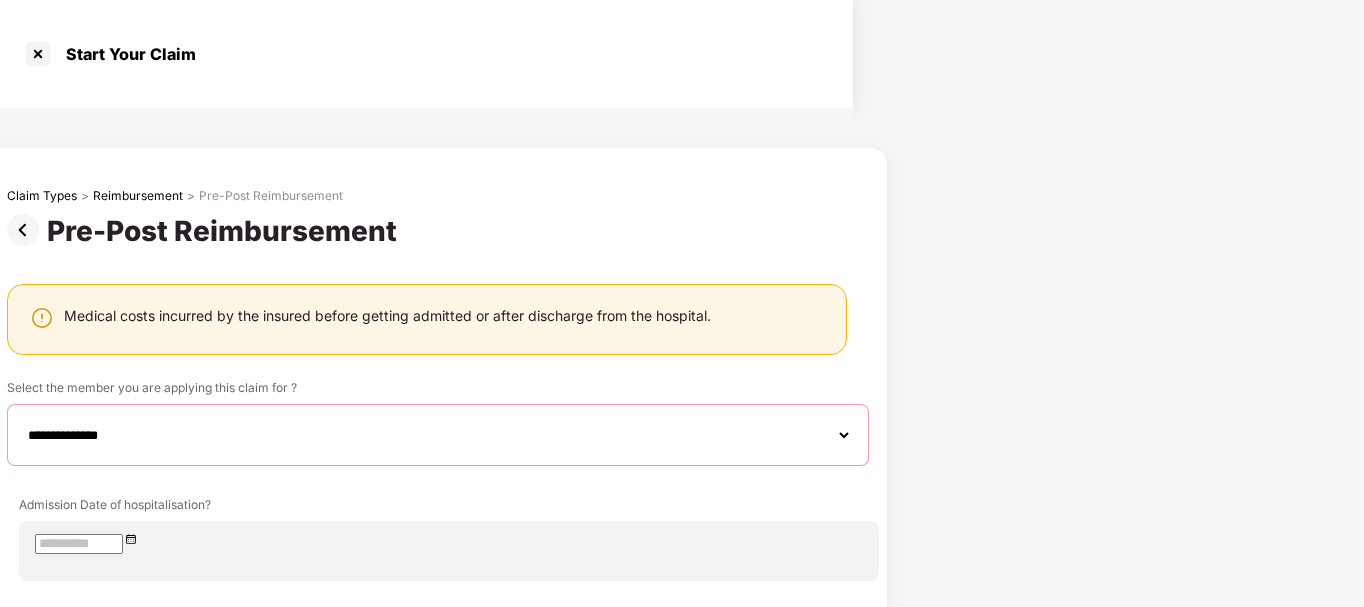 click on "**********" at bounding box center [438, 435] 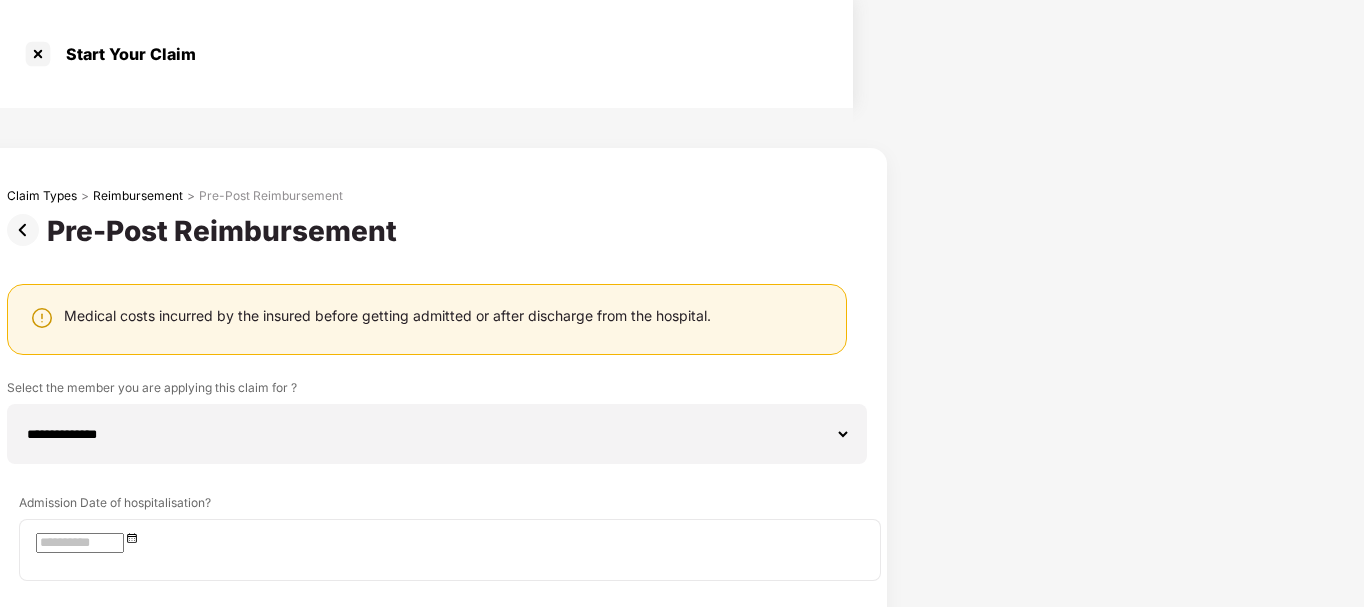 click at bounding box center [80, 543] 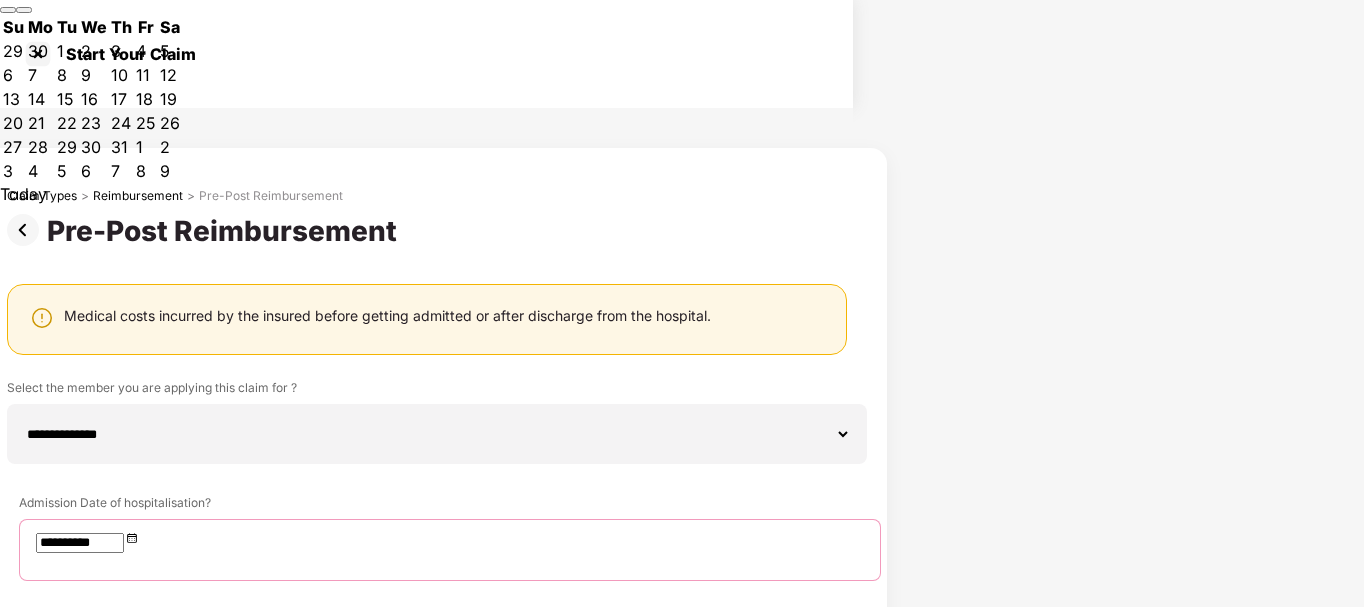 click on "5" at bounding box center [67, 51] 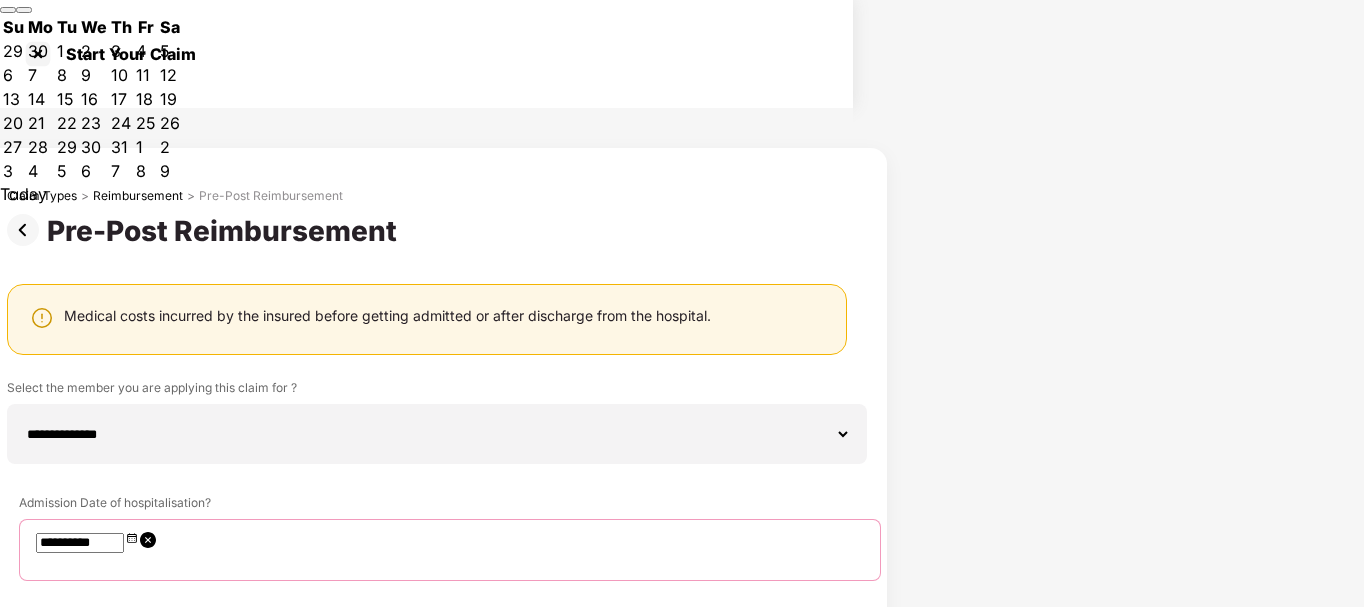 click at bounding box center (438, 658) 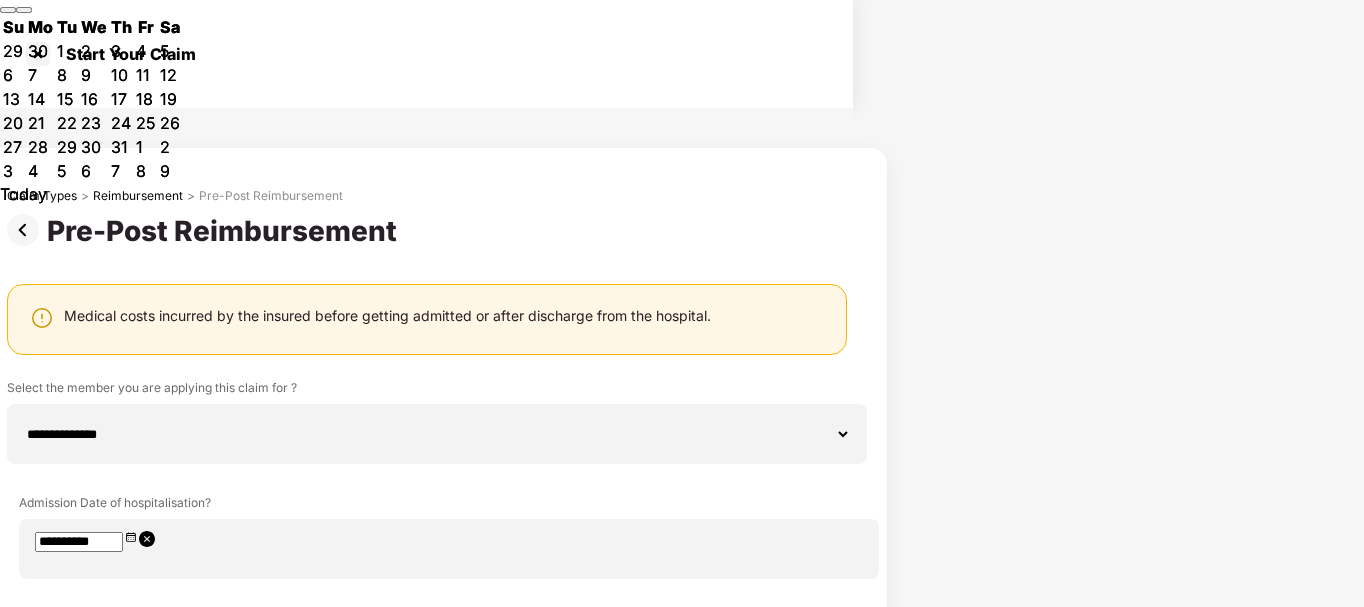 click on "6" at bounding box center [67, 51] 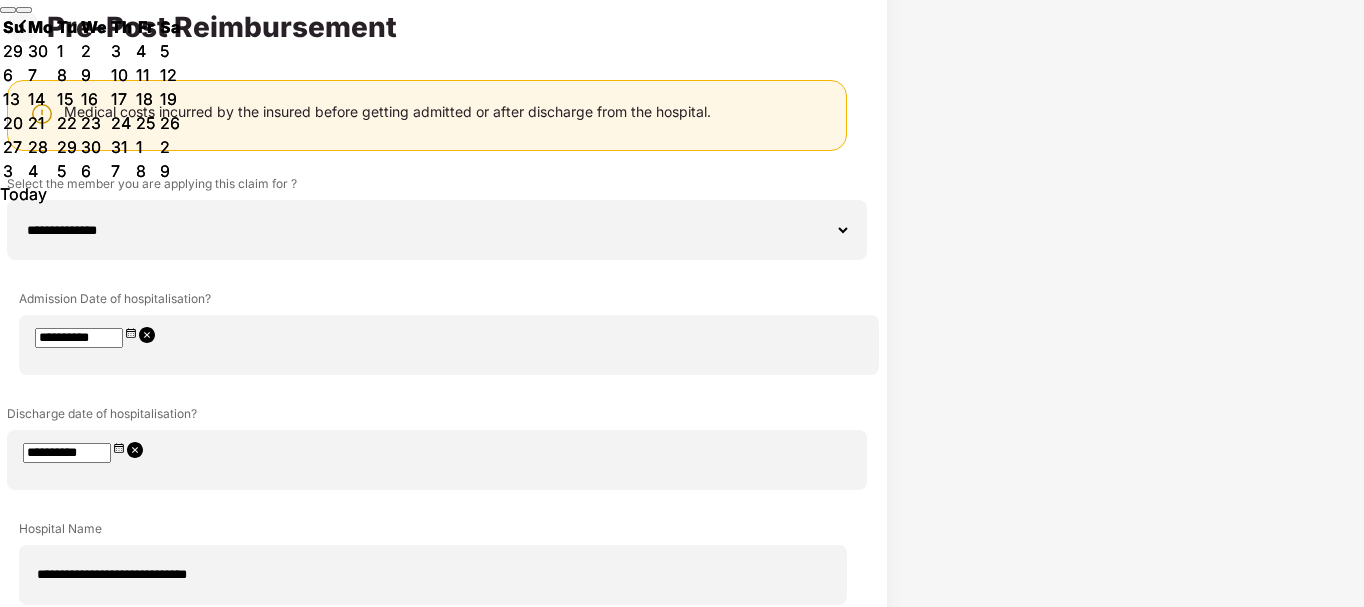 scroll, scrollTop: 240, scrollLeft: 0, axis: vertical 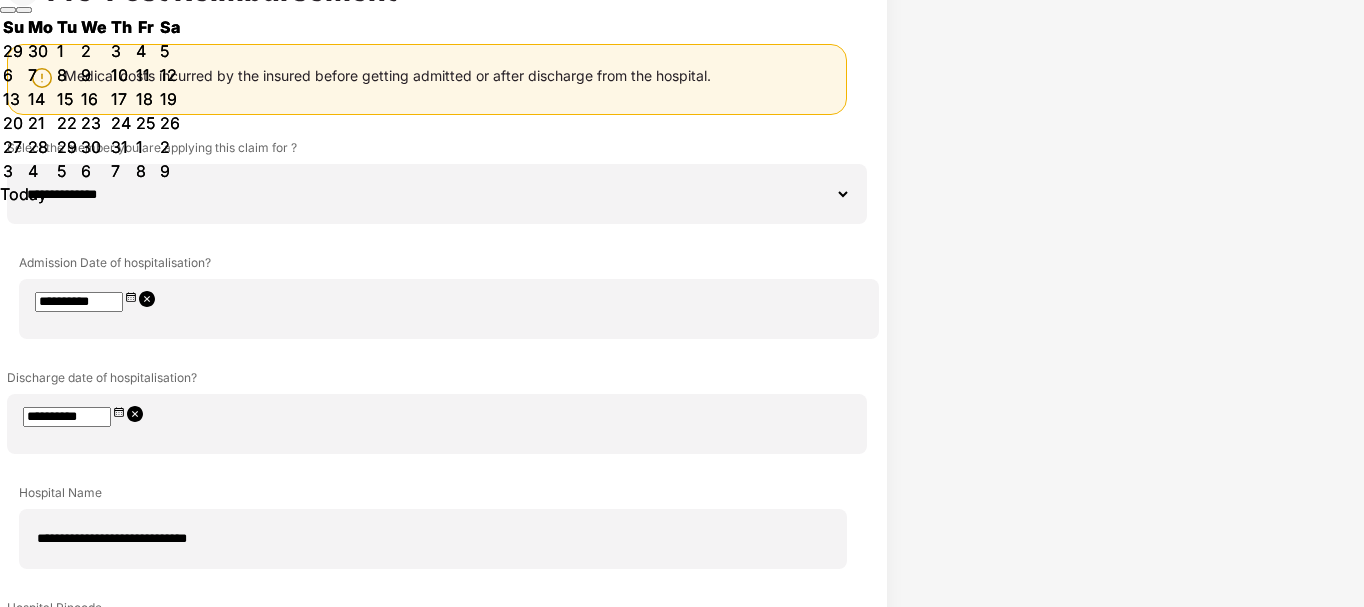 click at bounding box center [433, 1000] 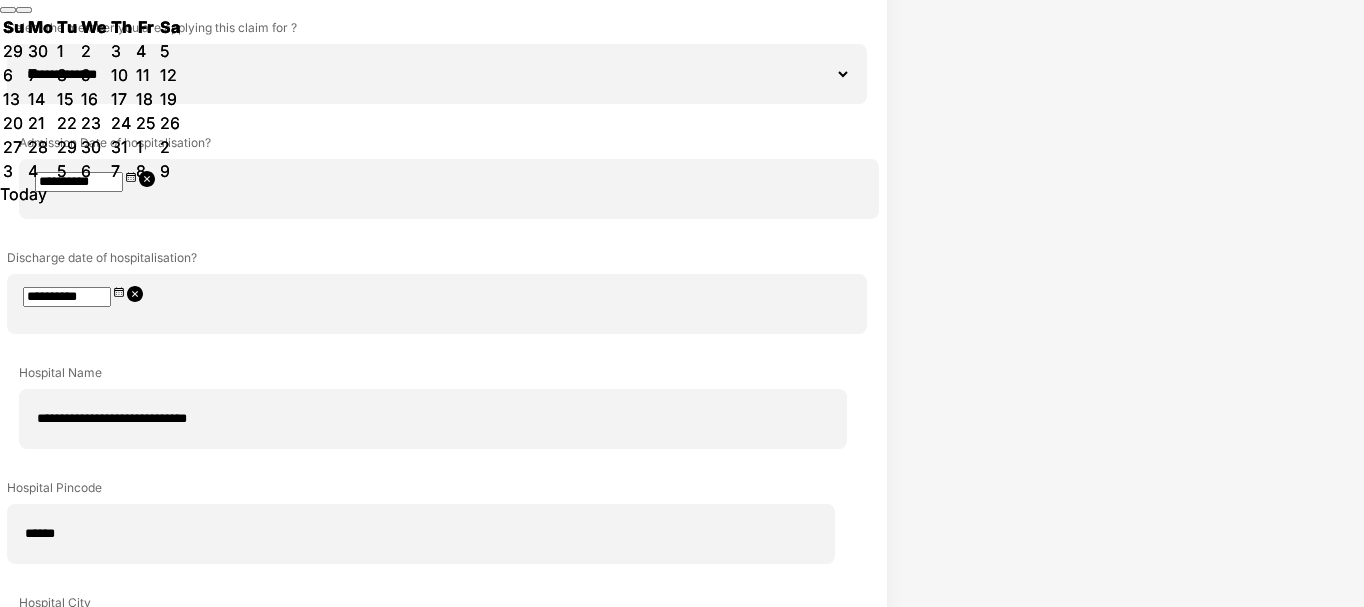 scroll, scrollTop: 395, scrollLeft: 0, axis: vertical 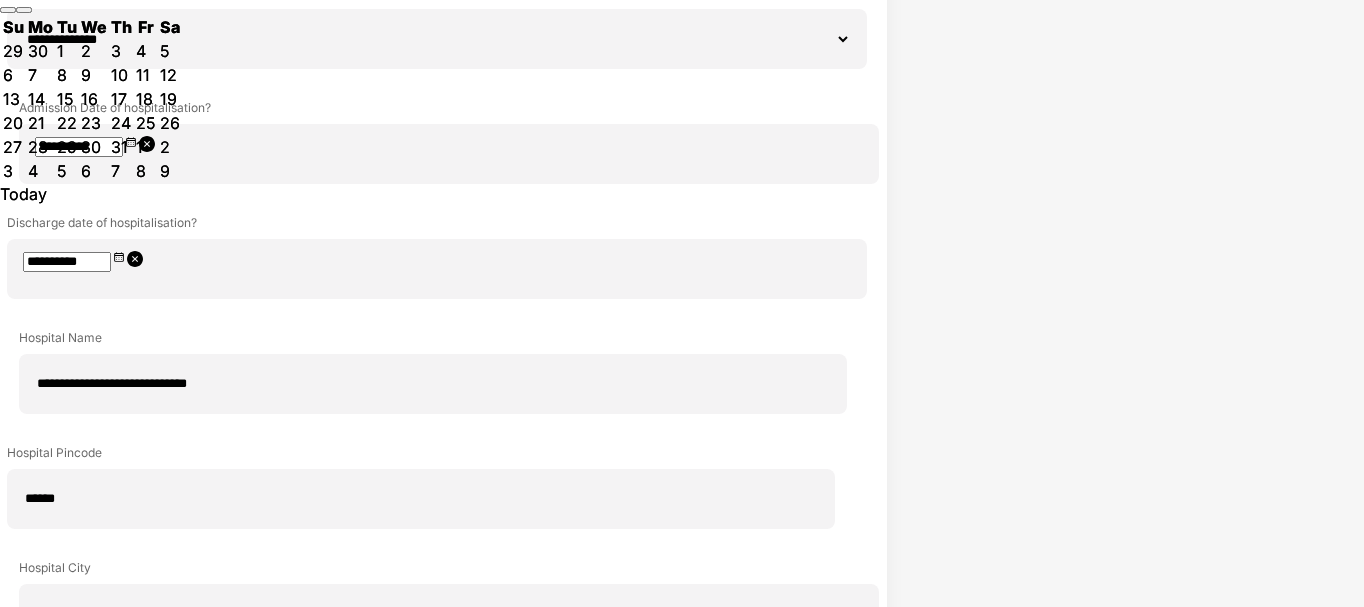 click on "Submit" at bounding box center [426, 1160] 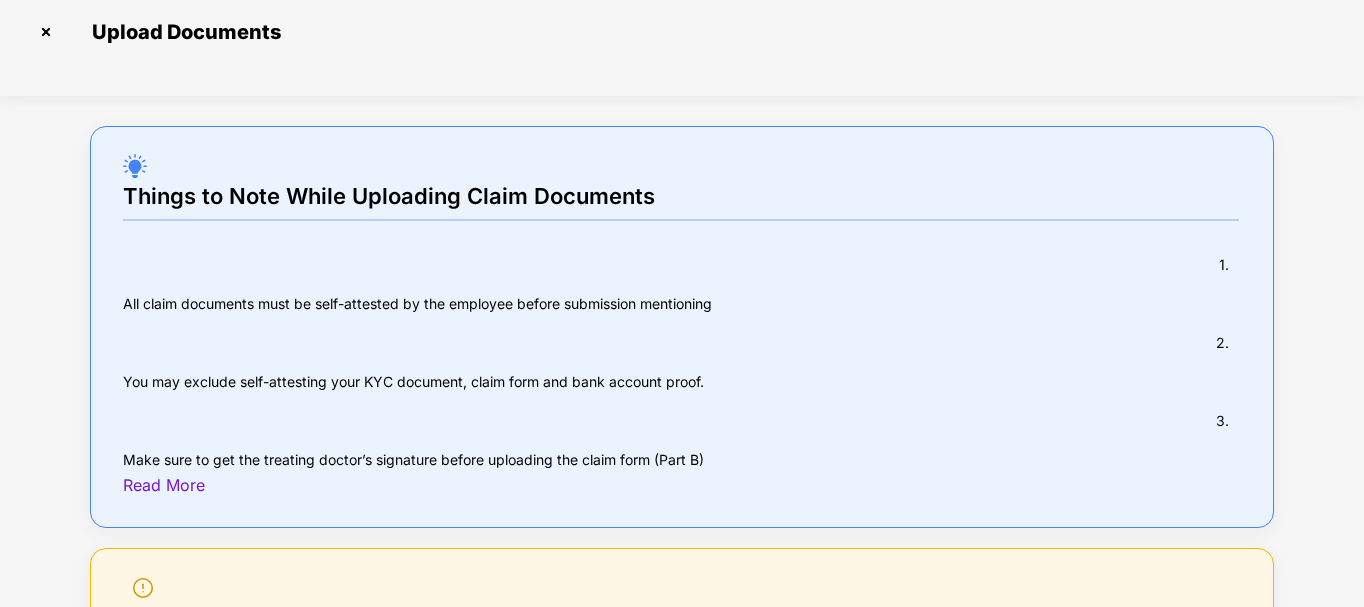 click at bounding box center [158, 1010] 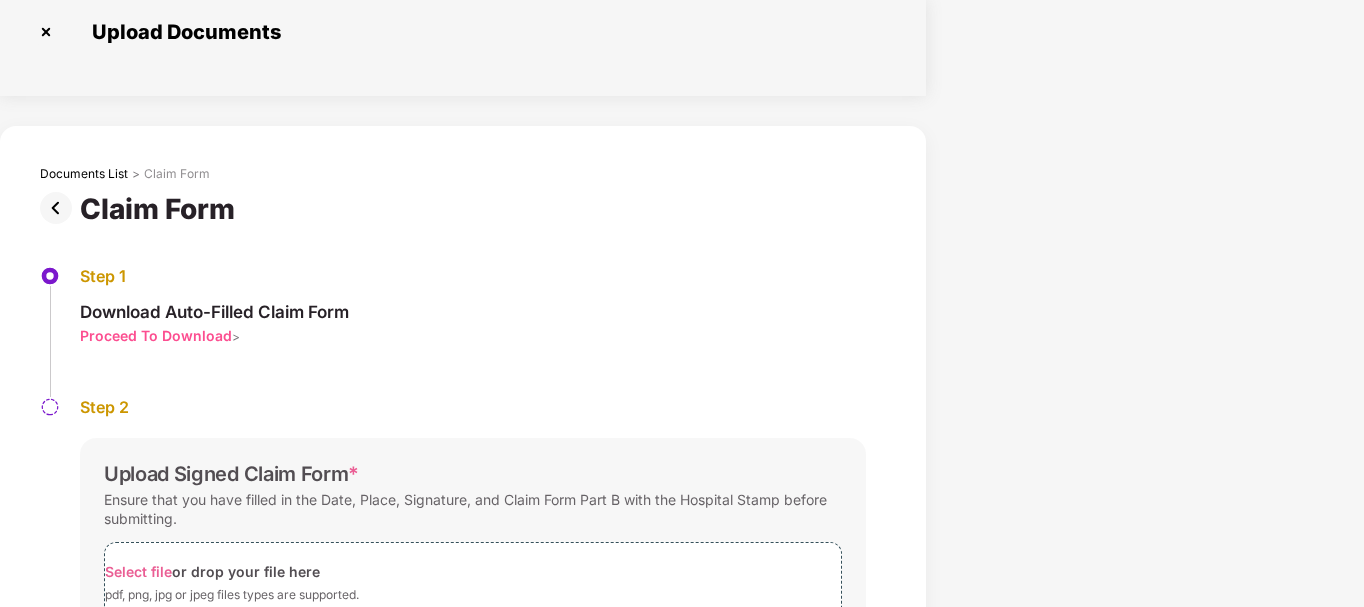 scroll, scrollTop: 0, scrollLeft: 0, axis: both 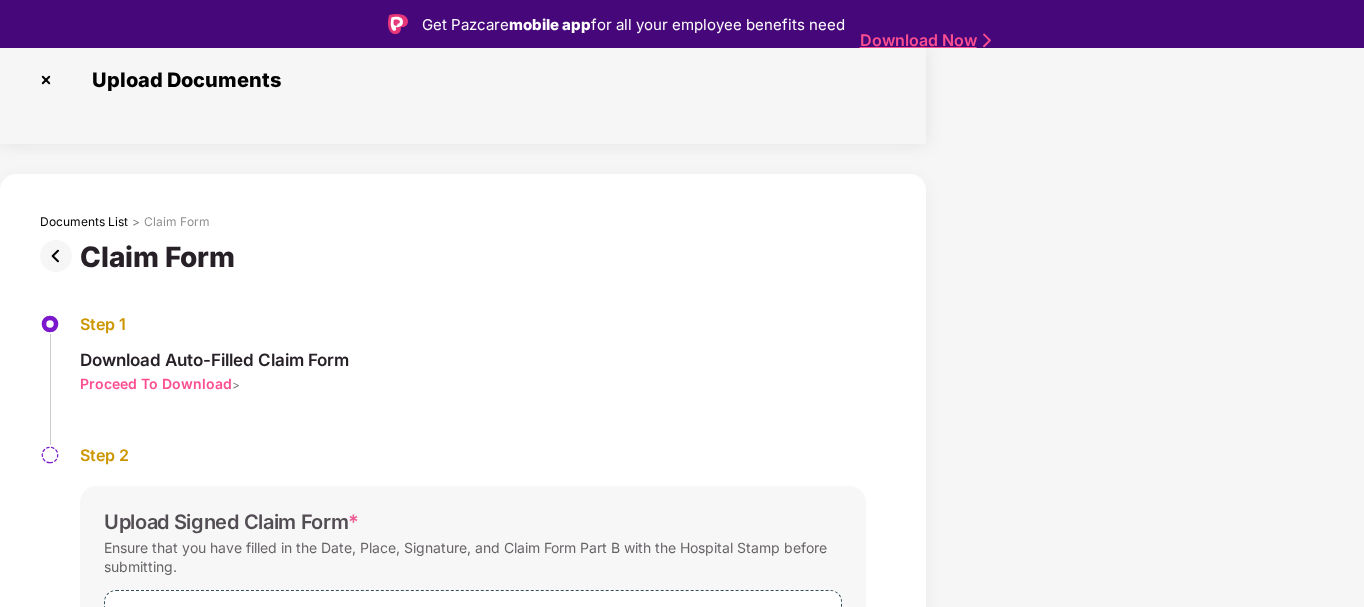 click on "Proceed To Download" at bounding box center [156, 383] 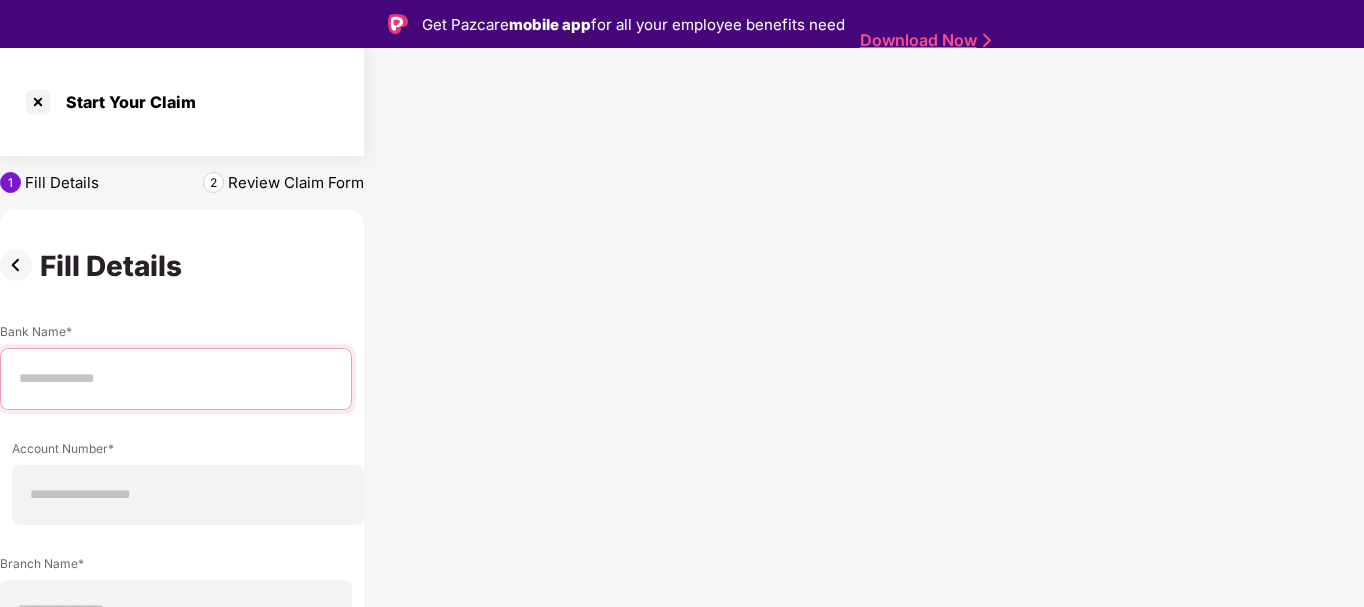 click at bounding box center [176, 379] 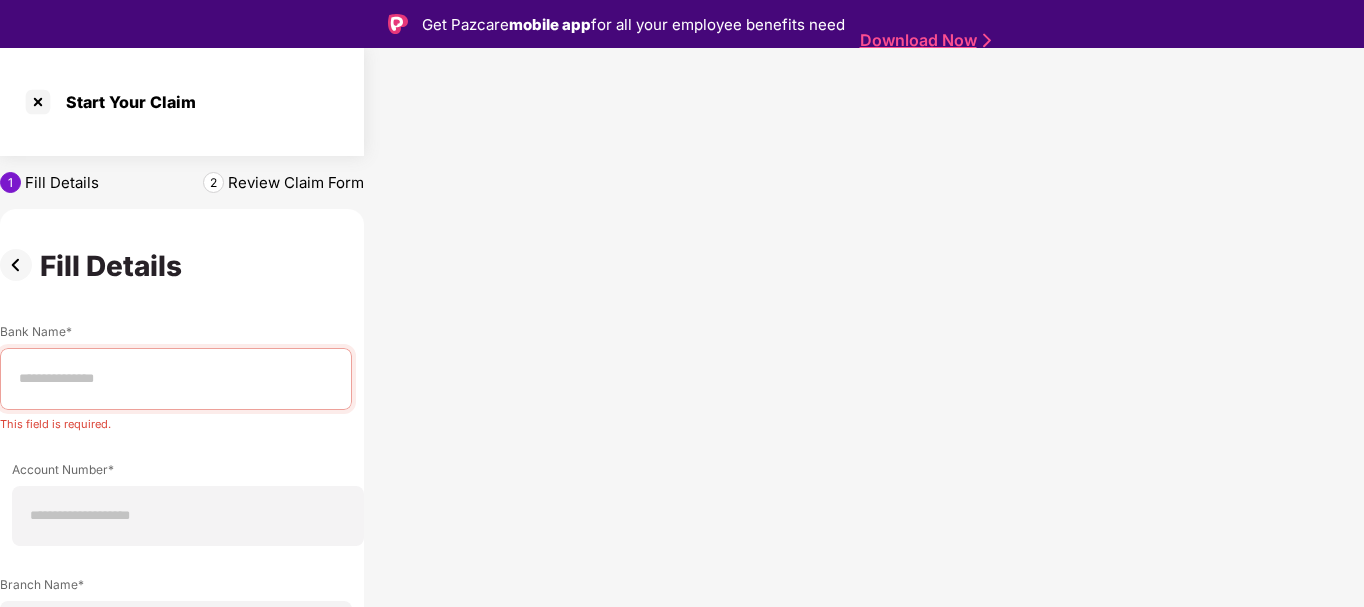click on "****** ******* ******* ******* ******* ******* ******* *******" at bounding box center (182, 940) 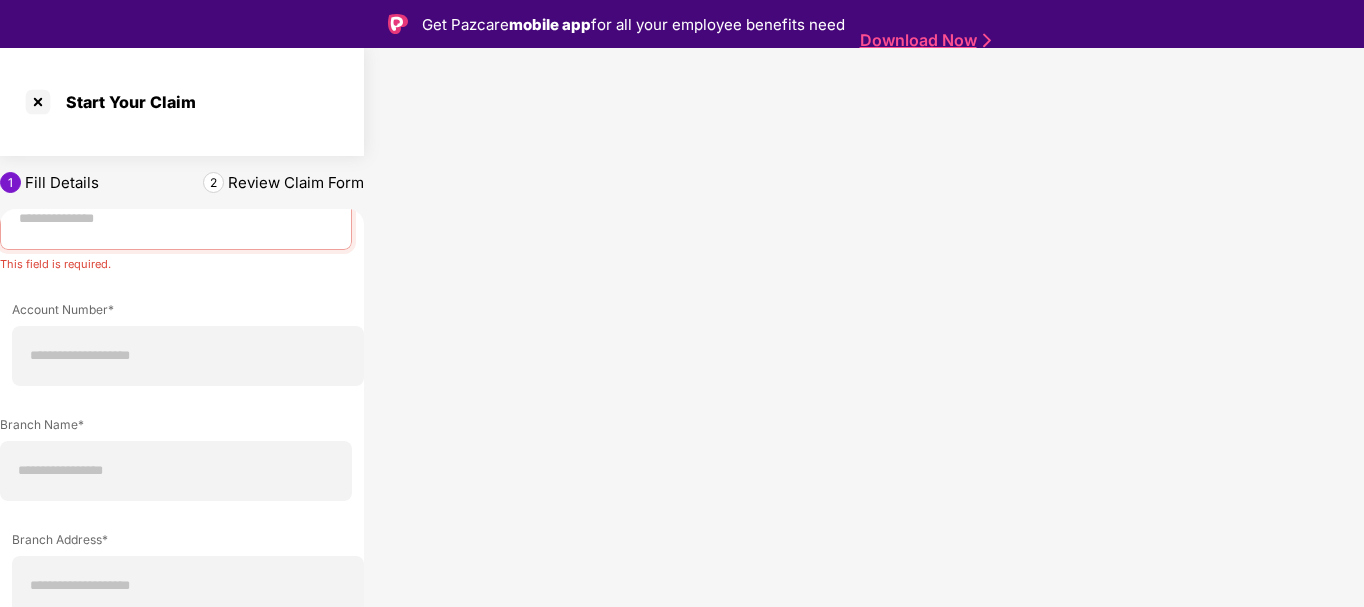 scroll, scrollTop: 346, scrollLeft: 0, axis: vertical 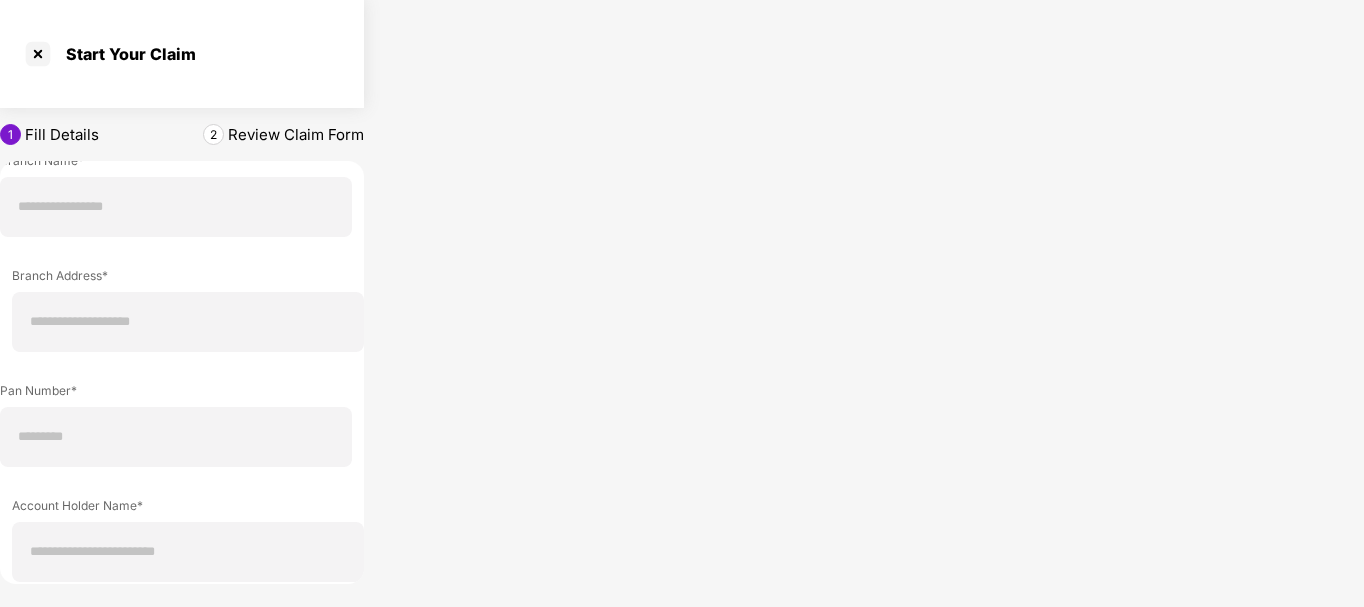 click on "****** ******* ******* ******* ******* ******* ******* *******" at bounding box center [182, 516] 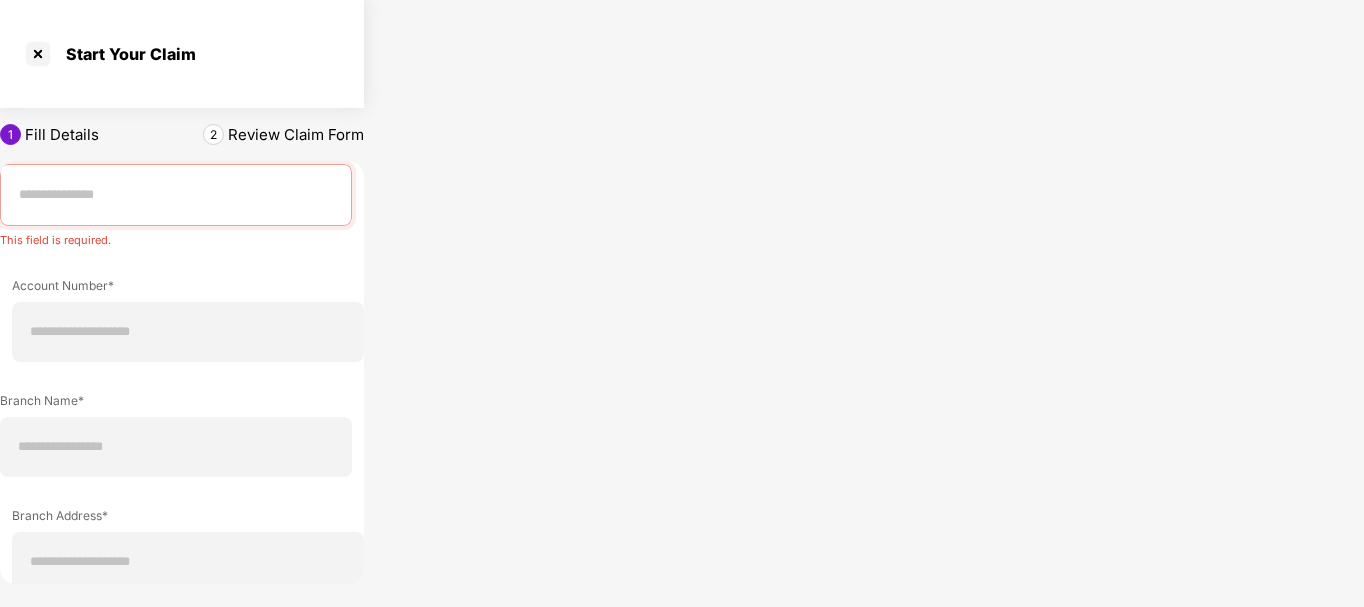 scroll, scrollTop: 0, scrollLeft: 0, axis: both 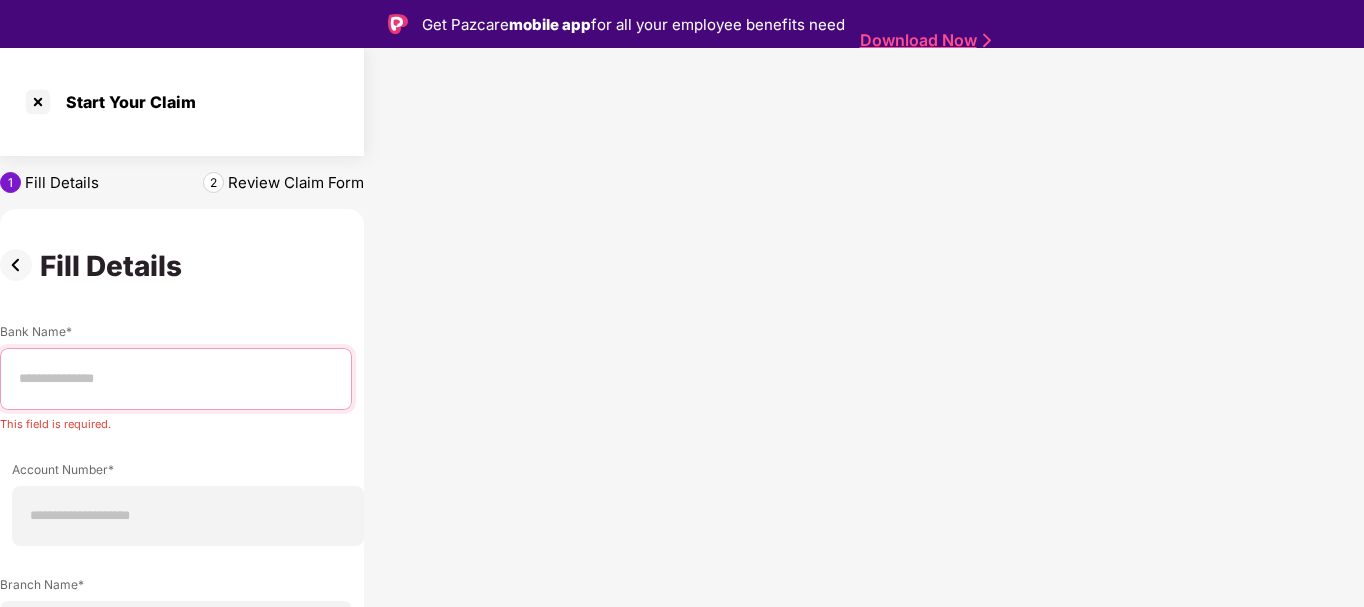 click at bounding box center (176, 379) 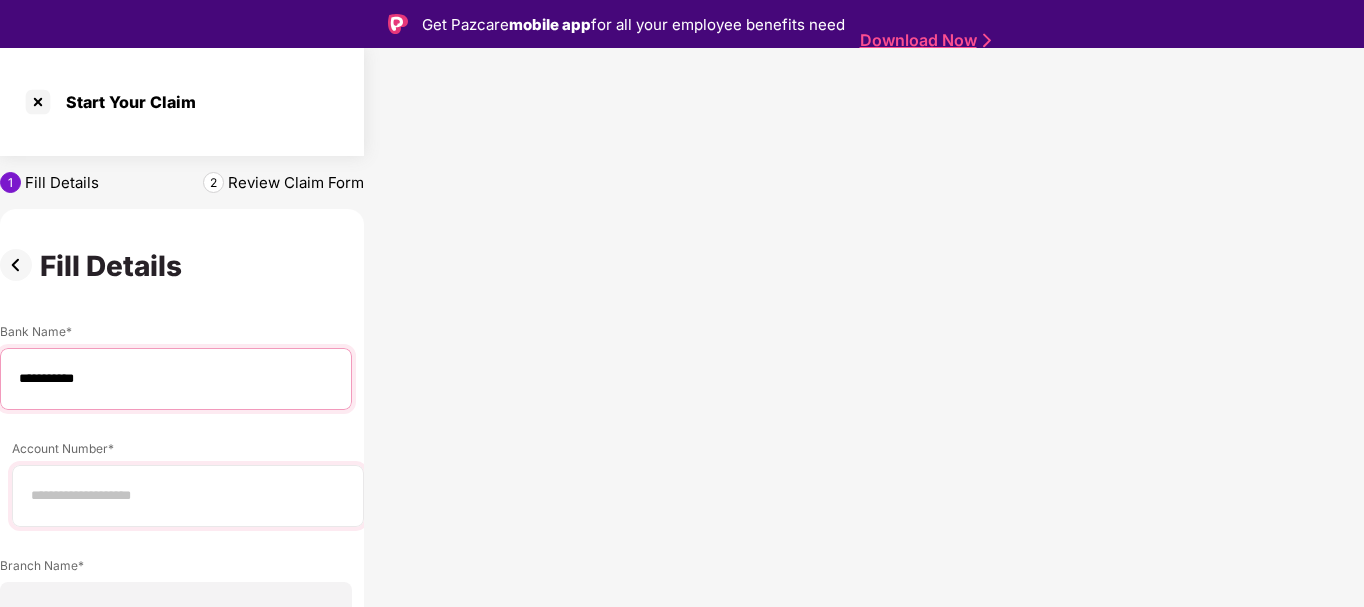 type on "**********" 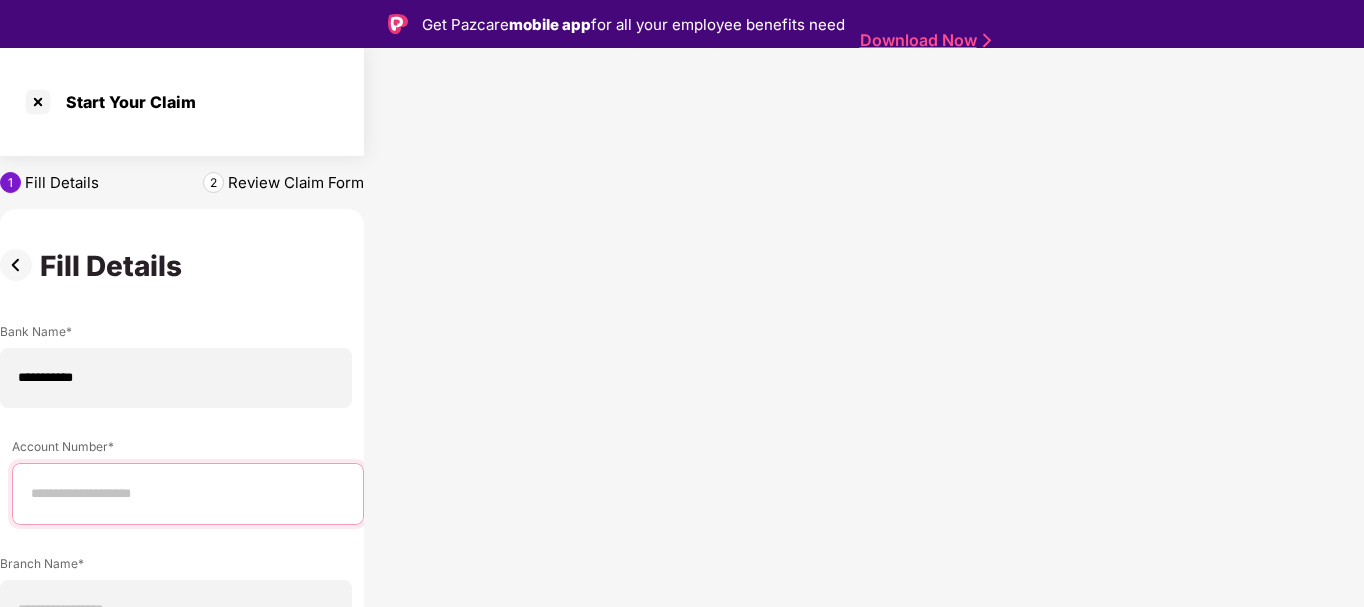 click at bounding box center (188, 494) 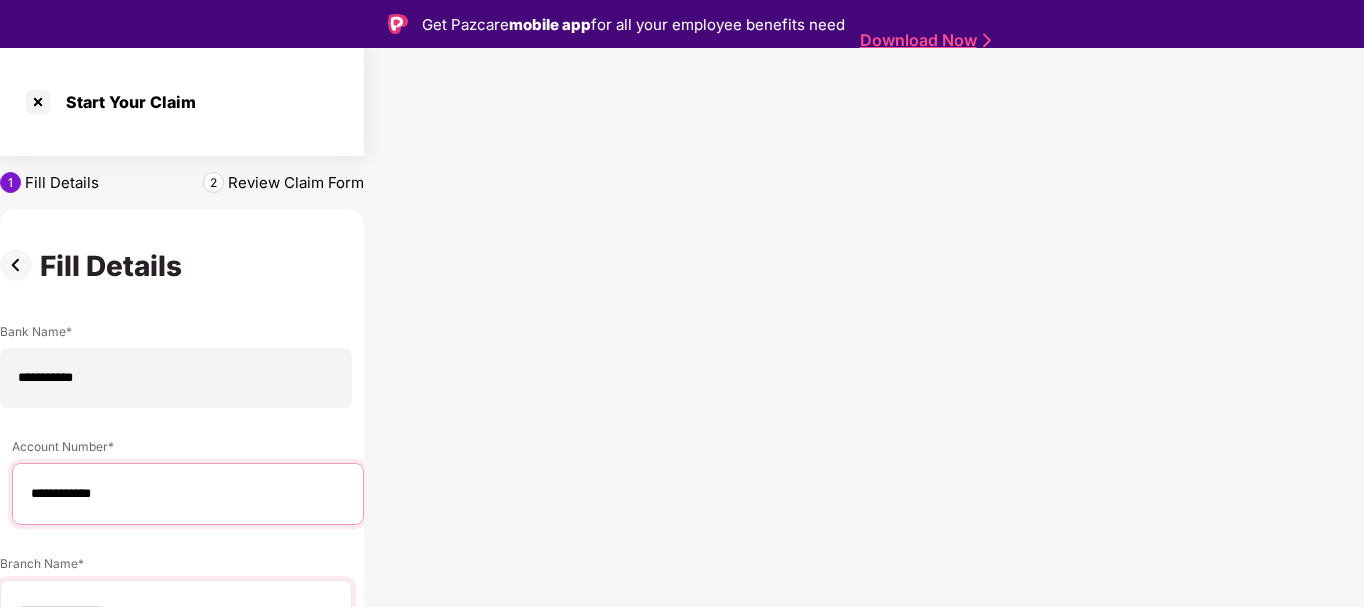 type on "**********" 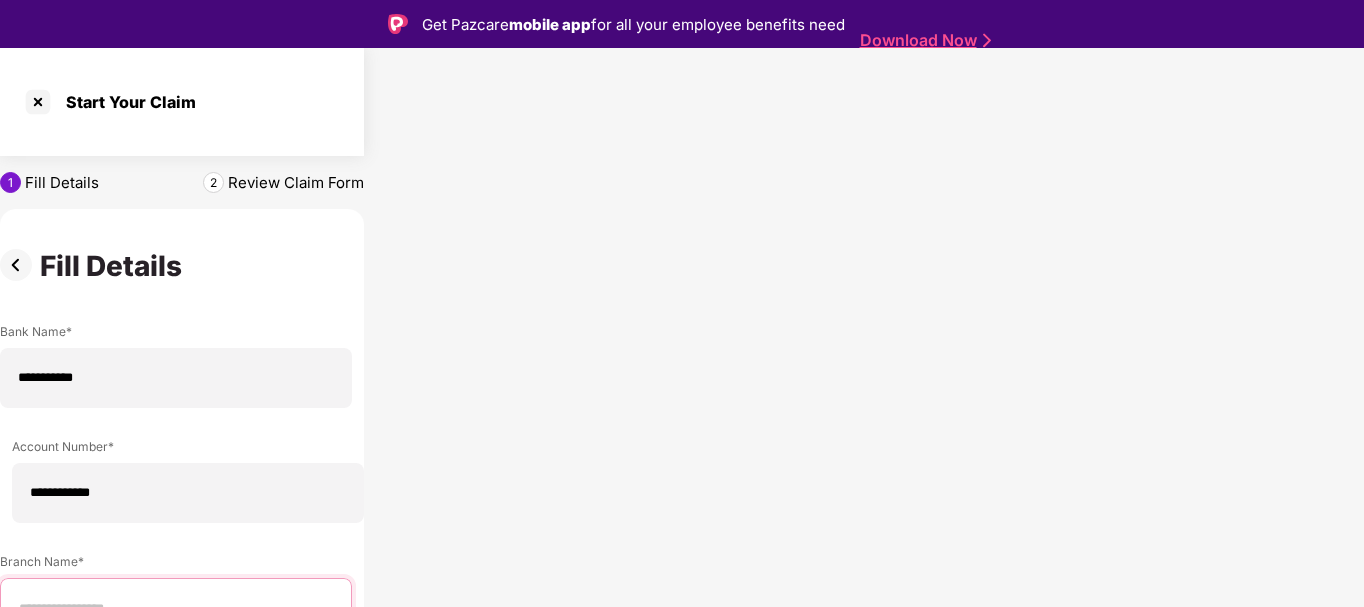 click at bounding box center [176, 609] 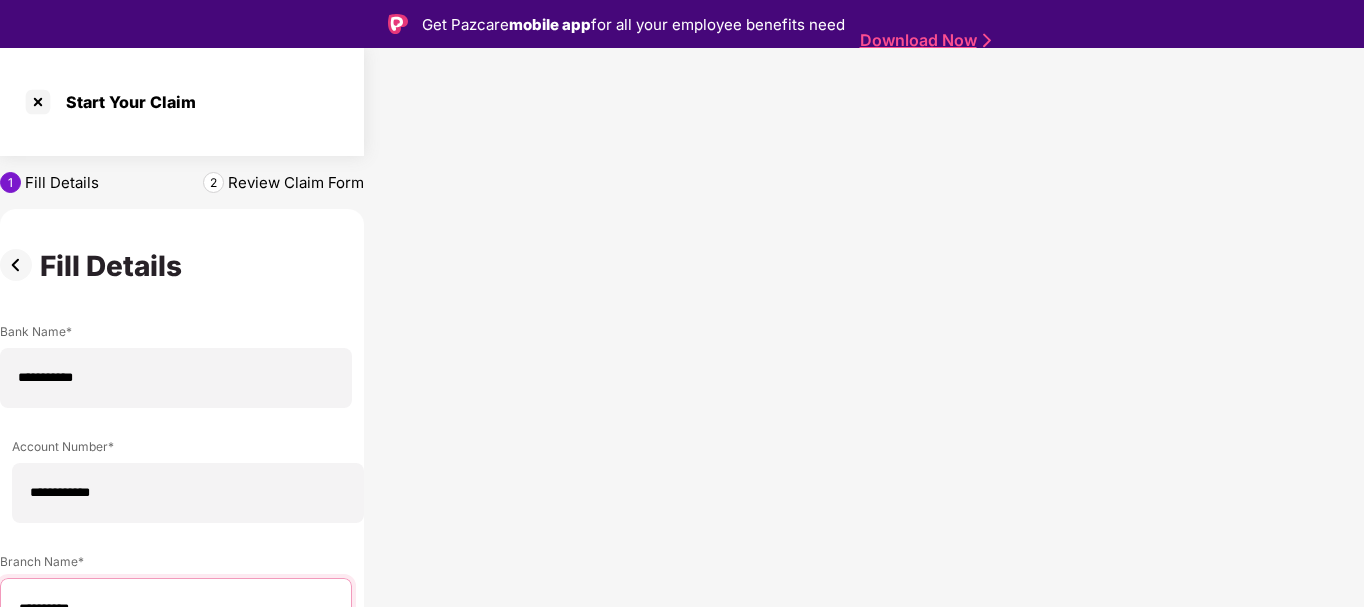 type on "**********" 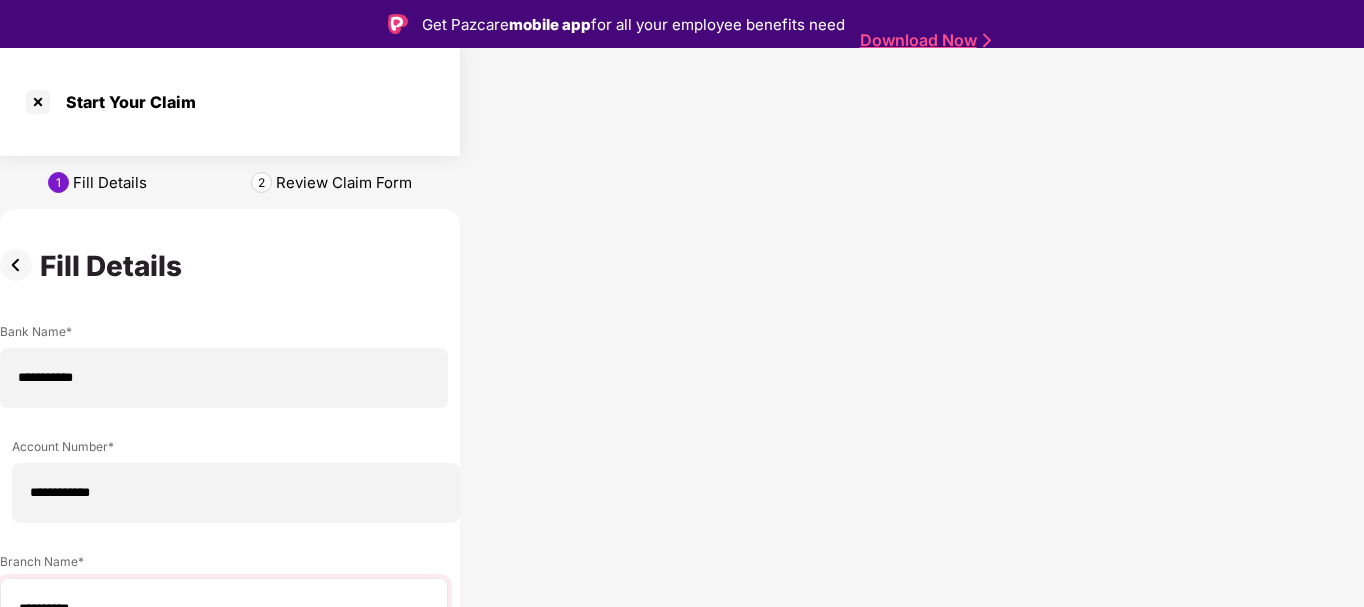 scroll, scrollTop: 0, scrollLeft: 91, axis: horizontal 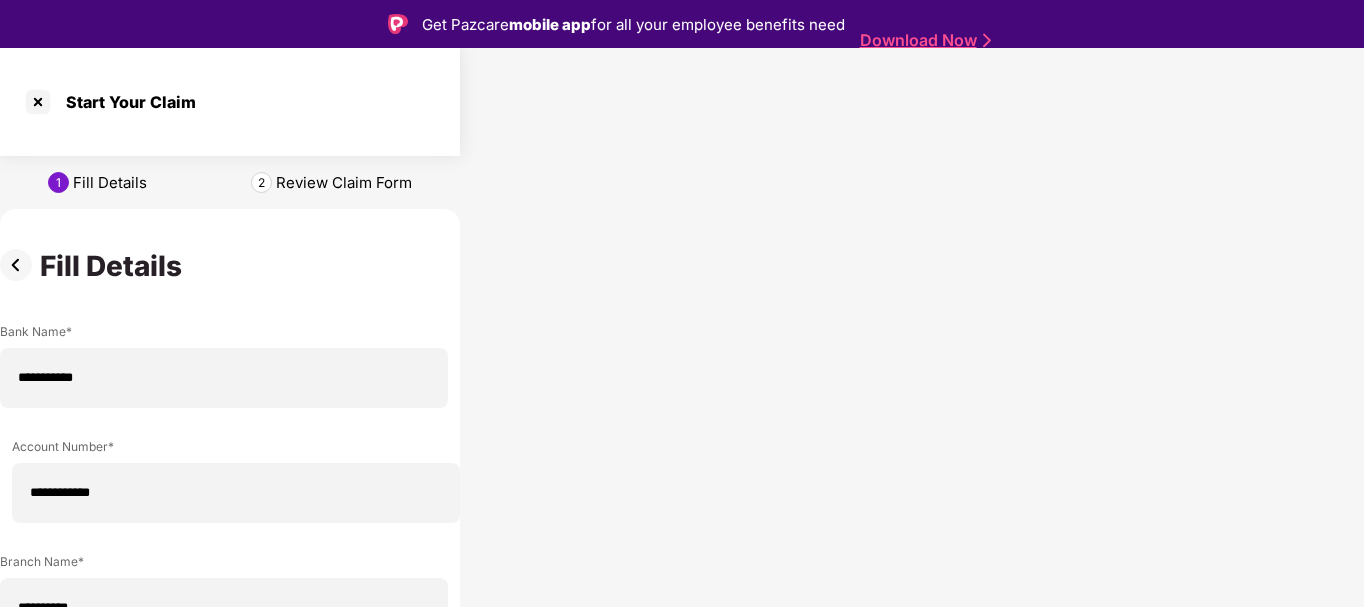 click on "**********" at bounding box center [196, 724] 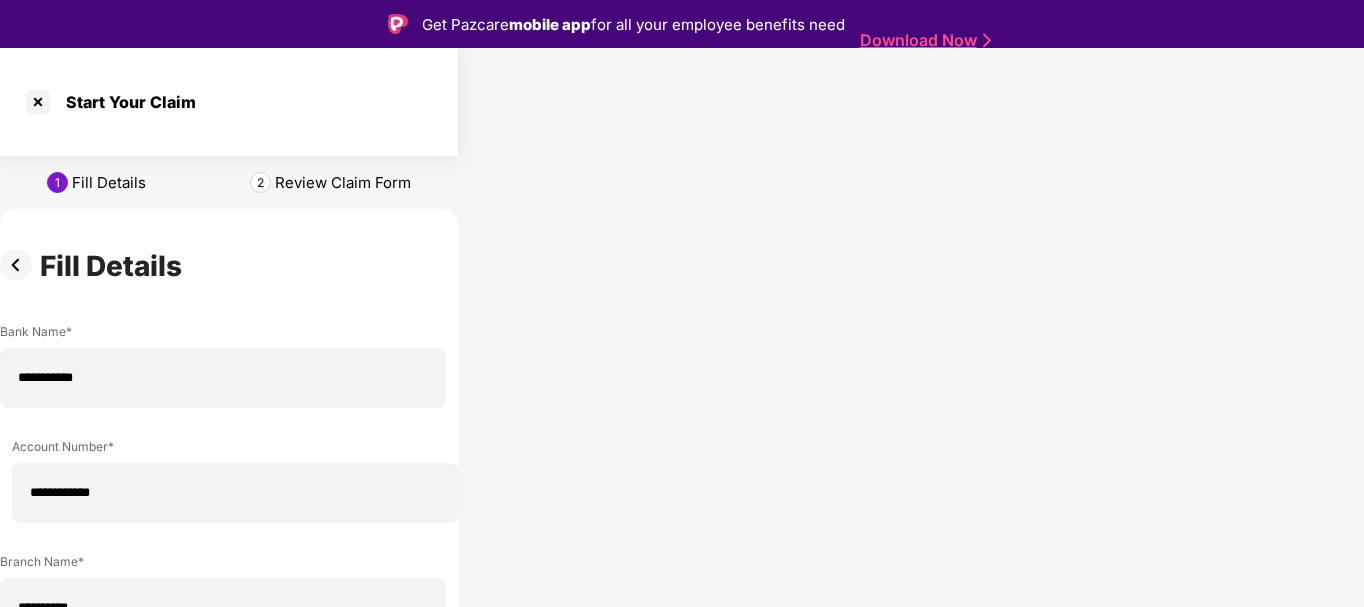 scroll, scrollTop: 0, scrollLeft: 0, axis: both 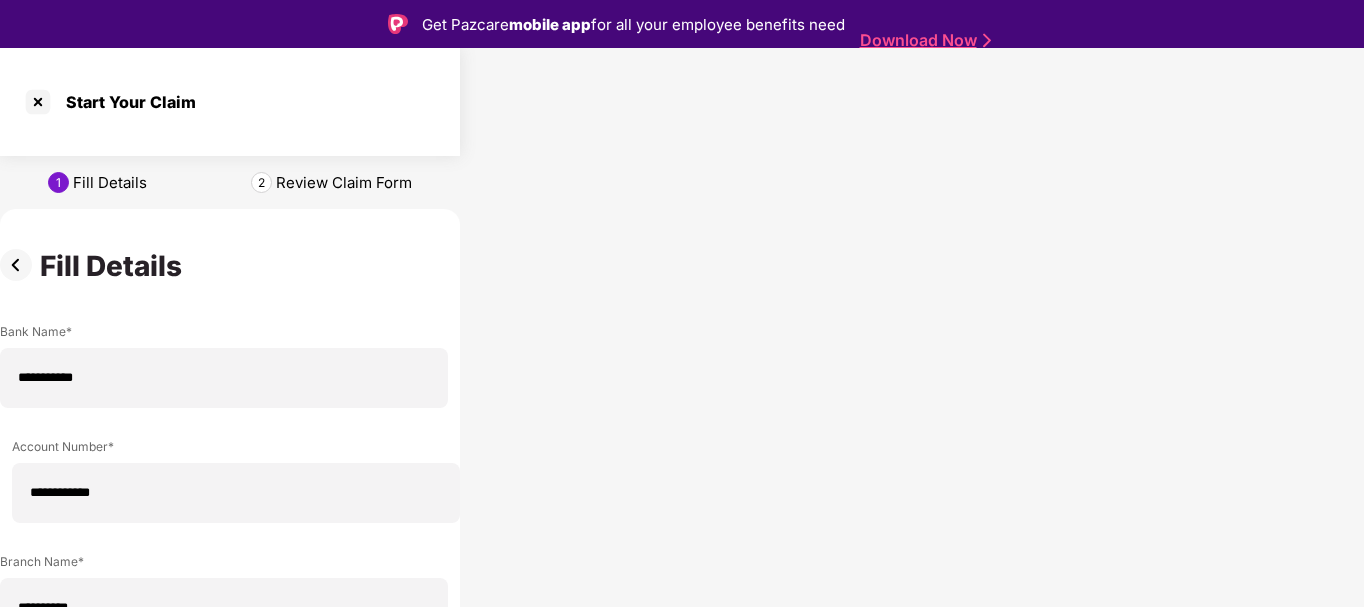 click on "**********" at bounding box center [230, 928] 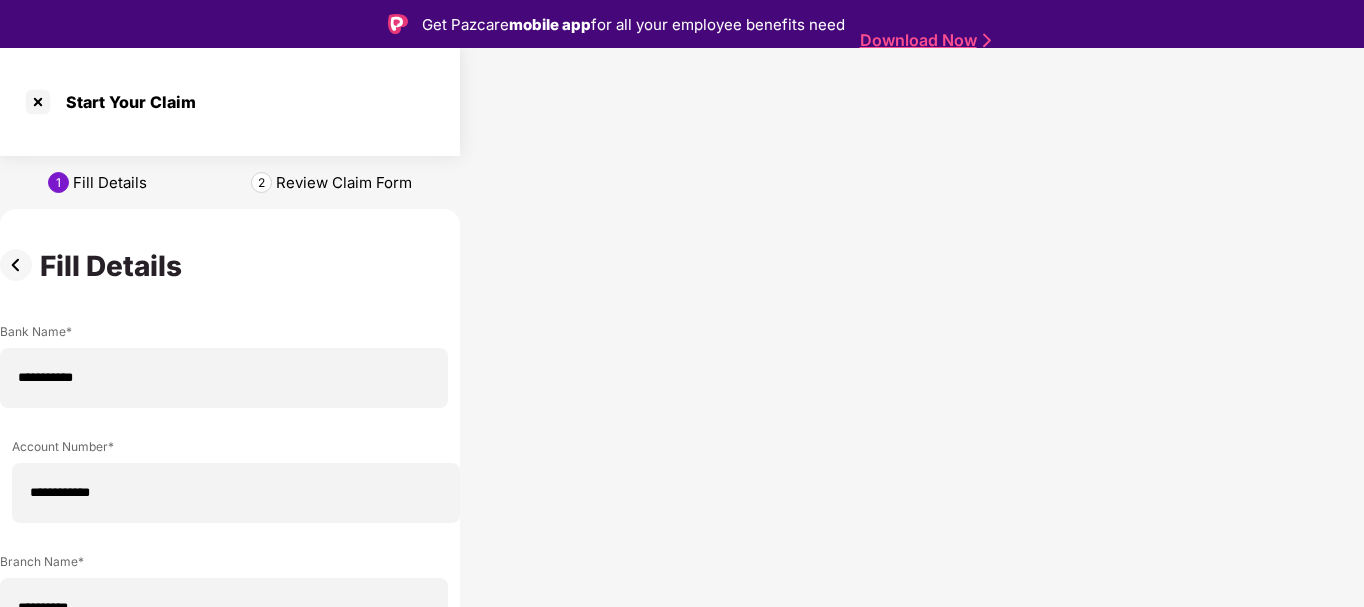 scroll, scrollTop: 0, scrollLeft: 476, axis: horizontal 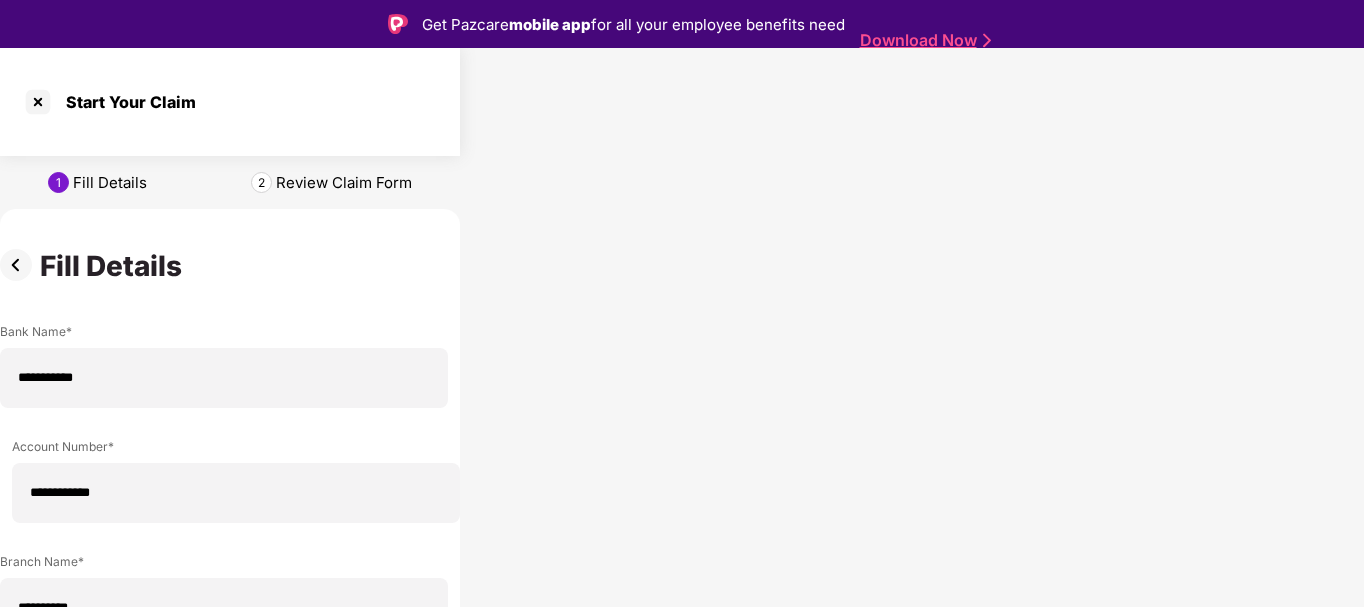 type on "**********" 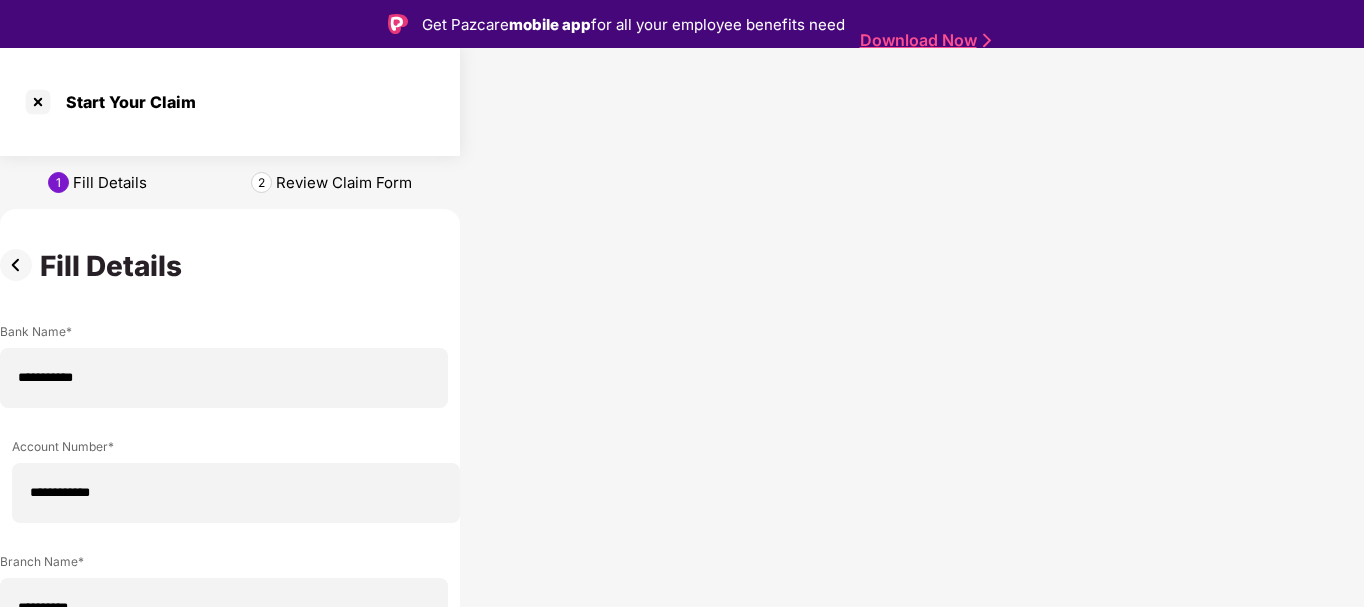scroll, scrollTop: 0, scrollLeft: 0, axis: both 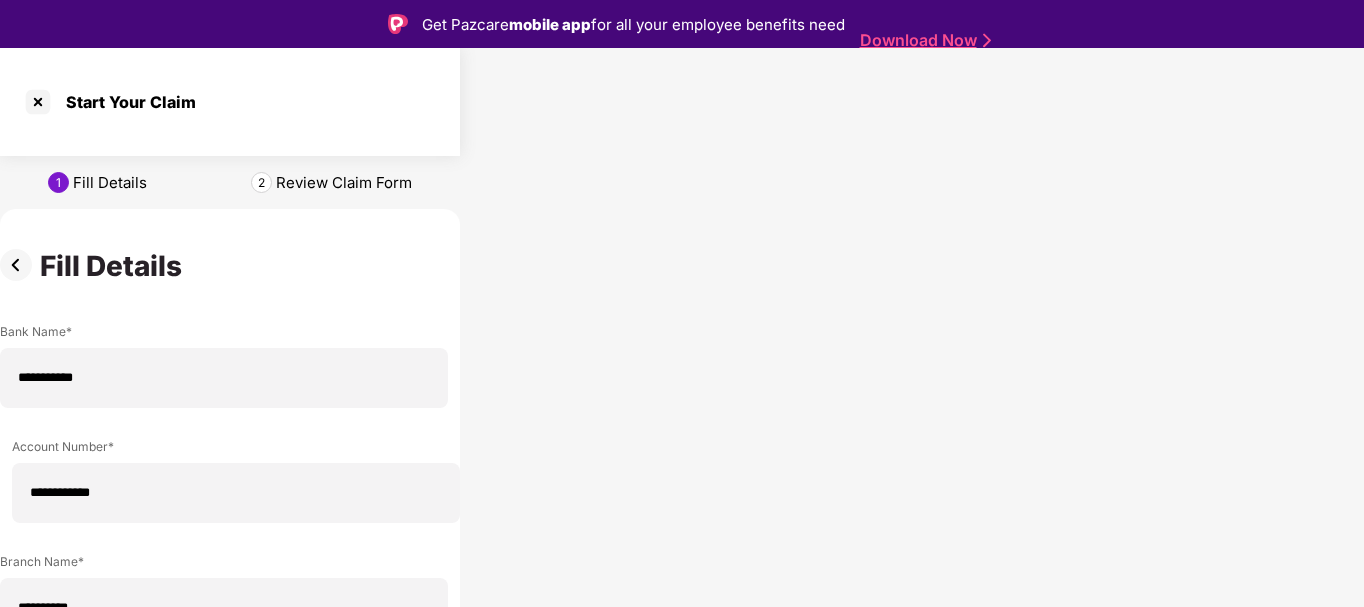 click at bounding box center [224, 839] 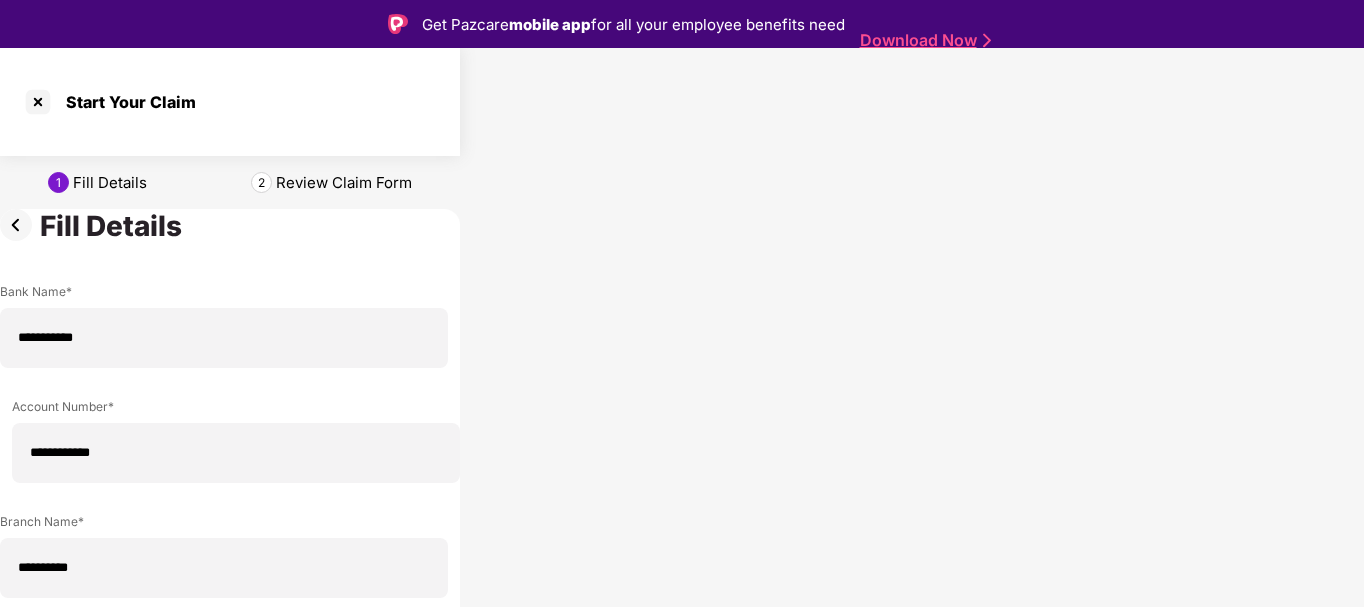 scroll, scrollTop: 80, scrollLeft: 0, axis: vertical 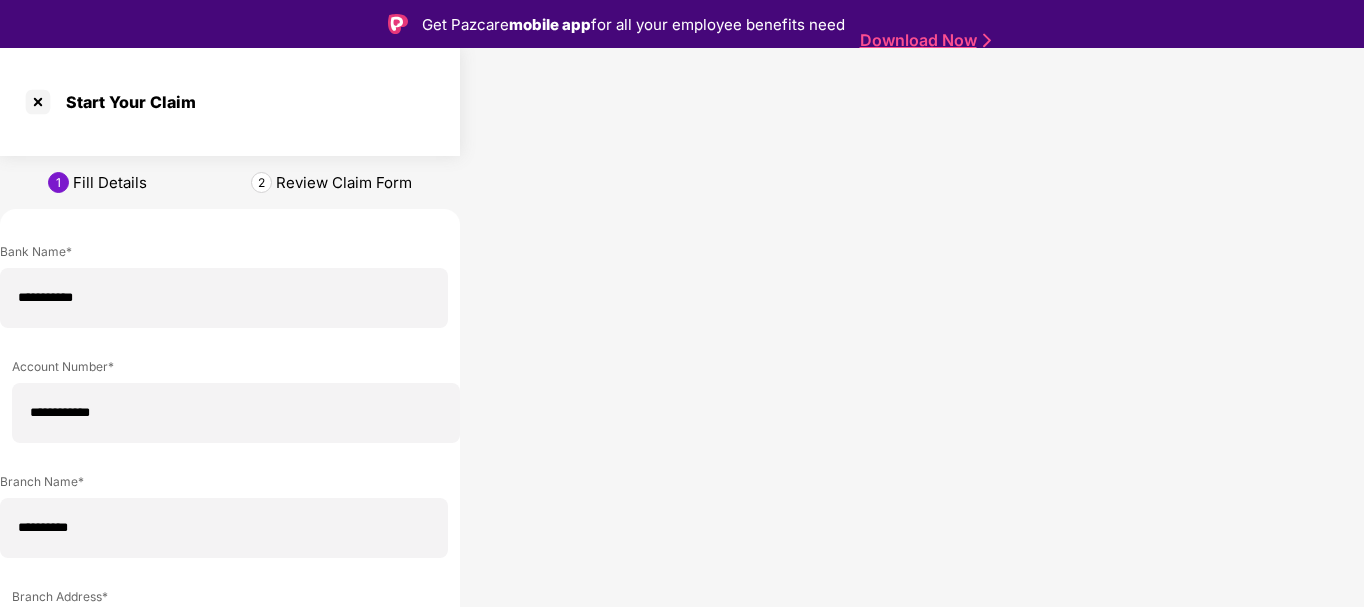 click at bounding box center [224, 1012] 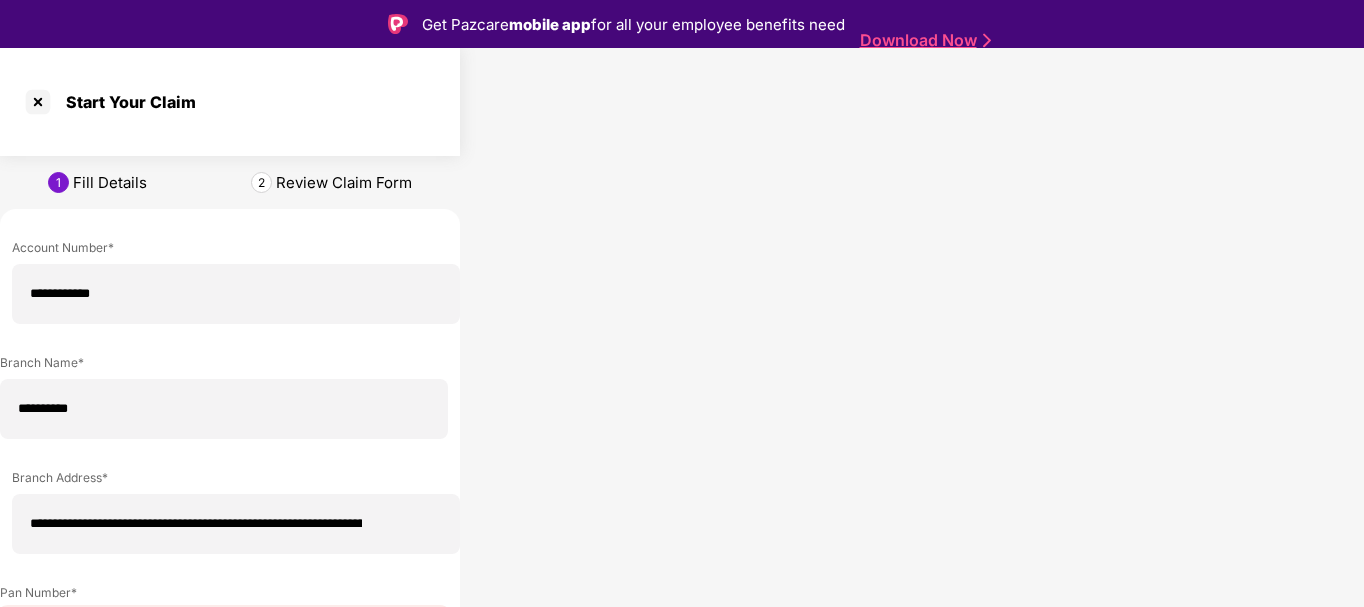 scroll, scrollTop: 200, scrollLeft: 0, axis: vertical 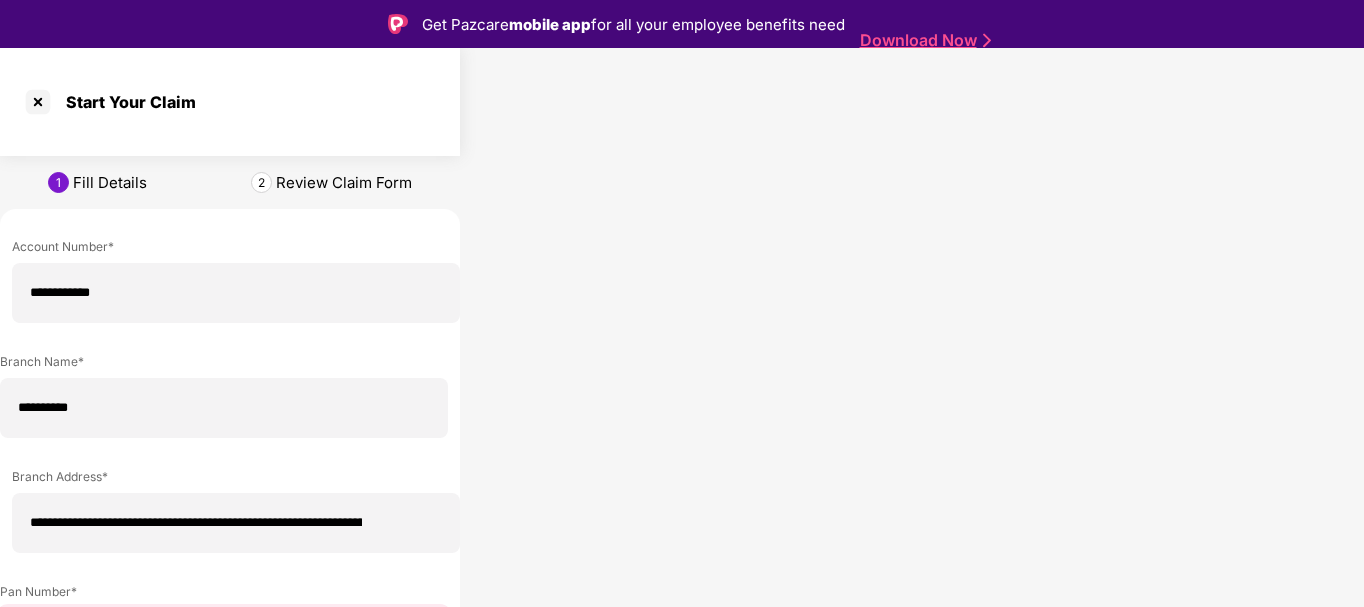 click at bounding box center (224, 639) 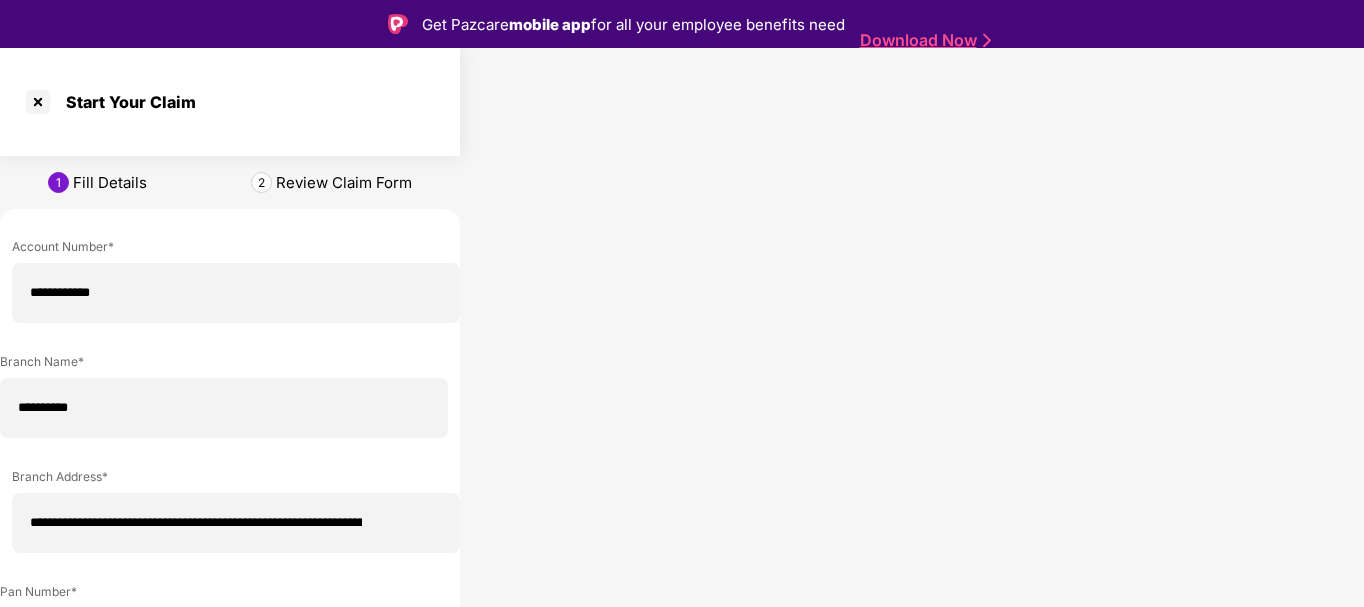 click at bounding box center (236, 754) 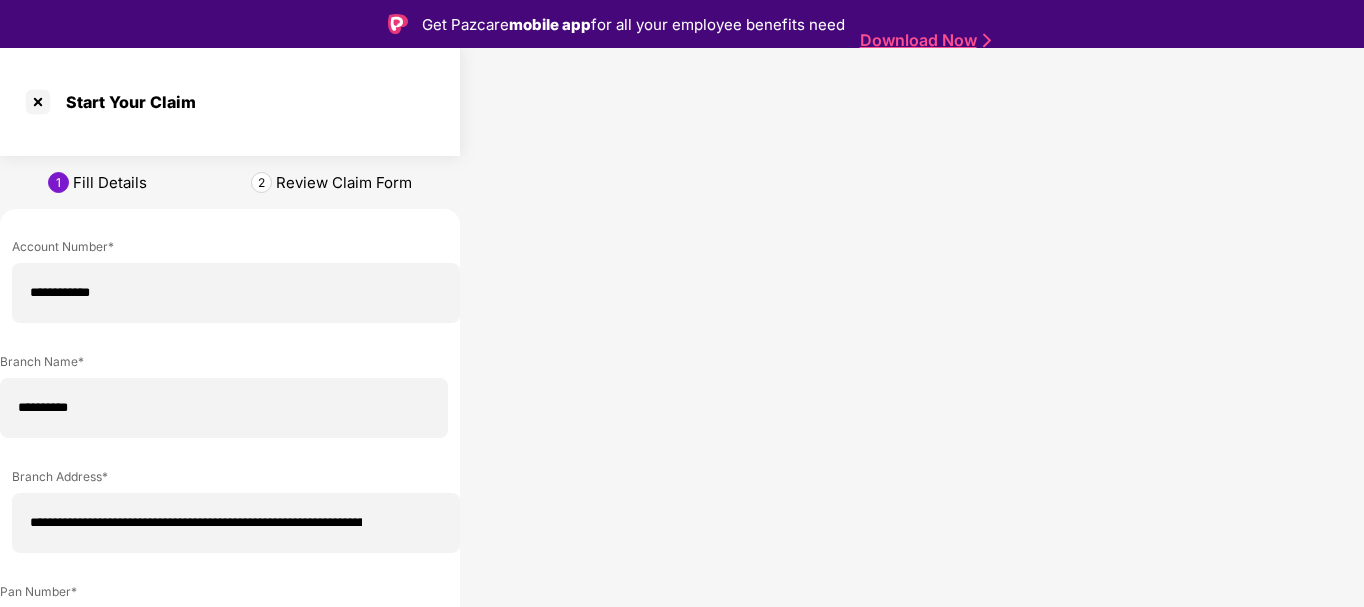 type on "**********" 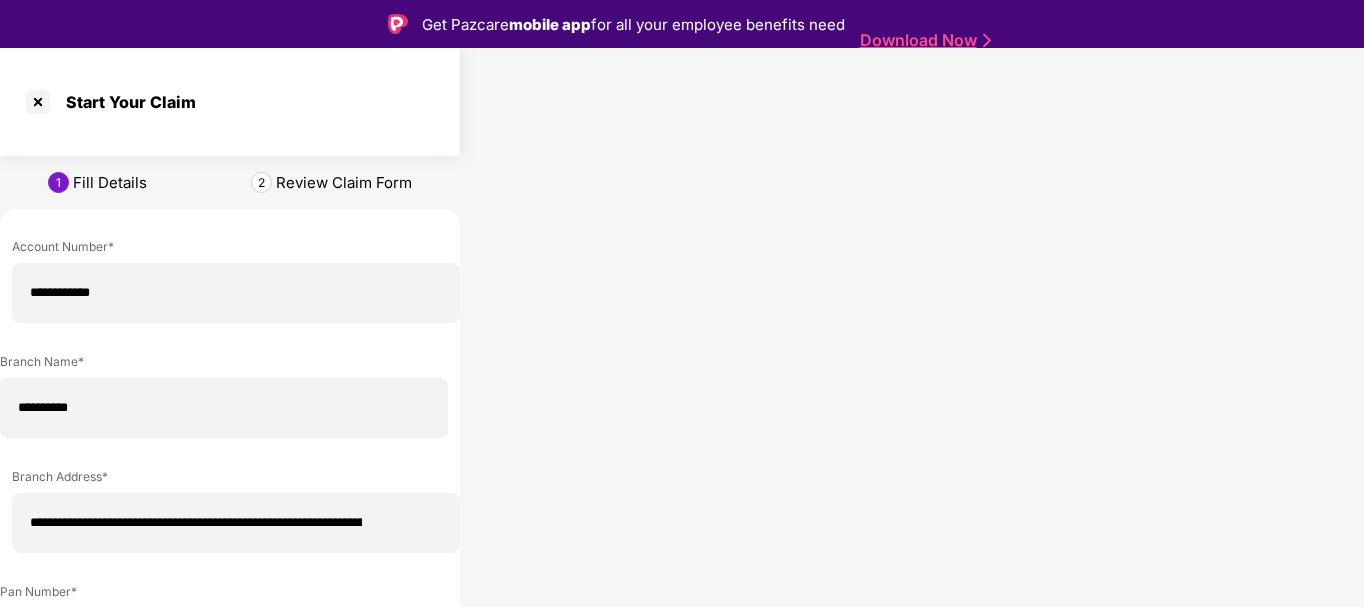 click on "**********" at bounding box center [253, 984] 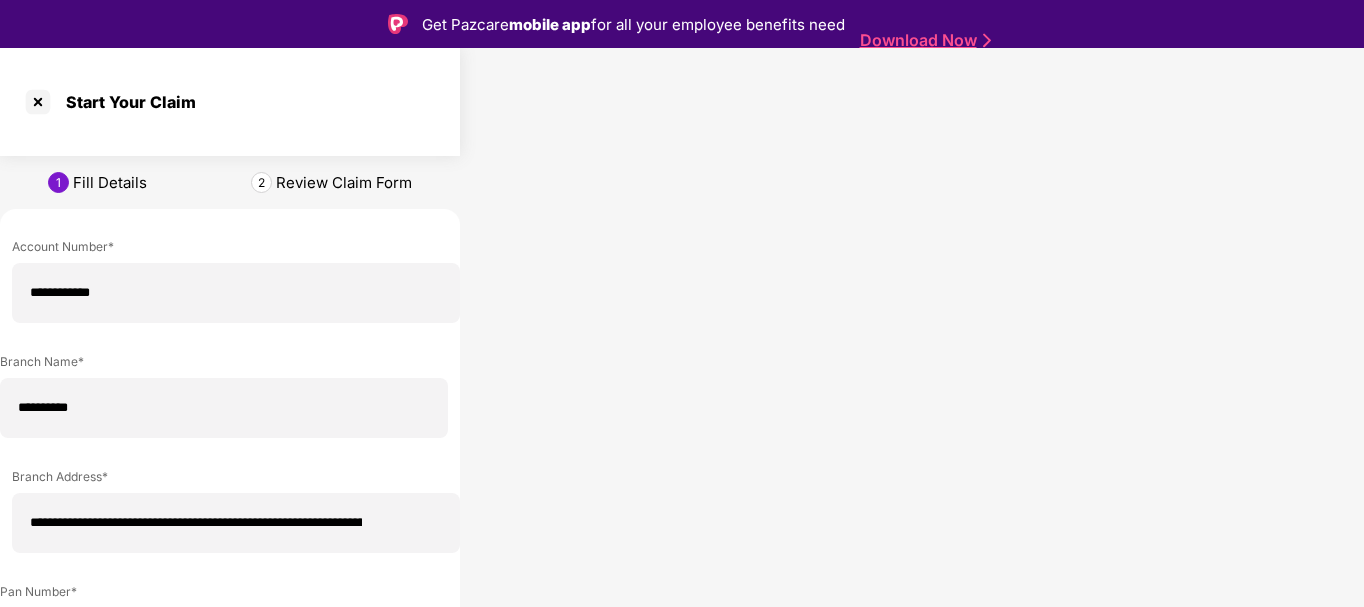 select on "*******" 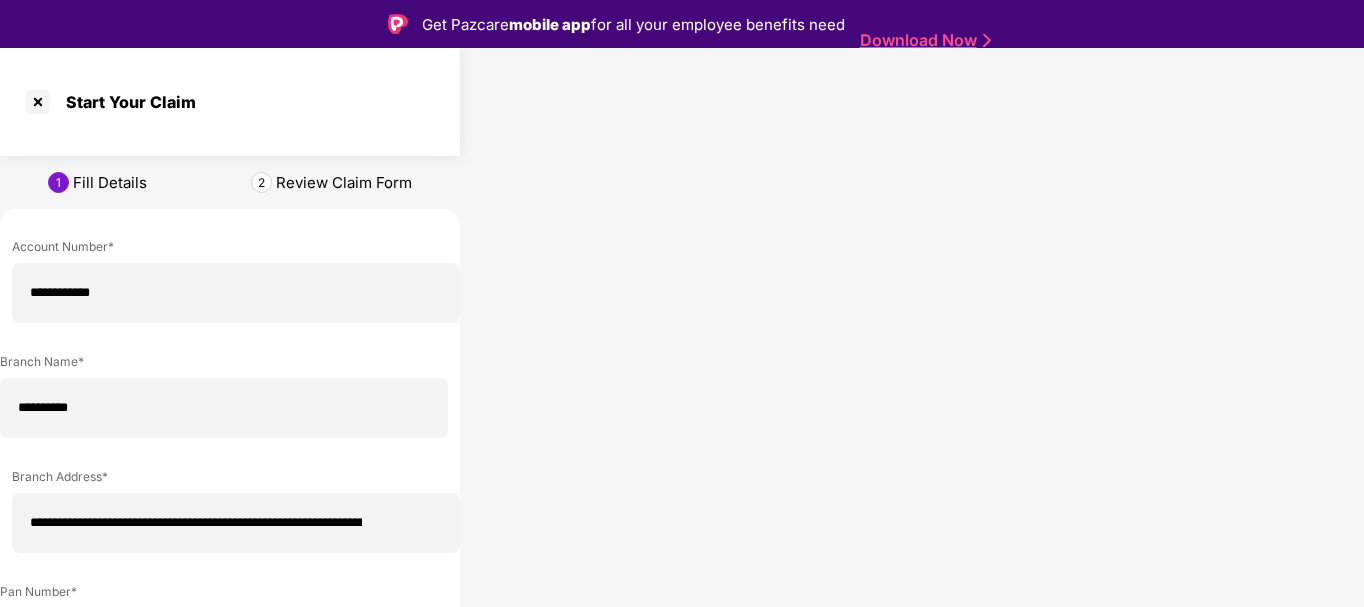 click on "**********" at bounding box center (253, 984) 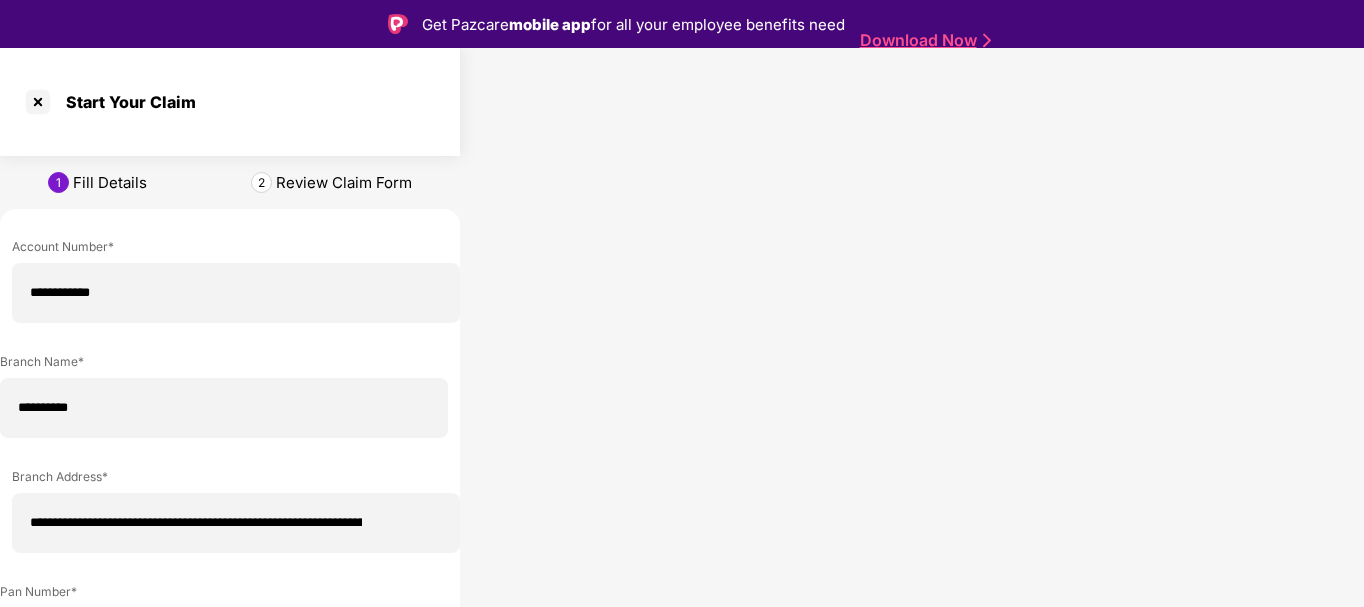 click at bounding box center (224, 1099) 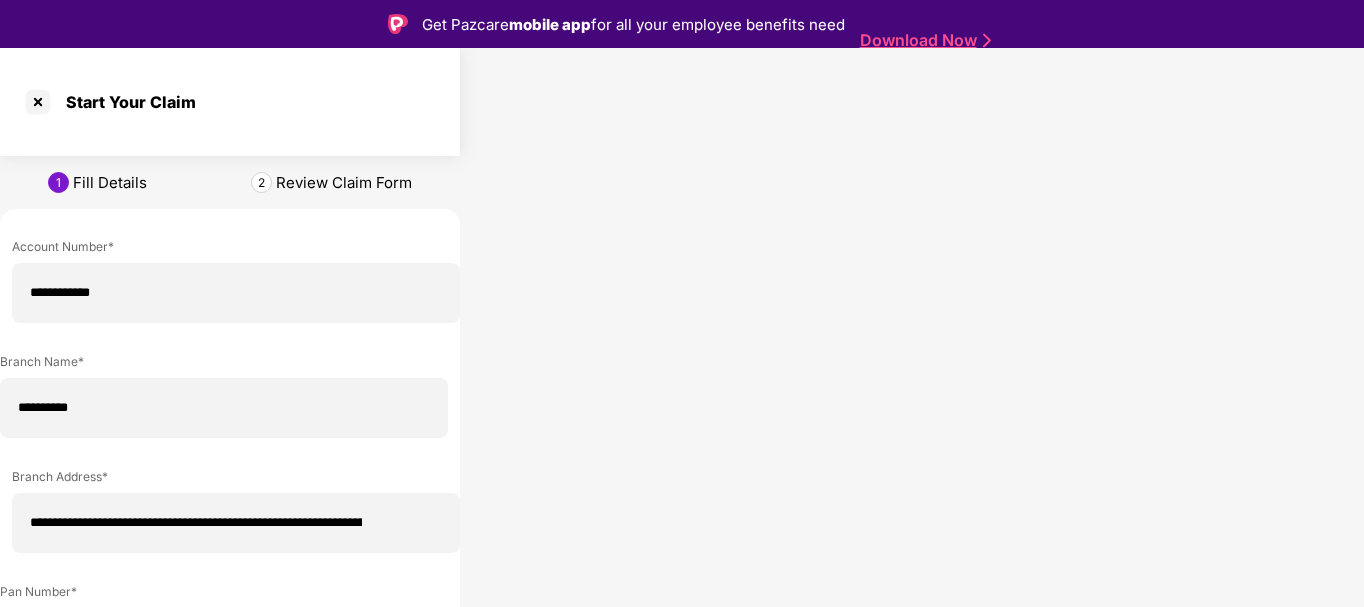 type on "**********" 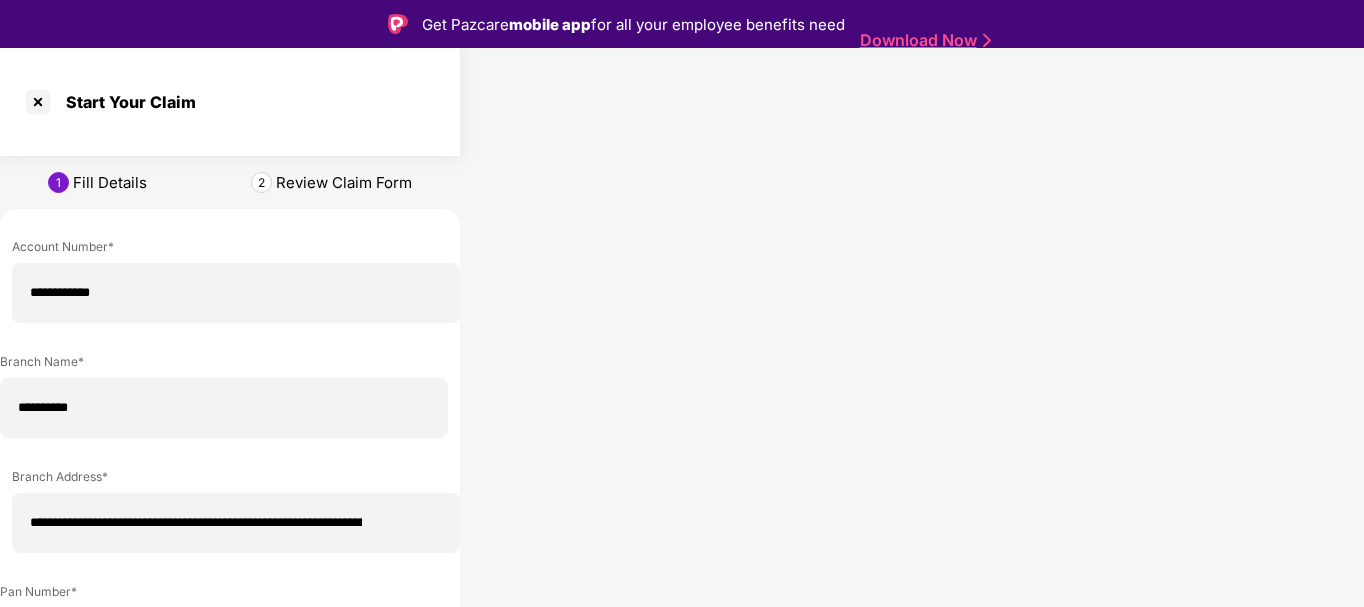 click at bounding box center [236, 1214] 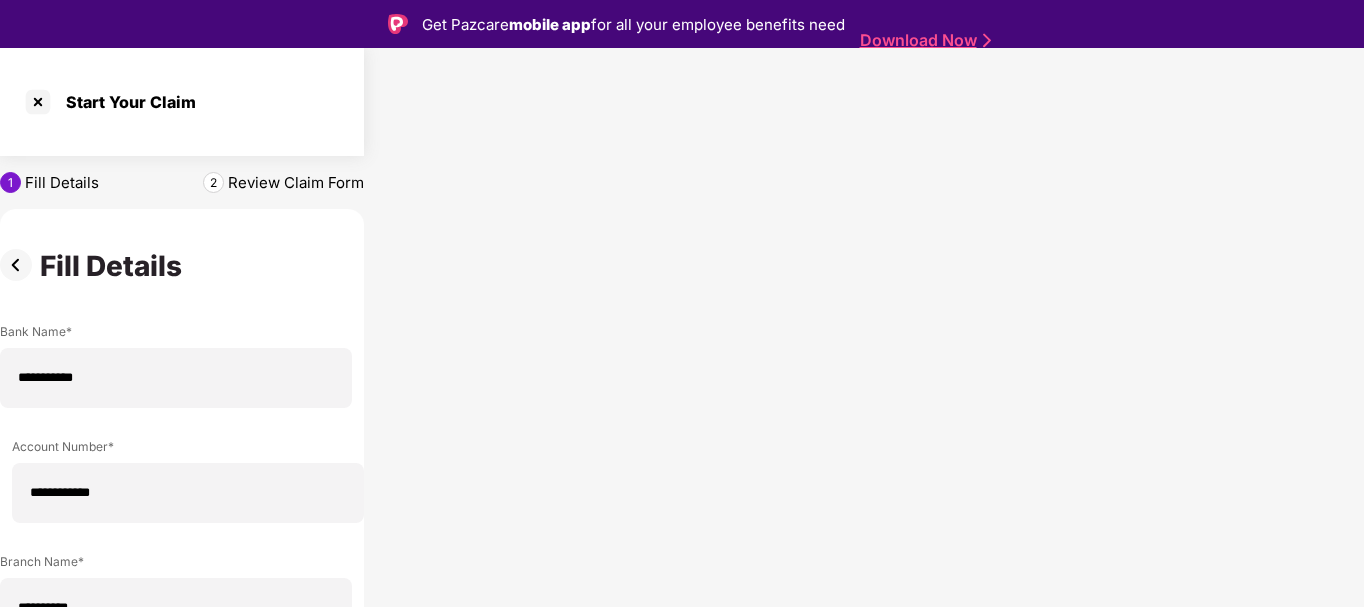 click on "**********" at bounding box center [182, 1043] 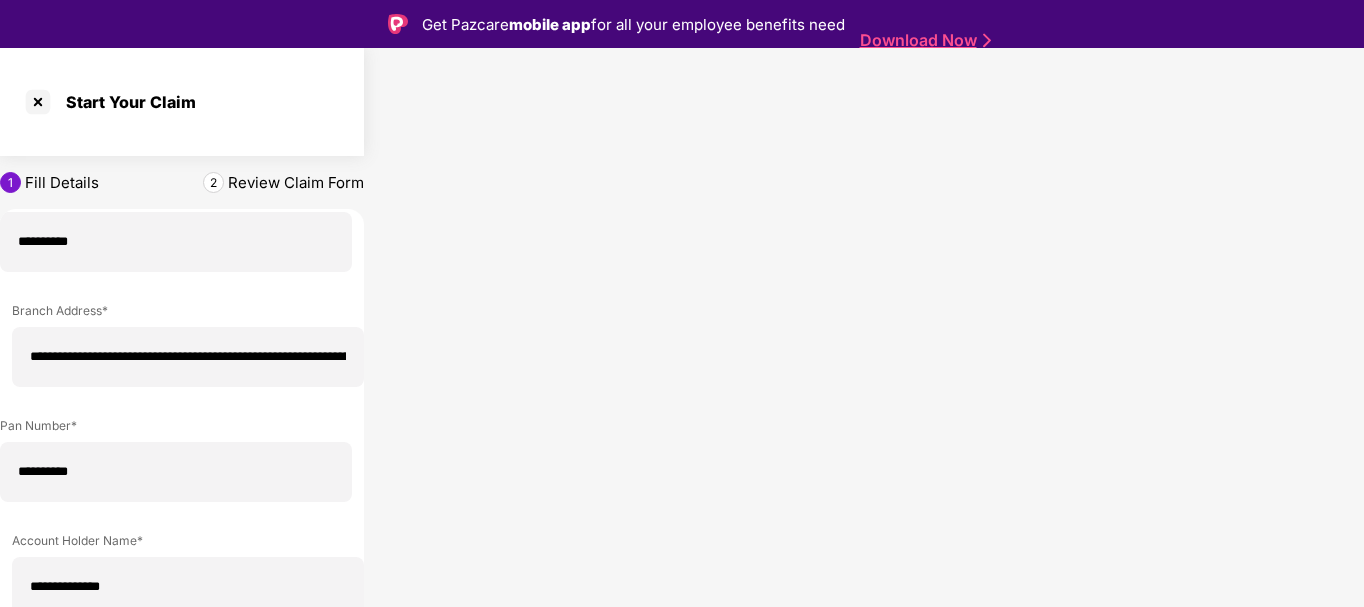 scroll, scrollTop: 400, scrollLeft: 0, axis: vertical 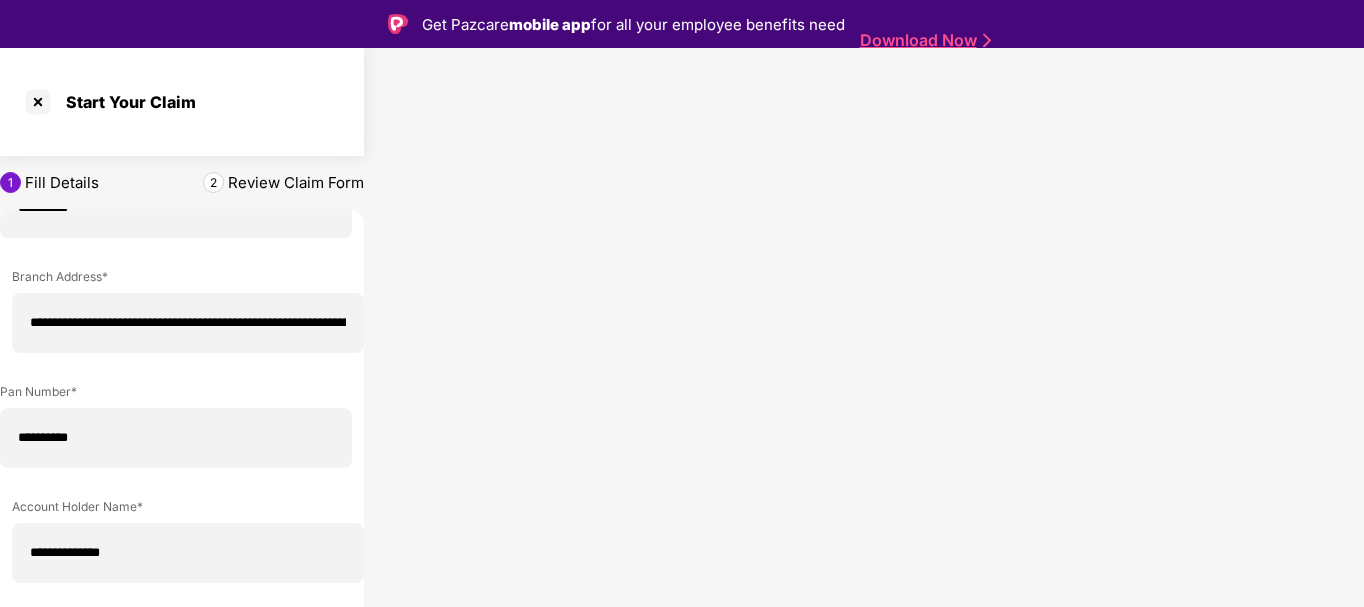 click at bounding box center [176, 1129] 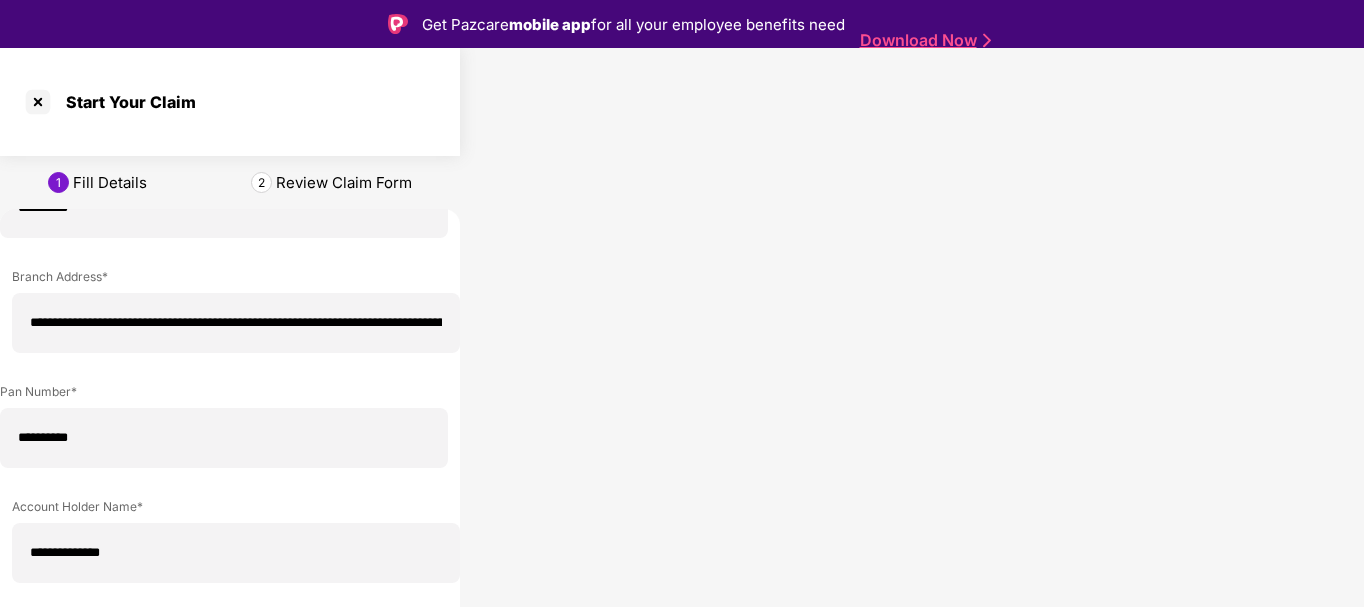scroll, scrollTop: 0, scrollLeft: 31, axis: horizontal 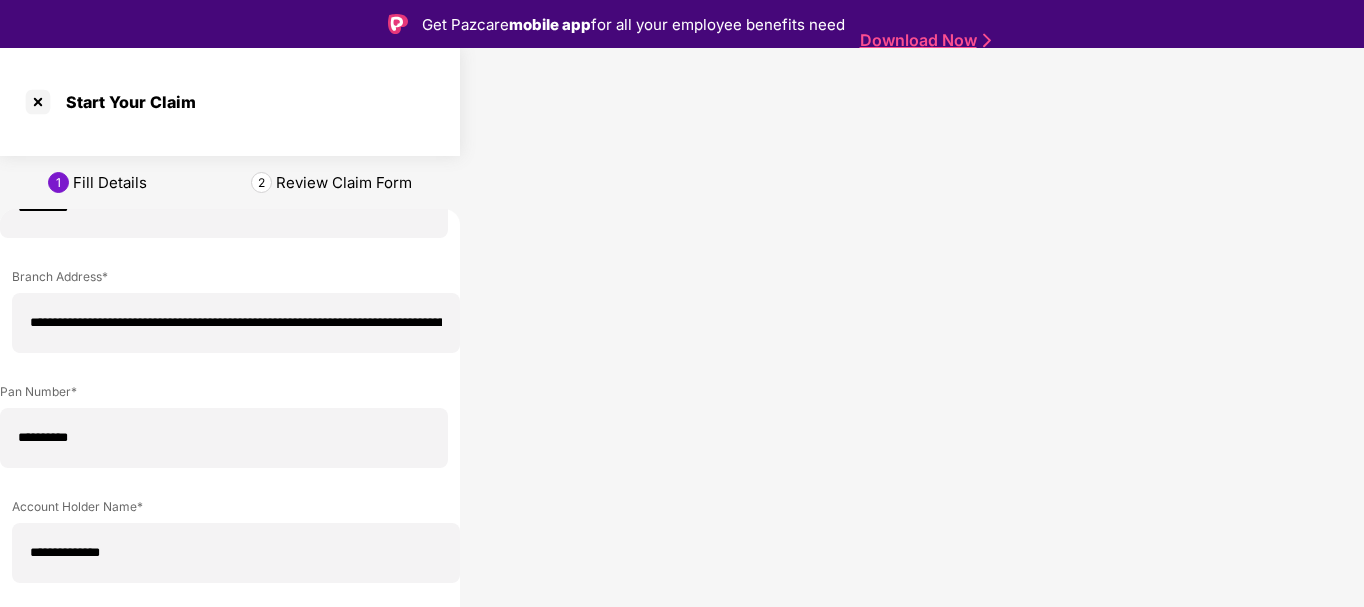 type on "**********" 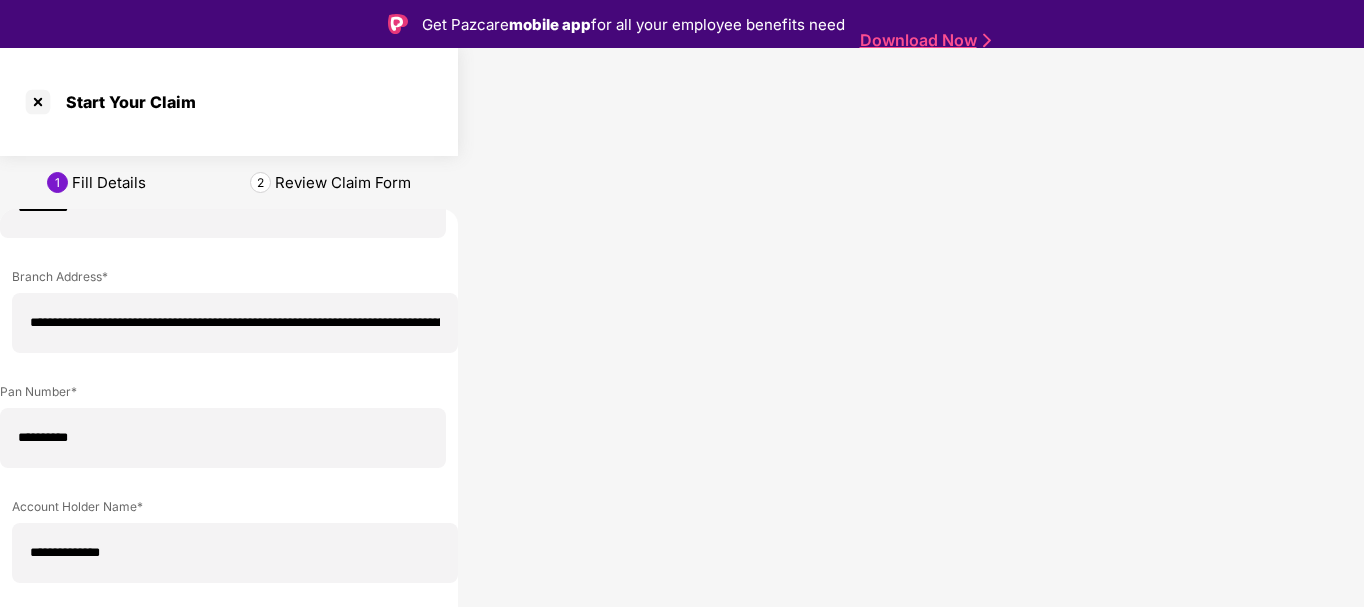 scroll, scrollTop: 0, scrollLeft: 0, axis: both 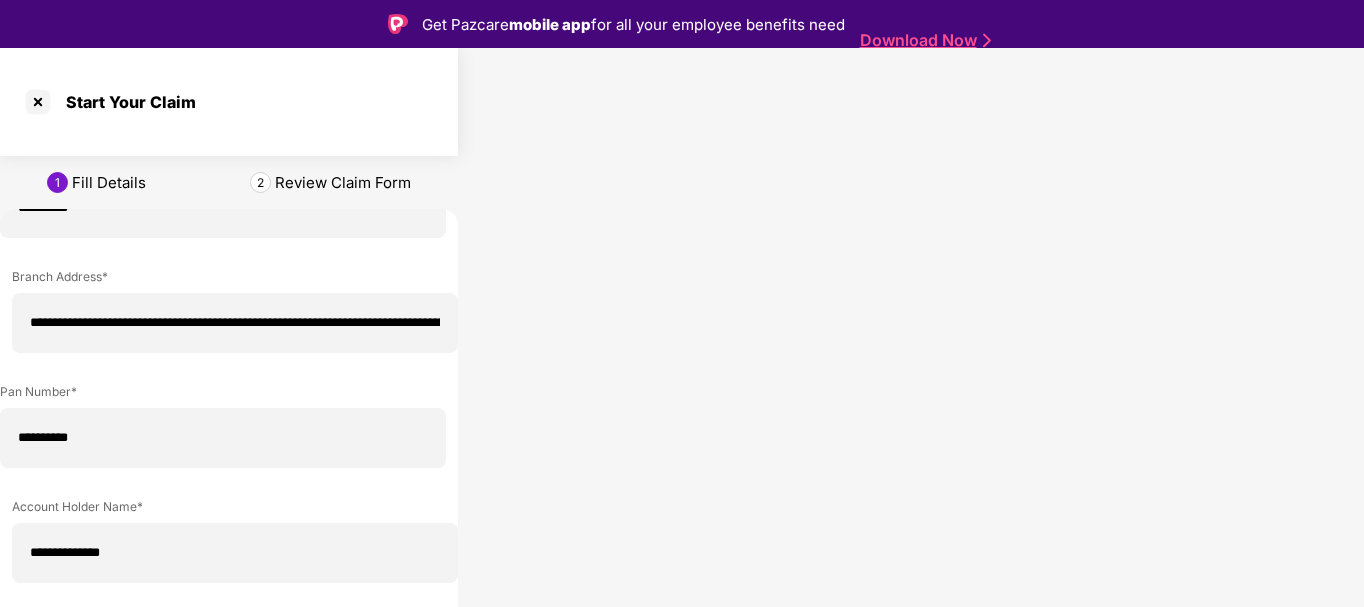 click on "**********" at bounding box center [252, 1244] 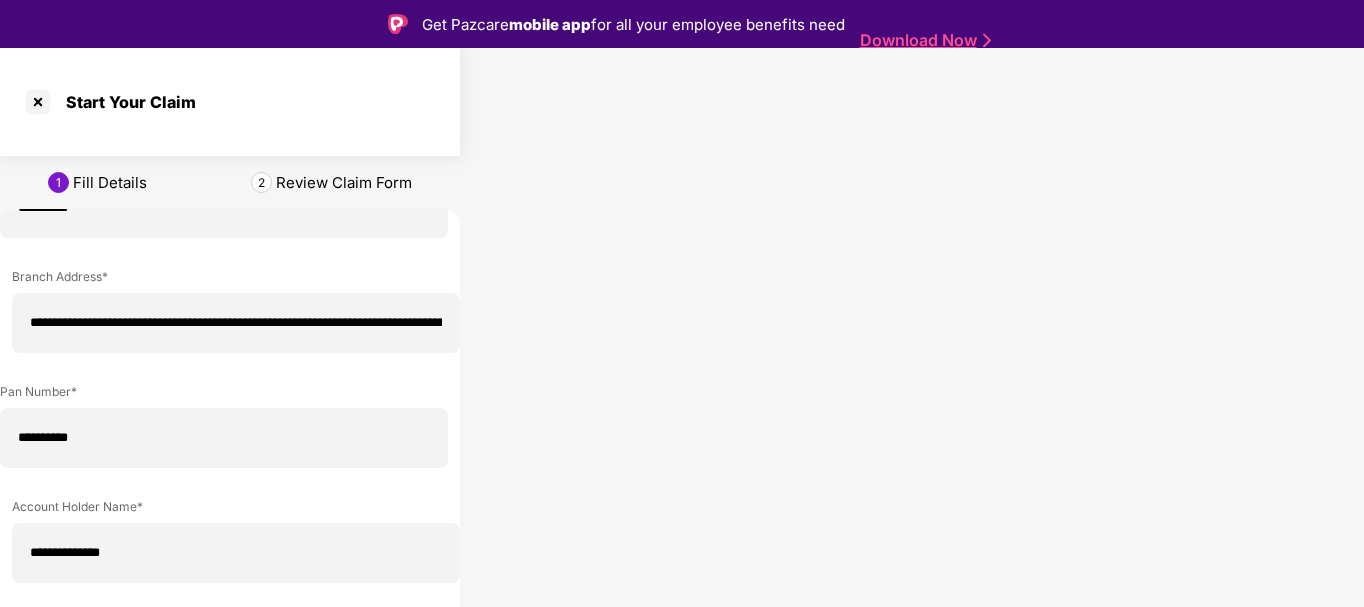click on "**********" at bounding box center (253, 1244) 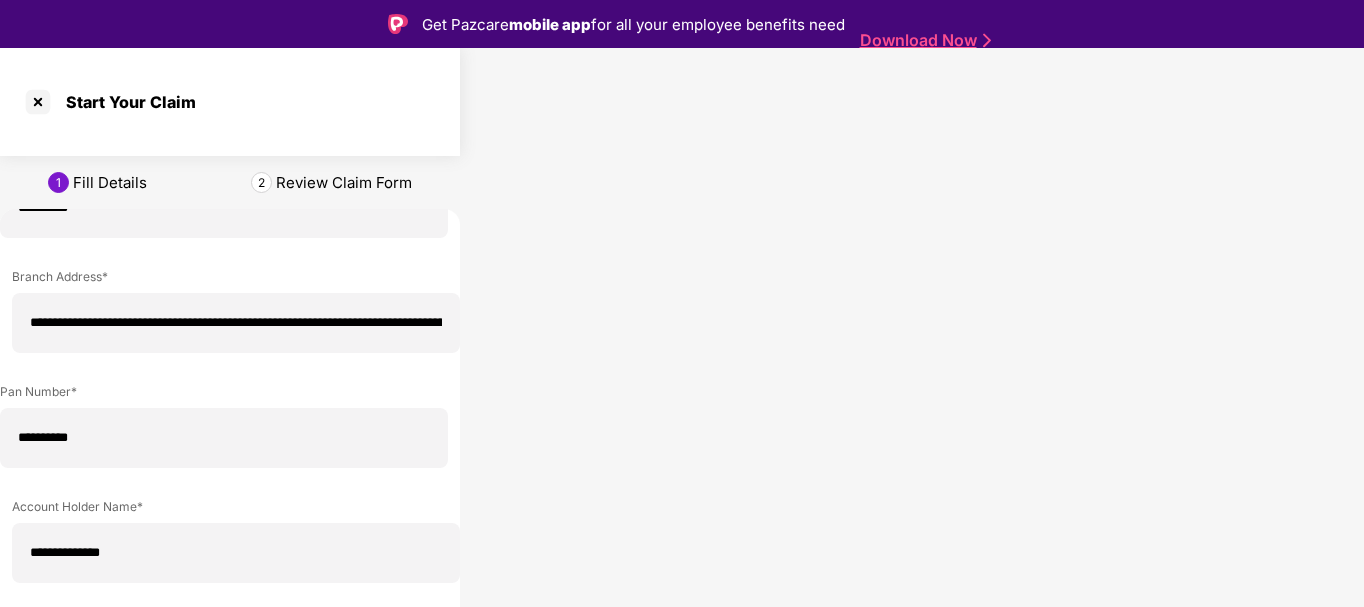 select on "**********" 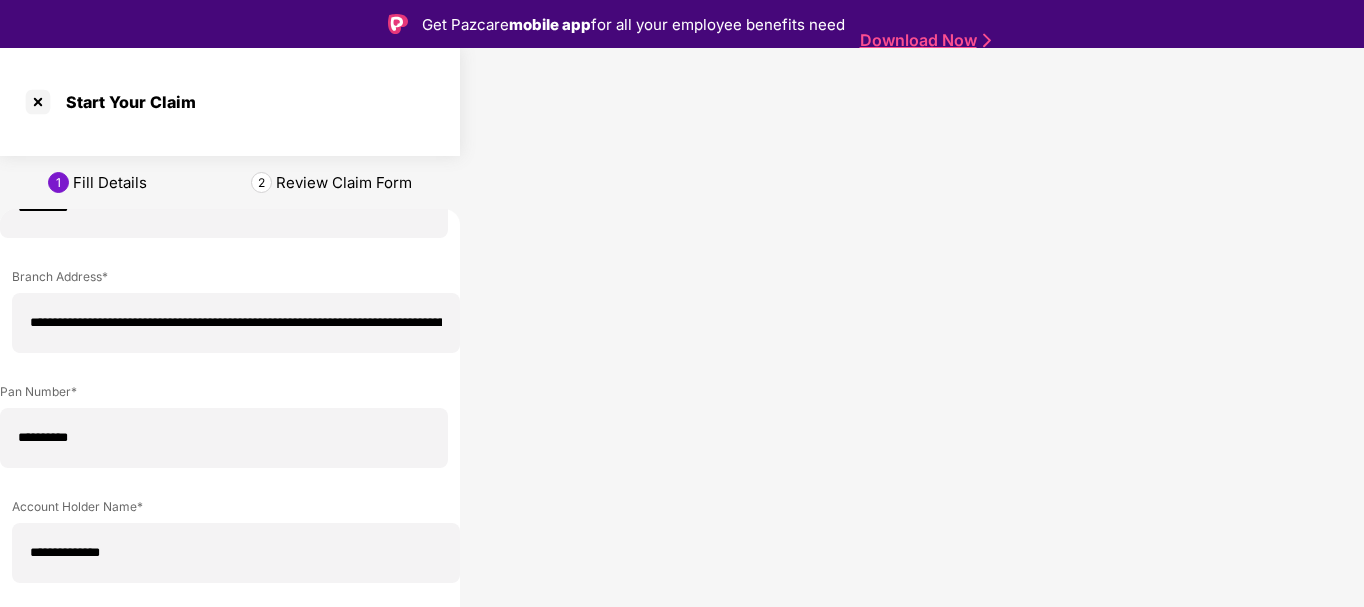 click on "**********" at bounding box center (253, 1244) 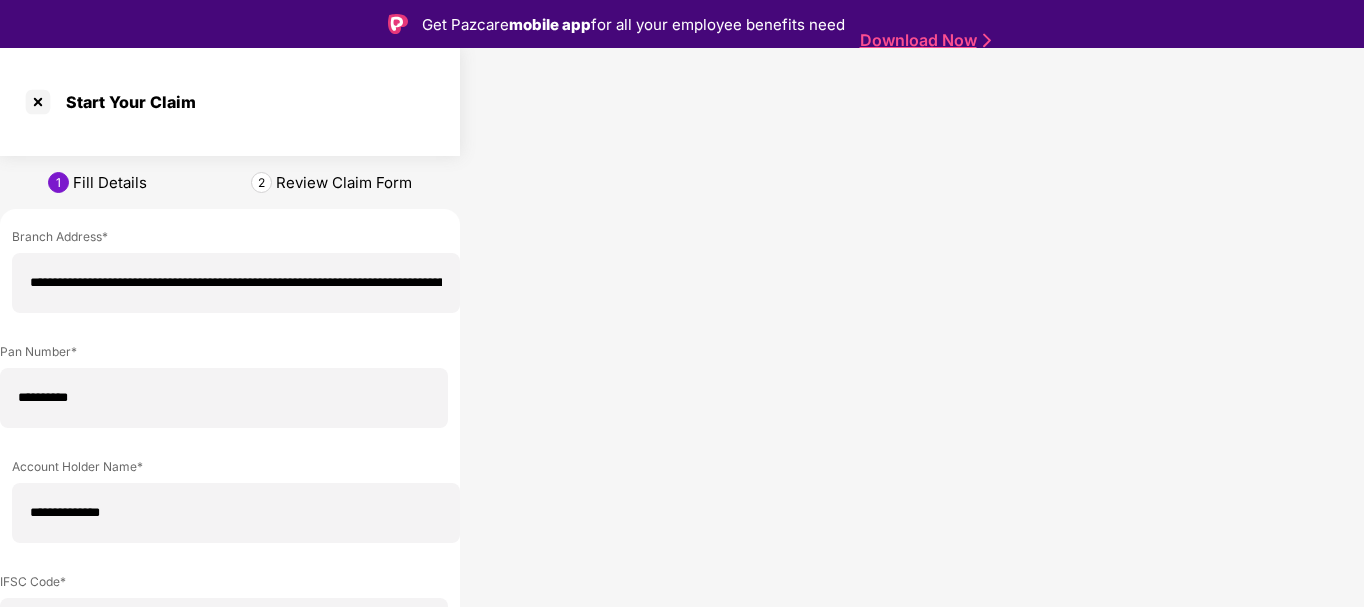 scroll, scrollTop: 450, scrollLeft: 0, axis: vertical 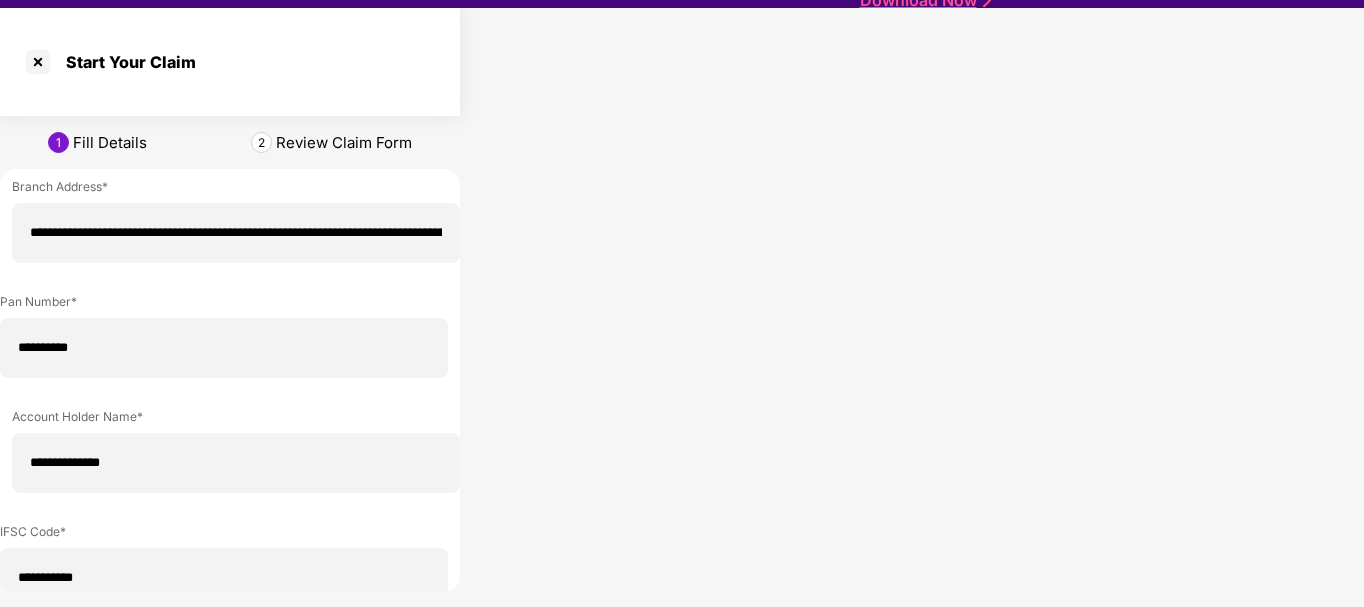 click on "Next" at bounding box center (400, 1344) 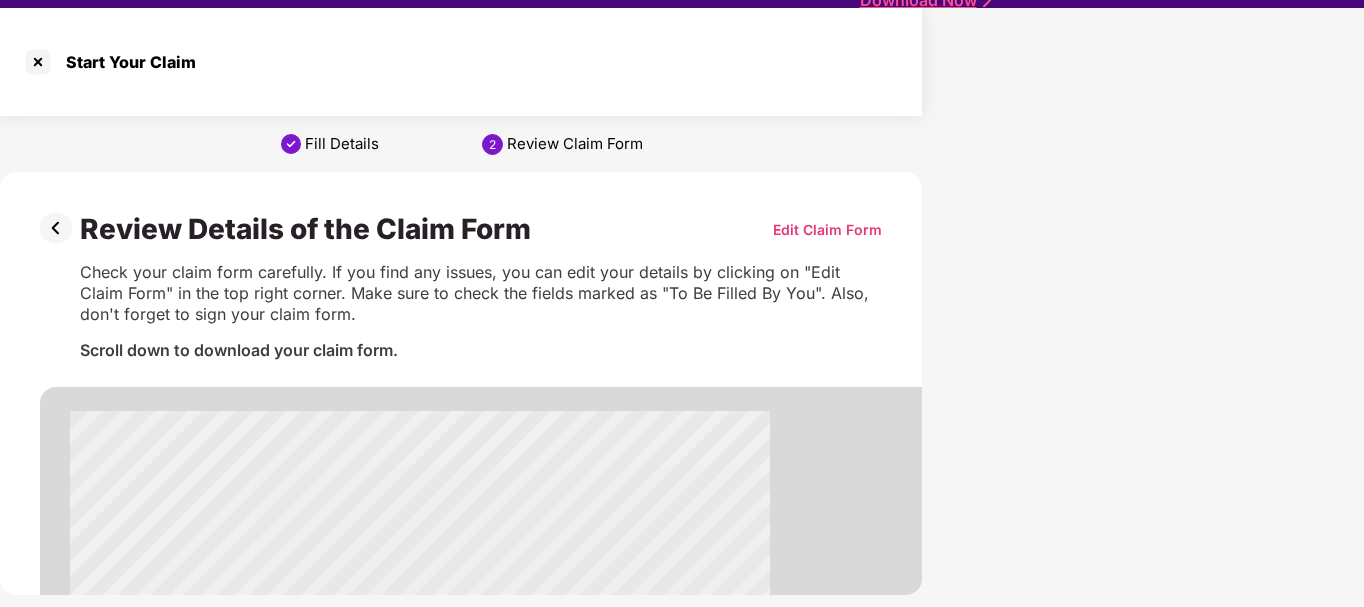 click on "Review Details of the Claim Form Edit Claim Form Check your claim form carefully. If you find any issues, you can edit your details by clicking on "Edit Claim Form" in the top right corner. Make sure to check the fields marked as "To Be Filled By You". Also, don't forget to sign your claim form. Scroll down to download your claim form. ICICI Lombard Health Care ICICI Lombard Health Care Claim F orm - Hospitalisation (Issuance of this form is not to be tak en as an admission of liability) Overview Health Claim Form - Hospitalization Mailing Address: ICICI Lombard Healthcare, ICICI Bank T ower , Plot No. 12, Financial District, Nanakram Guda, Gachibowli, Hyderabad, T elangana-500032 Registered Office Address: ICICI Lombard House, 414, V eer Savarkar Marg , Near Siddhi Vinayak T emple, P rabhadevi, Mumbai 400 025. Visit us at: www .icicilombard.com. • E-Mail us at: ihealthcare@icicilombard.com.• T oll F ree Number: 1800 2666. • T oll F ree F ax Number: 1800 209 8880 IRD A R S .No. Y" at bounding box center [461, 5888] 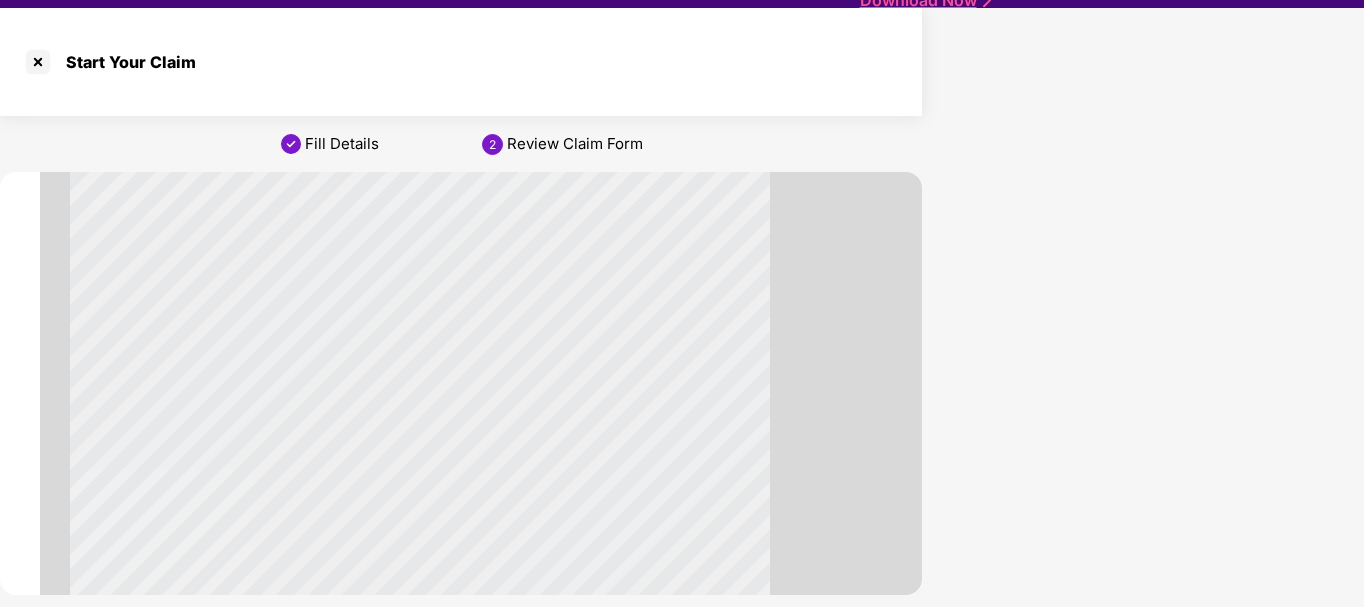 scroll, scrollTop: 10979, scrollLeft: 0, axis: vertical 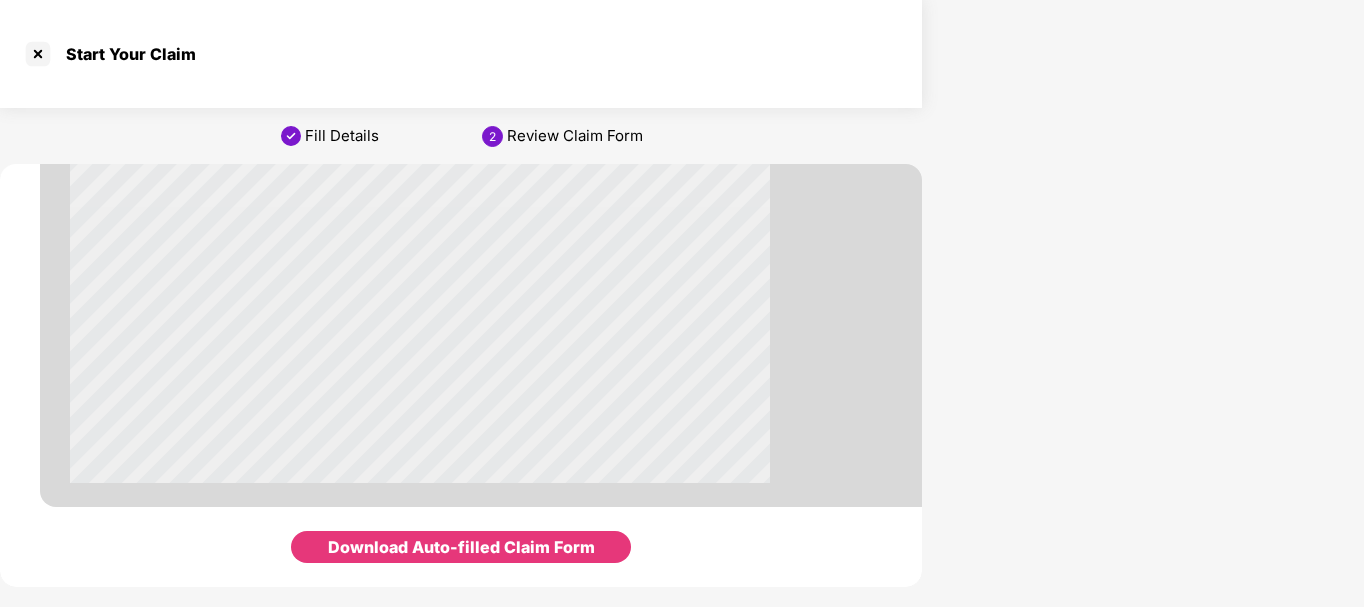 click on "Download Auto-filled Claim Form" at bounding box center (461, 547) 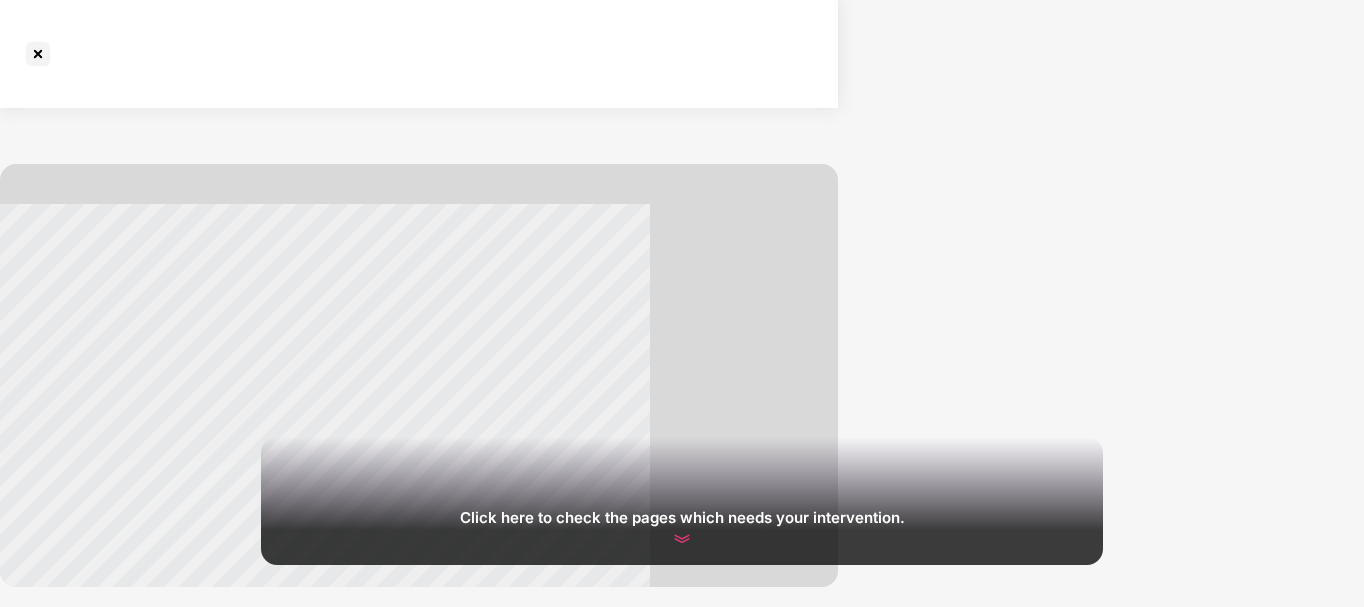 scroll, scrollTop: 41, scrollLeft: 0, axis: vertical 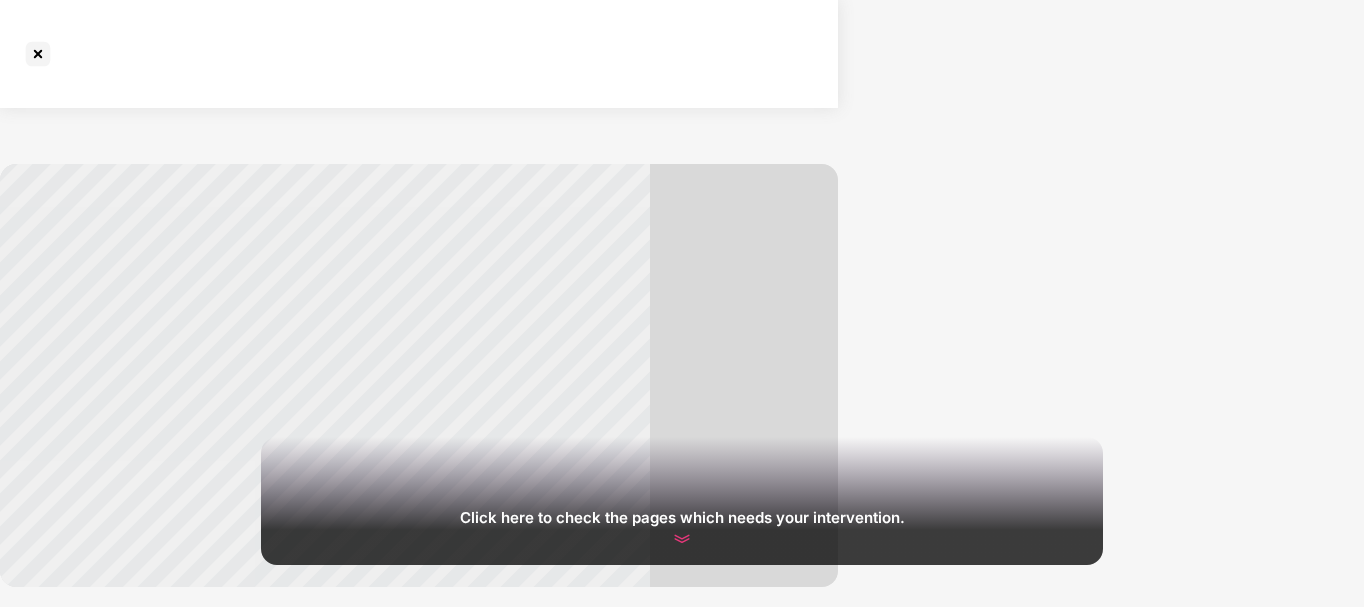 click at bounding box center [682, 539] 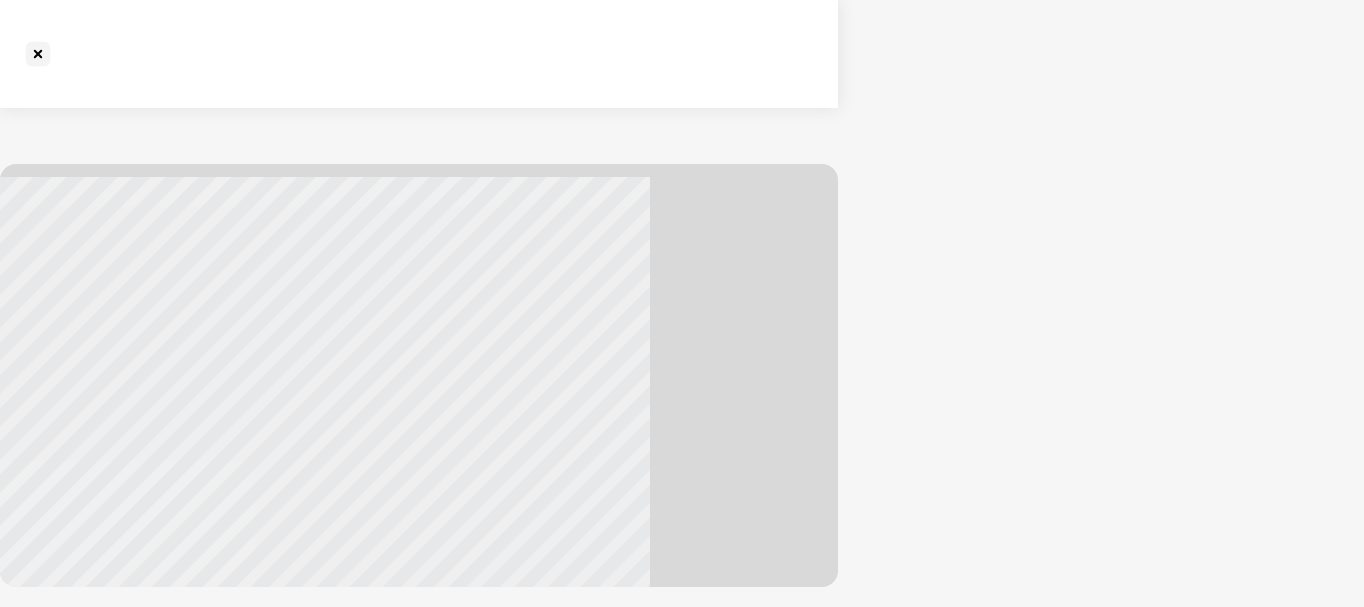 scroll, scrollTop: 3756, scrollLeft: 0, axis: vertical 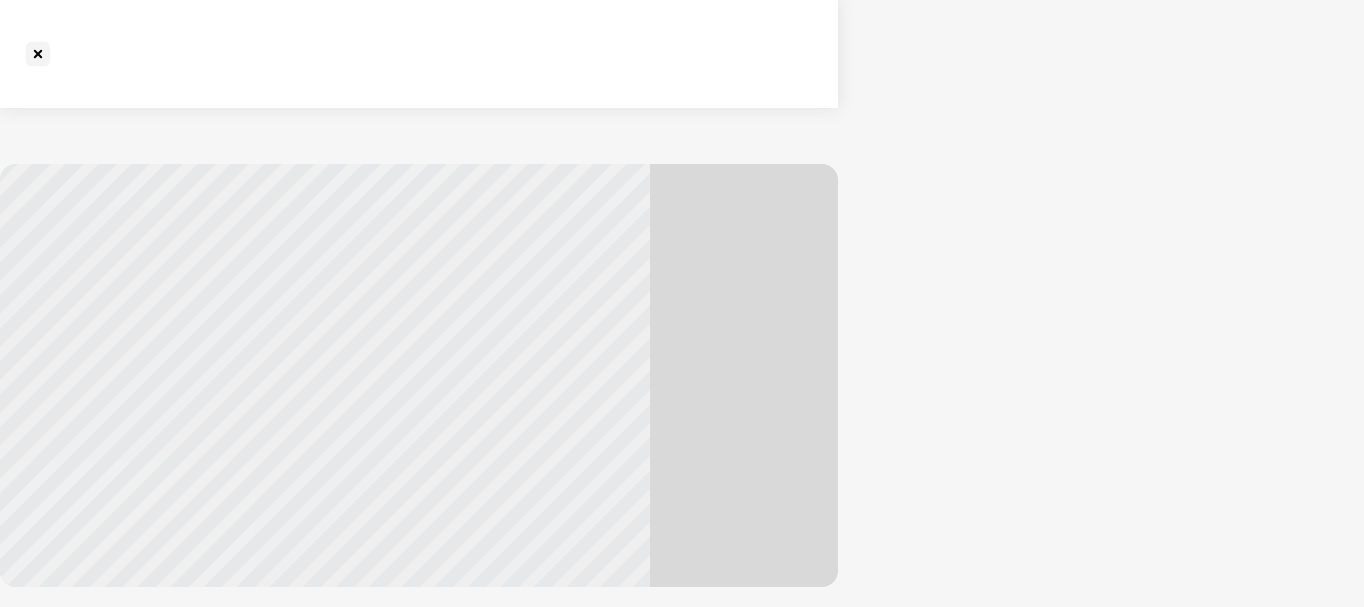 click on "ICICI Lombard Health Care ICICI Lombard Health Care Claim F orm - Hospitalisation (Issuance of this form is not to be tak en as an admission of liability) Overview Health Claim Form - Hospitalization Mailing Address: ICICI Lombard Healthcare, ICICI Bank T ower , Plot No. 12, Financial District, Nanakram Guda, Gachibowli, Hyderabad, T elangana-500032 Registered Office Address: ICICI Lombard House, 414, V eer Savarkar Marg , Near Siddhi Vinayak T emple, P rabhadevi, Mumbai 400 025. Visit us at: www .icicilombard.com. • E-Mail us at: ihealthcare@icicilombard.com.• T oll F ree Number: 1800 2666. • T oll F ree F ax Number: 1800 209 8880 IRD A R egistration No. 115 S .No. Document Y es No T ype of document 1. Claim form duly filled Original 2. Discharge Summary/ Daycare Summary Original 3. Final Hospital Bill Original 4. P ayment R eceipts Original 5. Investigation R eports Original 6. Pharmacy Bills Original 7." at bounding box center [419, 406] 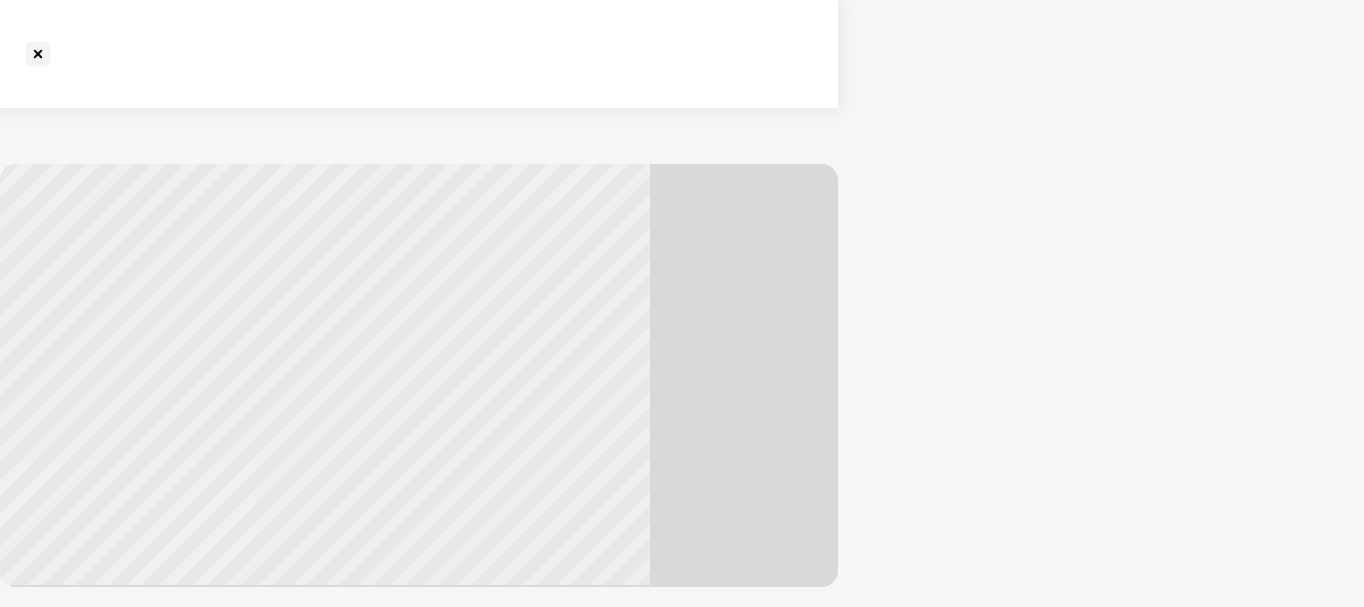 scroll, scrollTop: 49, scrollLeft: 0, axis: vertical 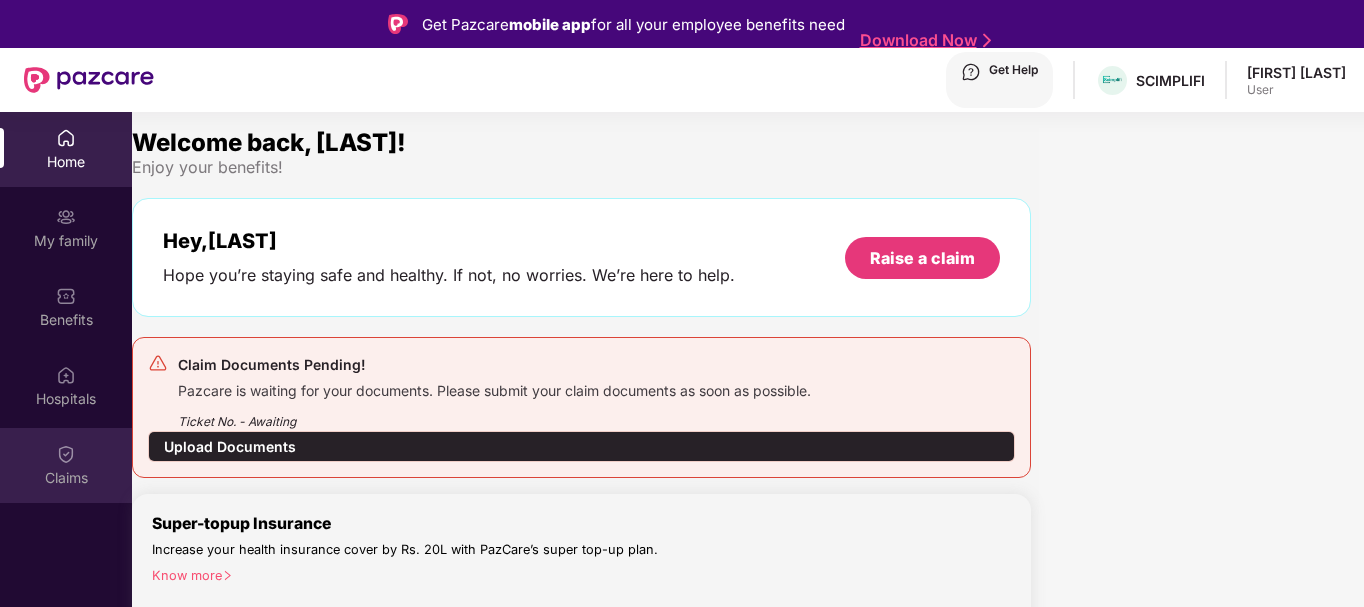 click on "Claims" at bounding box center [66, 465] 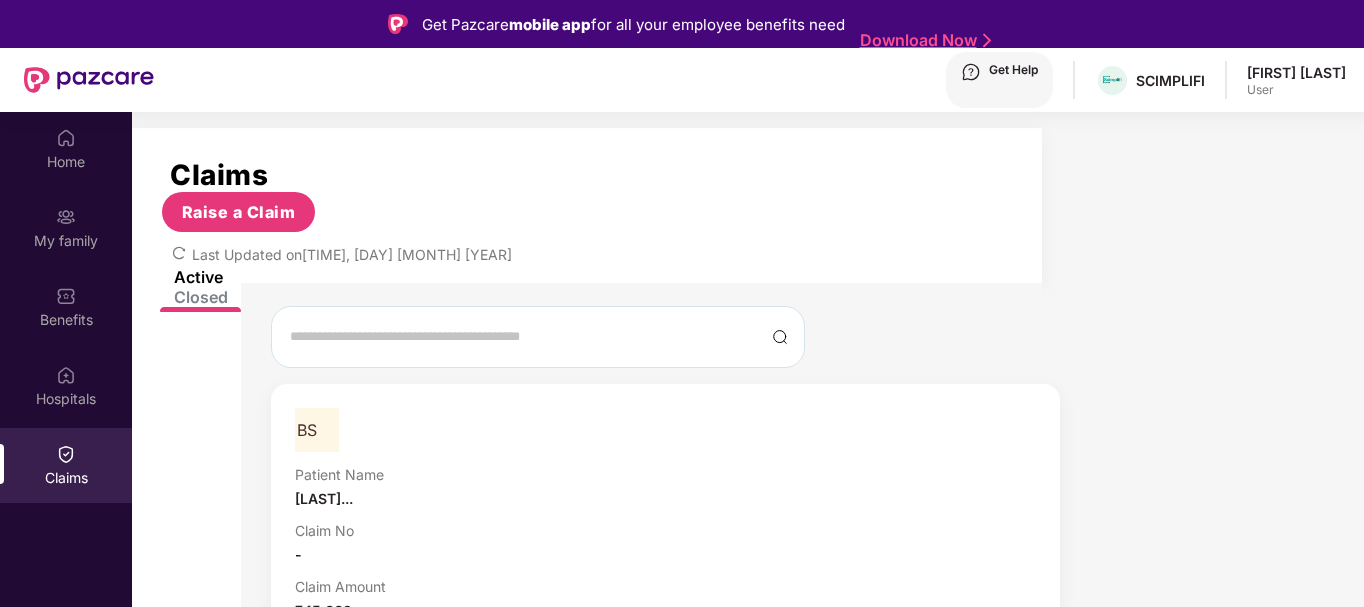 click on "View More" at bounding box center [665, 787] 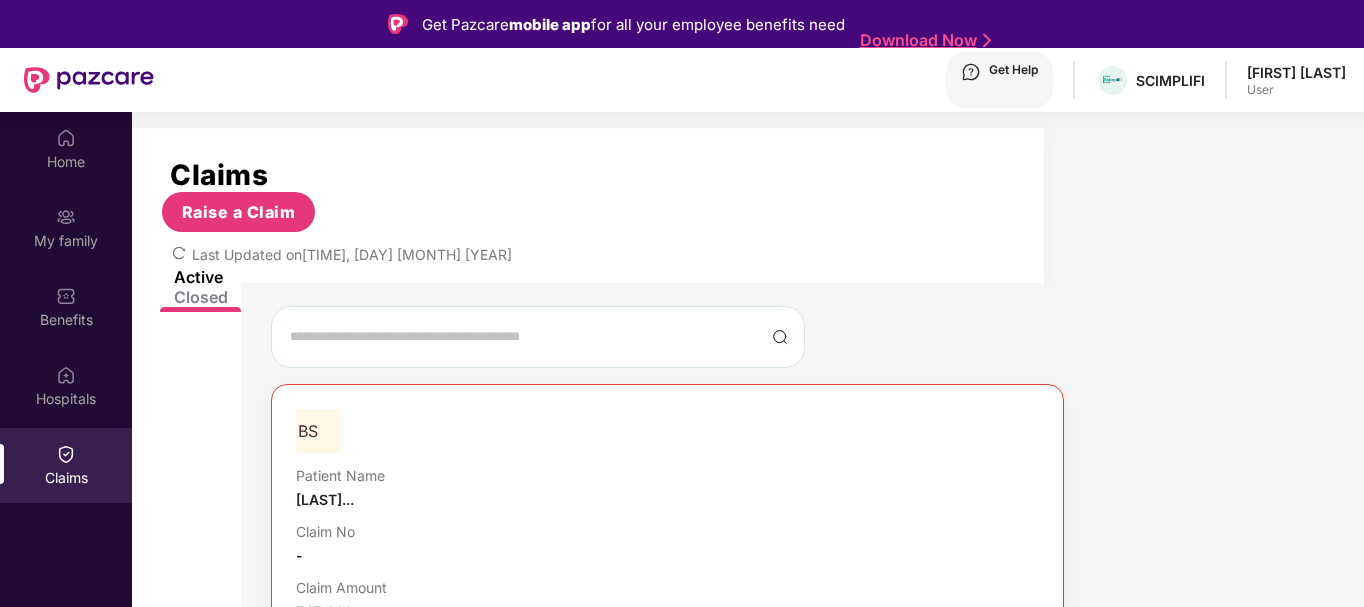 click on "Claim Documents Pending! Pazcare is waiting for your documents. Please submit your claim documents as soon as possible. Ticket No. - Awaiting Upload Documents" at bounding box center (667, 1016) 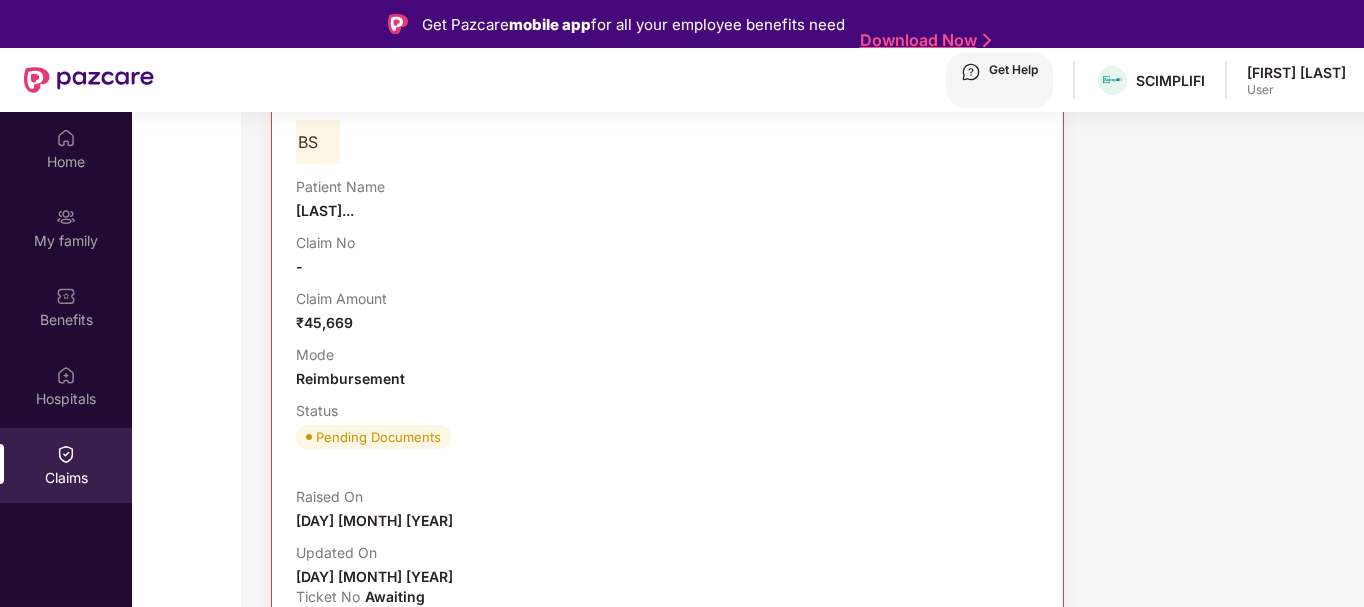 scroll, scrollTop: 305, scrollLeft: 0, axis: vertical 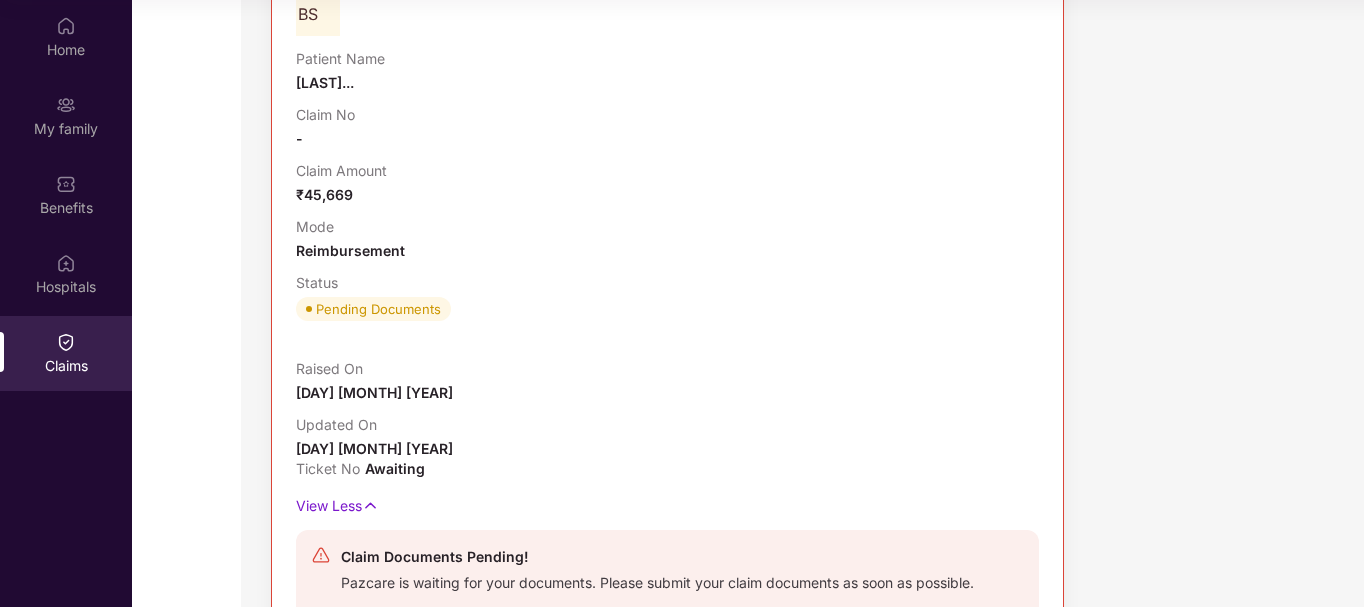 click on "Policy & Claim Details" at bounding box center [421, 760] 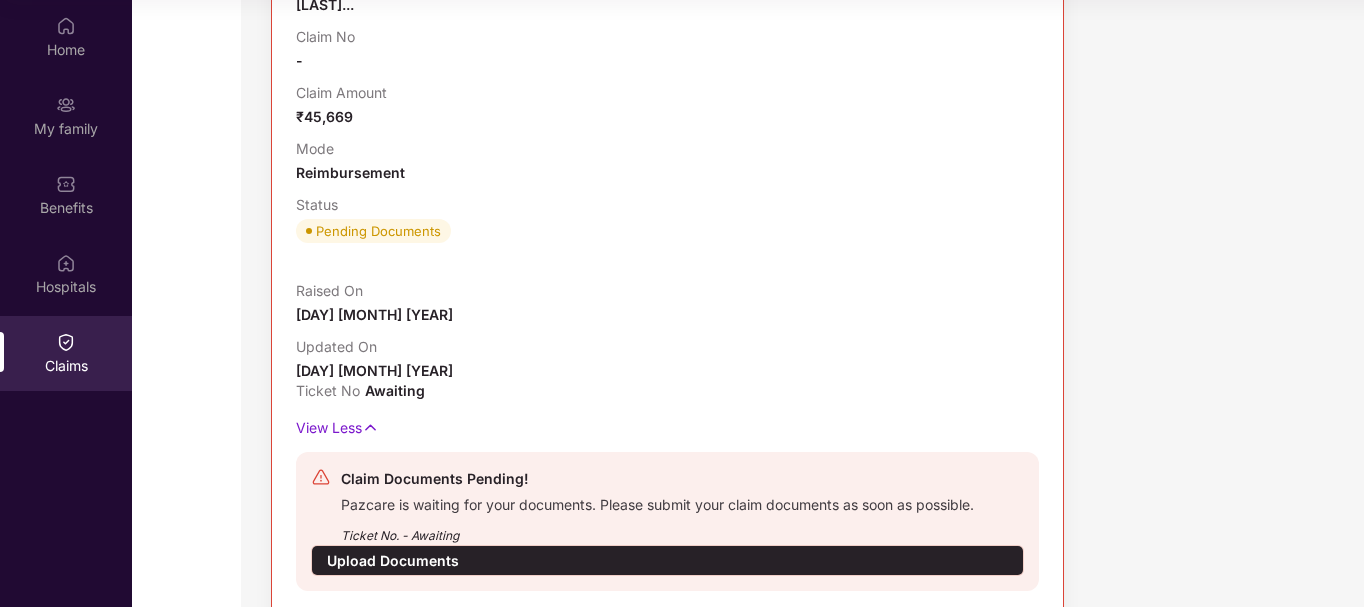 scroll, scrollTop: 58, scrollLeft: 0, axis: vertical 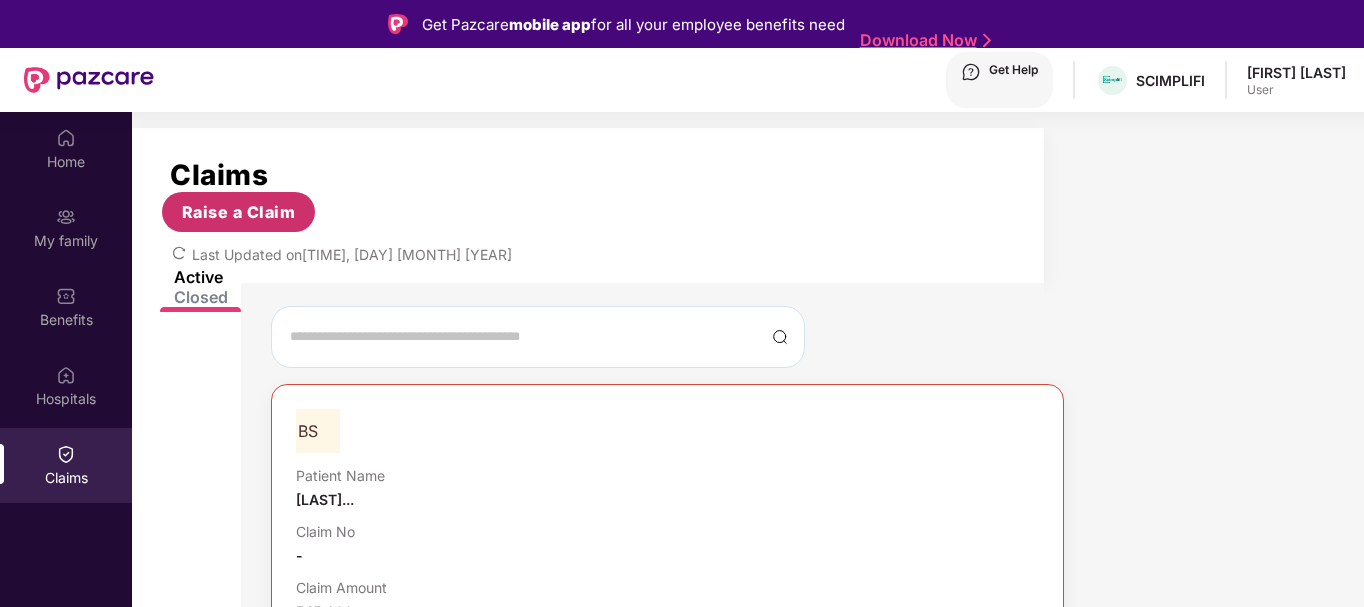 click on "Raise a Claim" at bounding box center [238, 212] 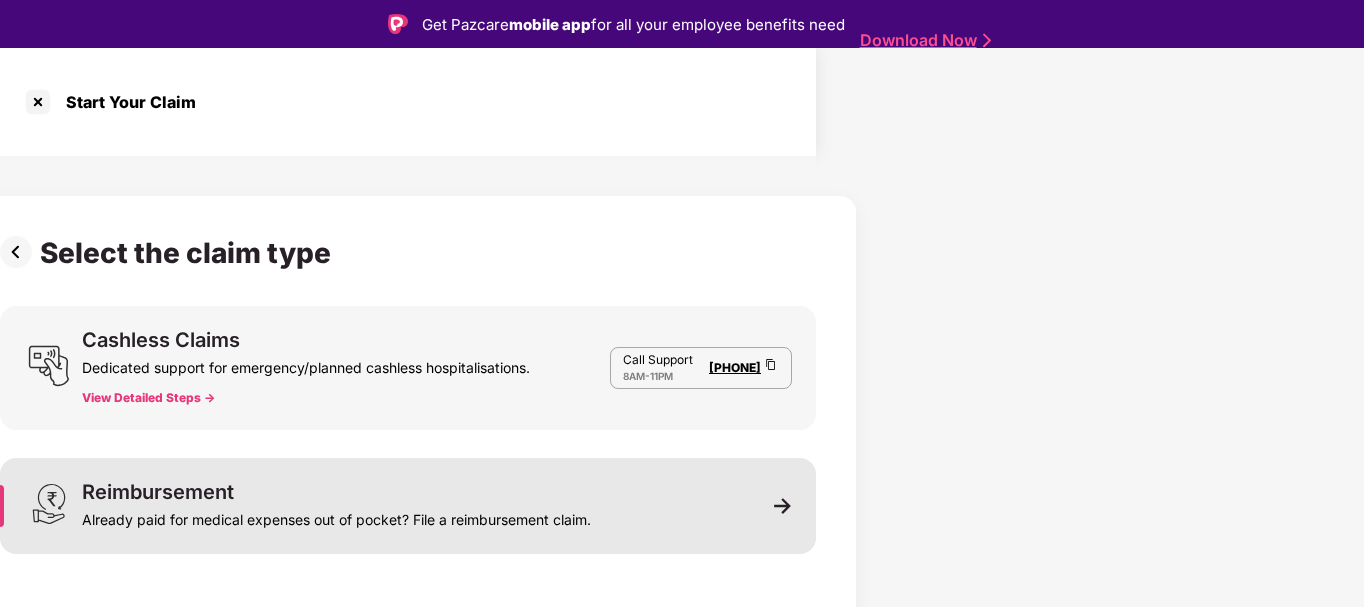 click at bounding box center [783, 506] 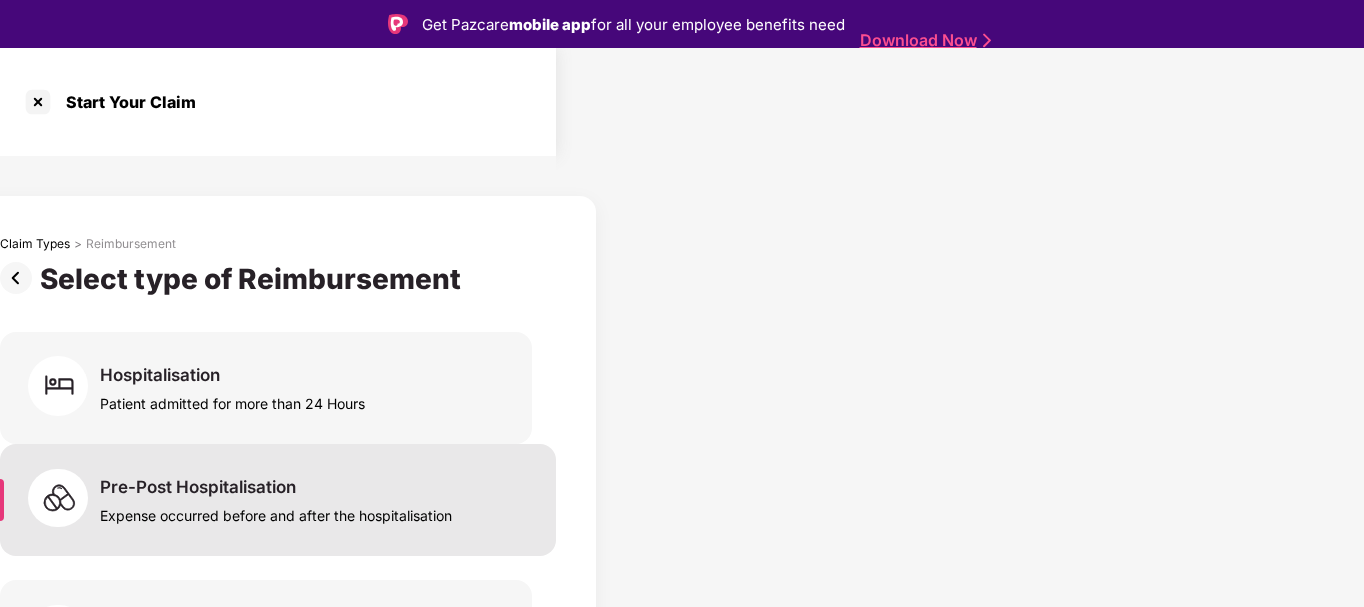 click on "Expense occurred before and after the hospitalisation" at bounding box center (232, 399) 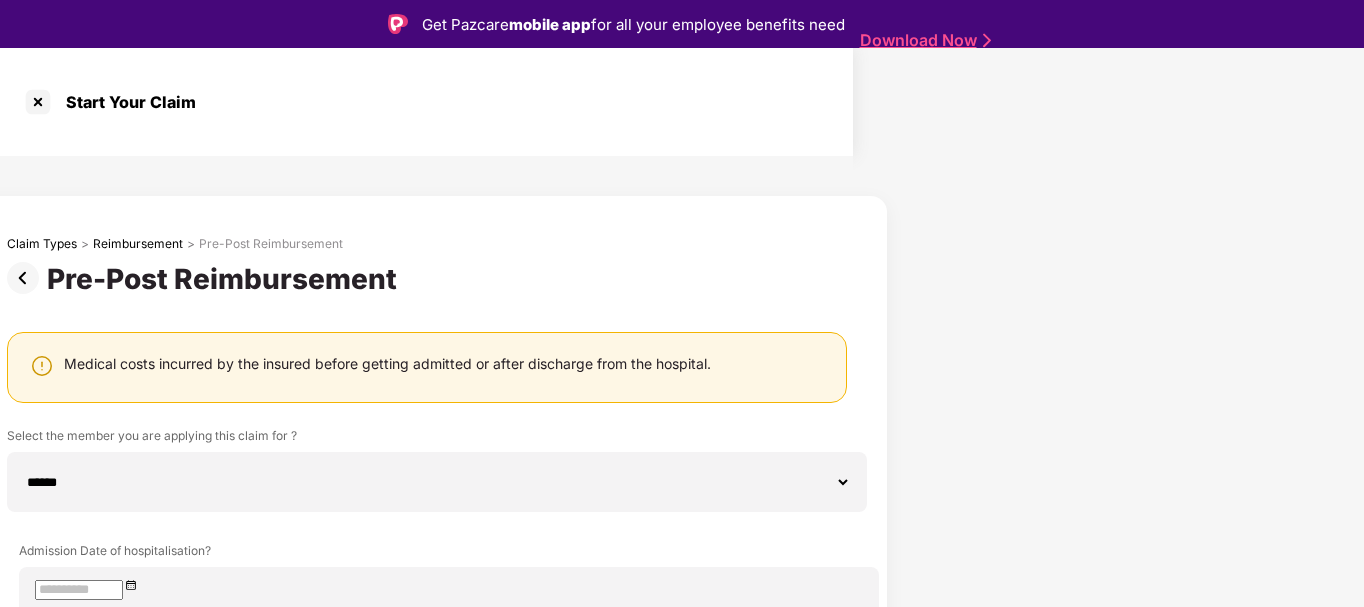 click on "**********" at bounding box center [426, 800] 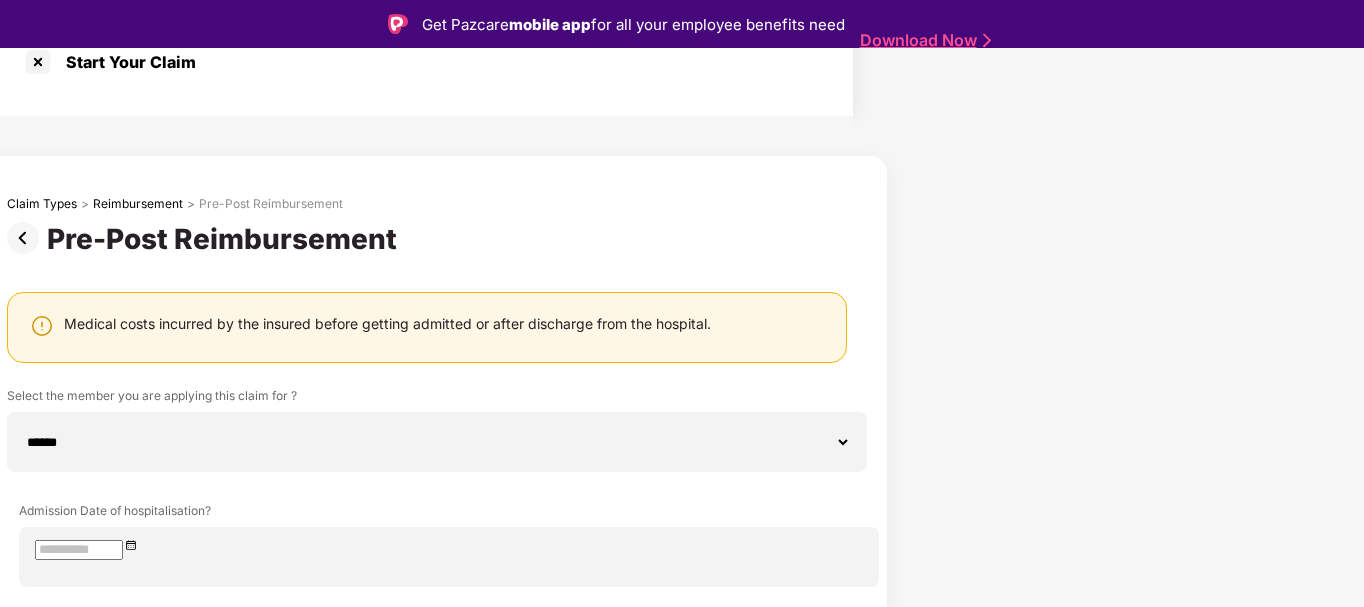 scroll, scrollTop: 266, scrollLeft: 0, axis: vertical 